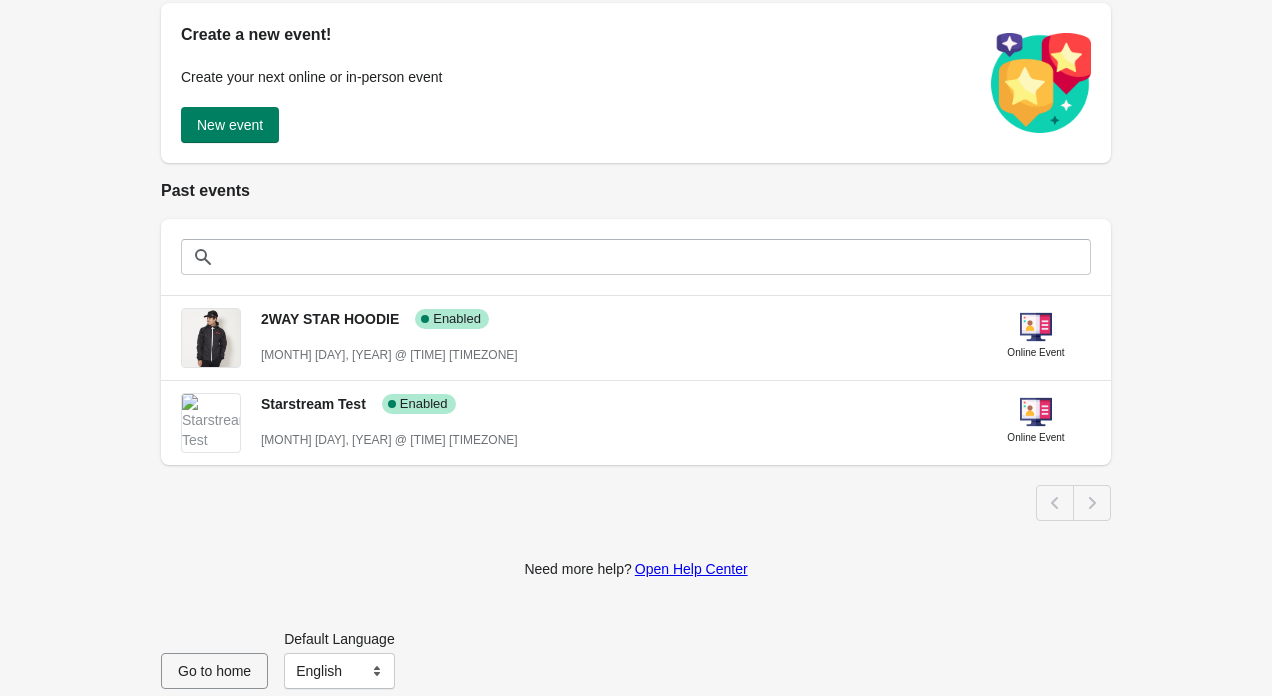 scroll, scrollTop: 281, scrollLeft: 0, axis: vertical 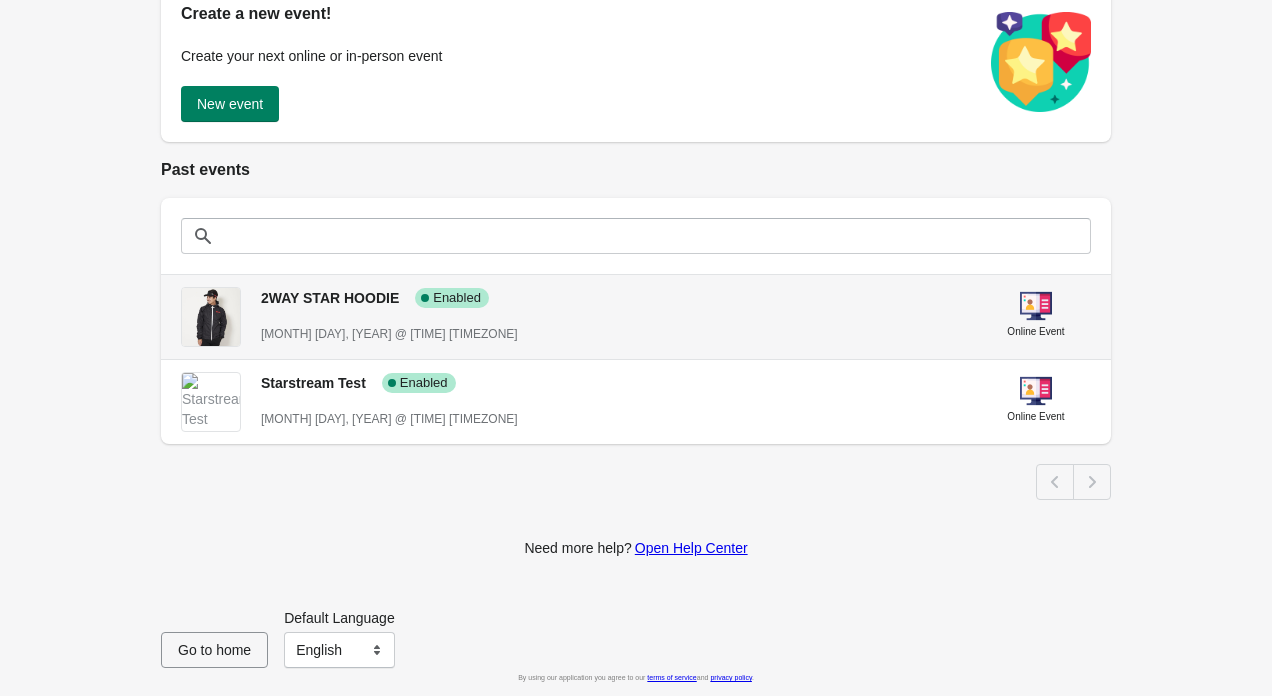 click on "2WAY STAR HOODIE" at bounding box center [330, 298] 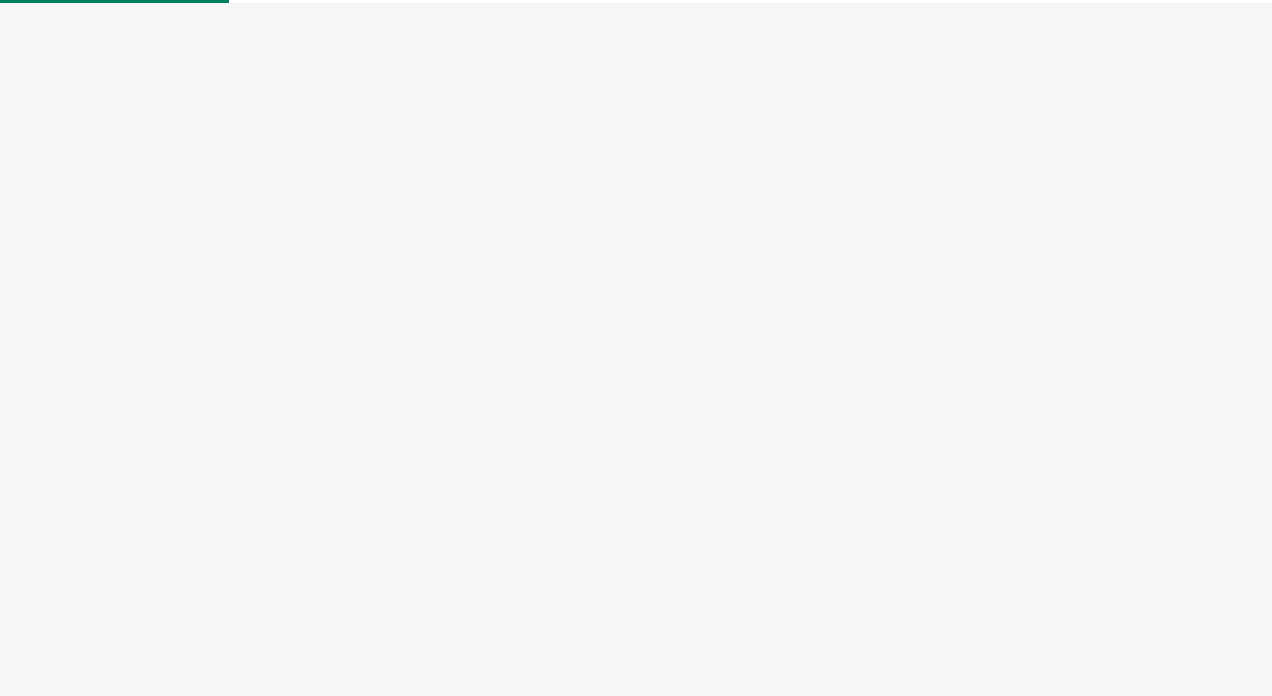 select on "US" 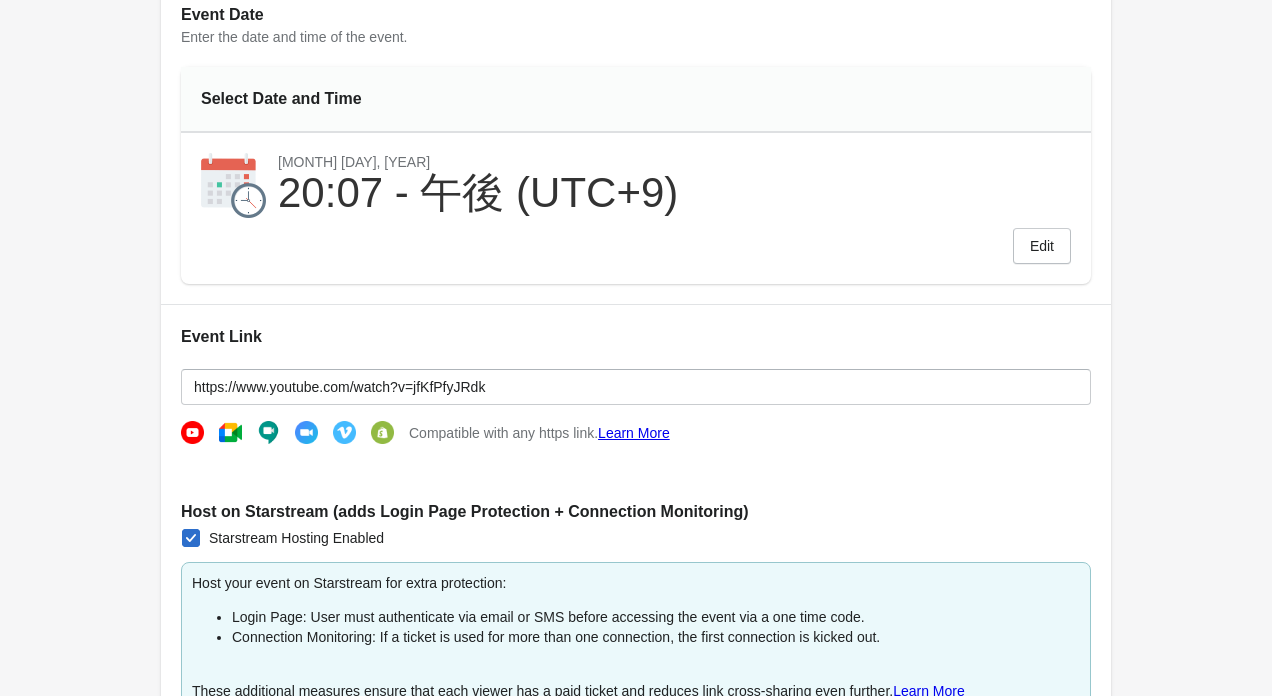 scroll, scrollTop: 386, scrollLeft: 0, axis: vertical 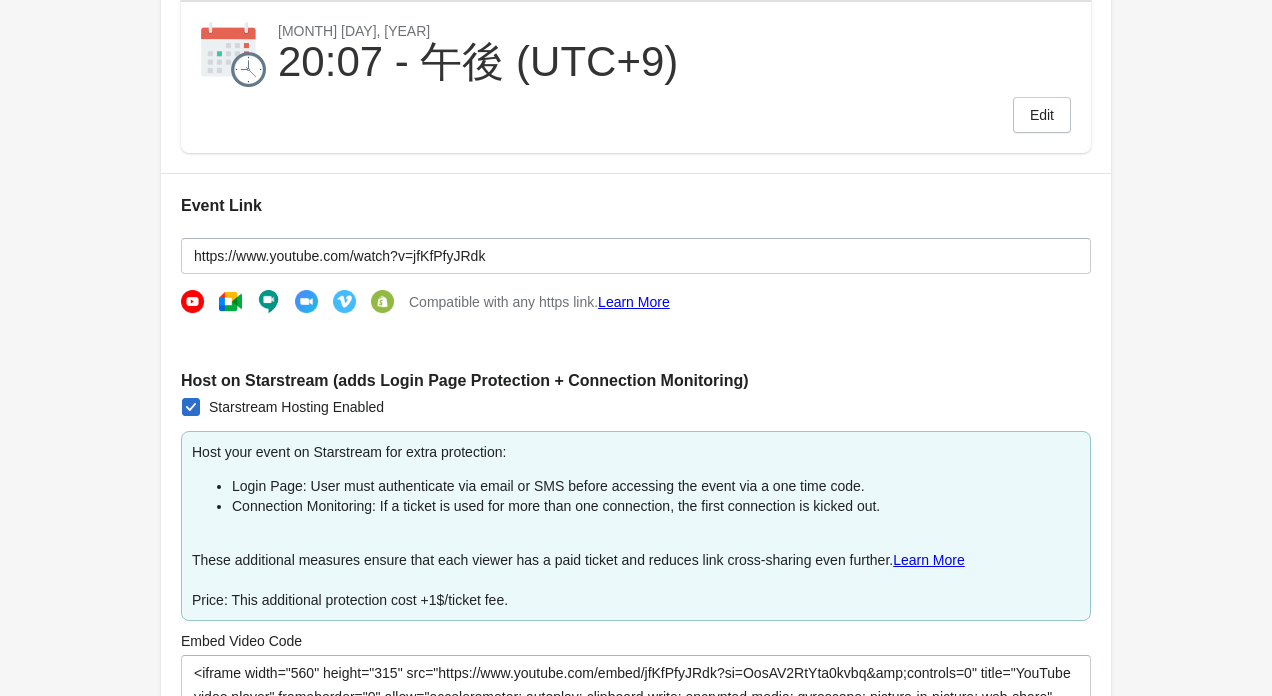 click at bounding box center [344, 301] 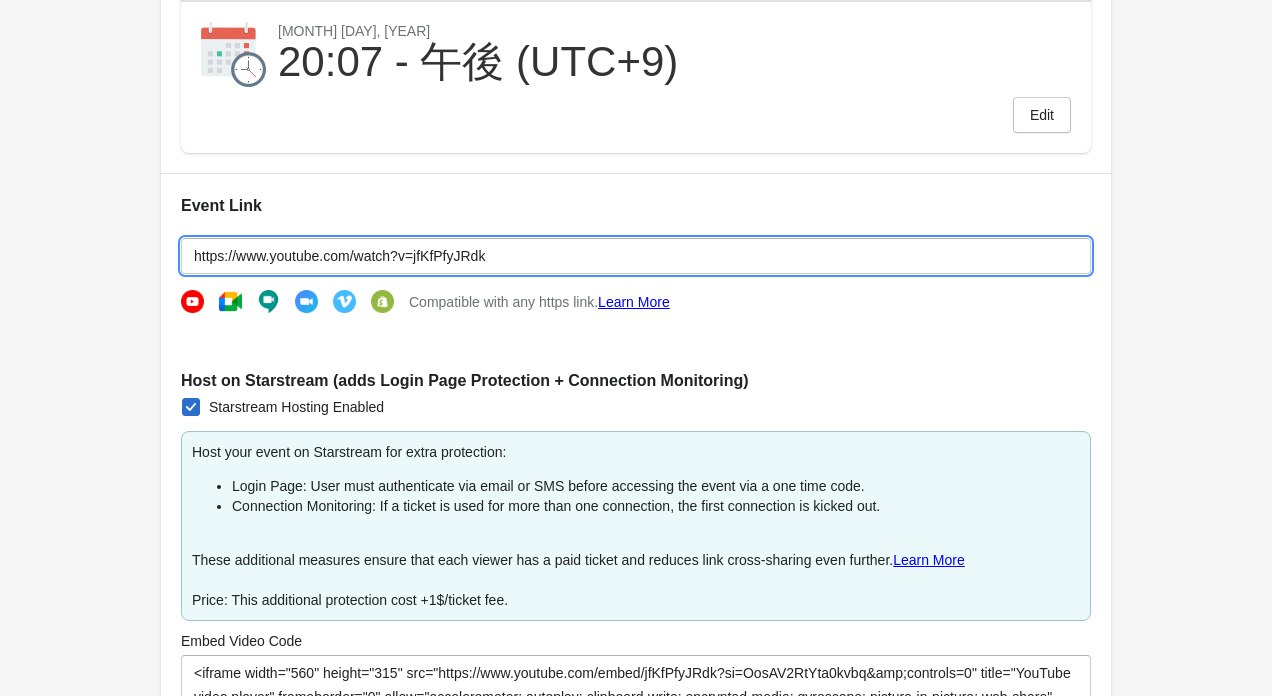 click on "https://www.youtube.com/watch?v=jfKfPfyJRdk" at bounding box center (636, 256) 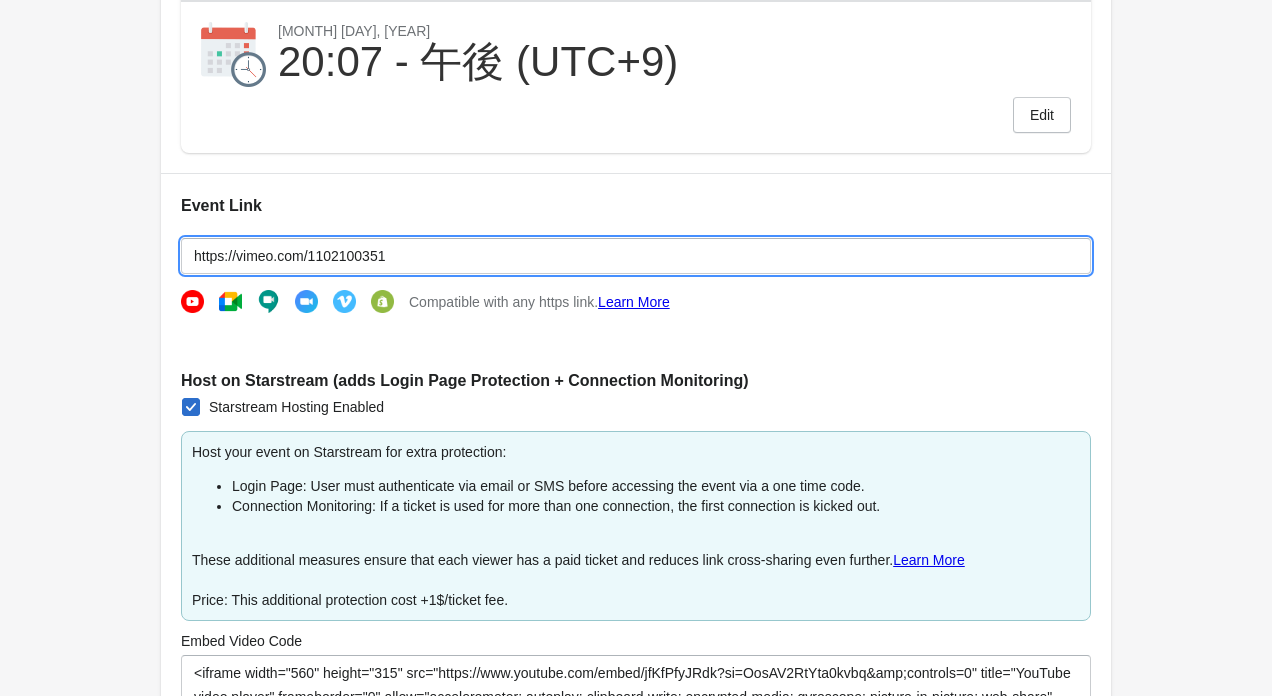 type on "https://vimeo.com/1102100351" 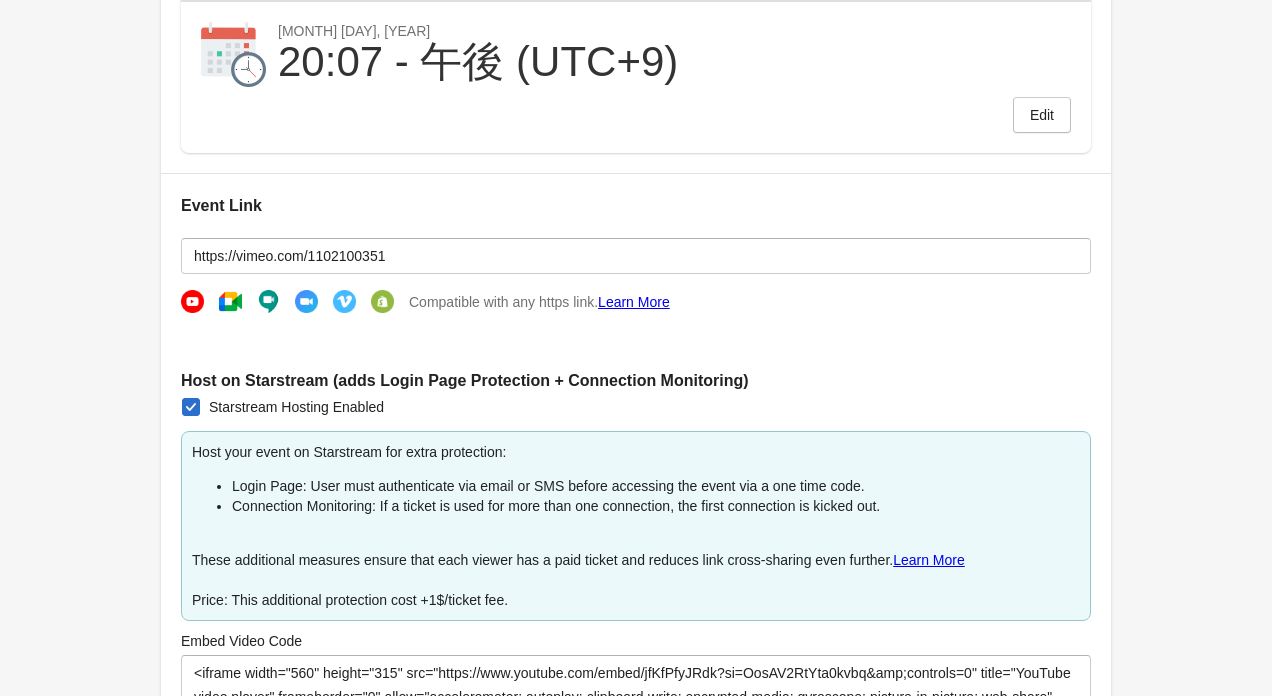 click on "Event Link https://vimeo.com/1102100351 Compatible with any https link.  Learn More Host on Starstream (adds Login Page Protection + Connection Monitoring) Starstream Hosting Enabled Host your event on Starstream for extra protection: Login Page: User must authenticate via email or SMS before accessing the event via a one time code. Connection Monitoring: If a ticket is used for more than one connection, the first connection is kicked out. These additional measures ensure that each viewer has a paid ticket and reduces link cross-sharing even further.  Learn More Price: This additional protection cost +1$/ticket fee. Embed Video Code <iframe width="560" height="315" src="https://www.youtube.com/embed/jfKfPfyJRdk?si=OosAV2RtYta0kvbq&amp;controls=0" title="YouTube video player" frameborder="0" allow="accelerometer; autoplay; clipboard-write; encrypted-media; gyroscope; picture-in-picture; web-share" referrerpolicy="strict-origin-when-cross-origin" allowfullscreen></iframe>   Learn More Hosted Page Description" at bounding box center [636, 662] 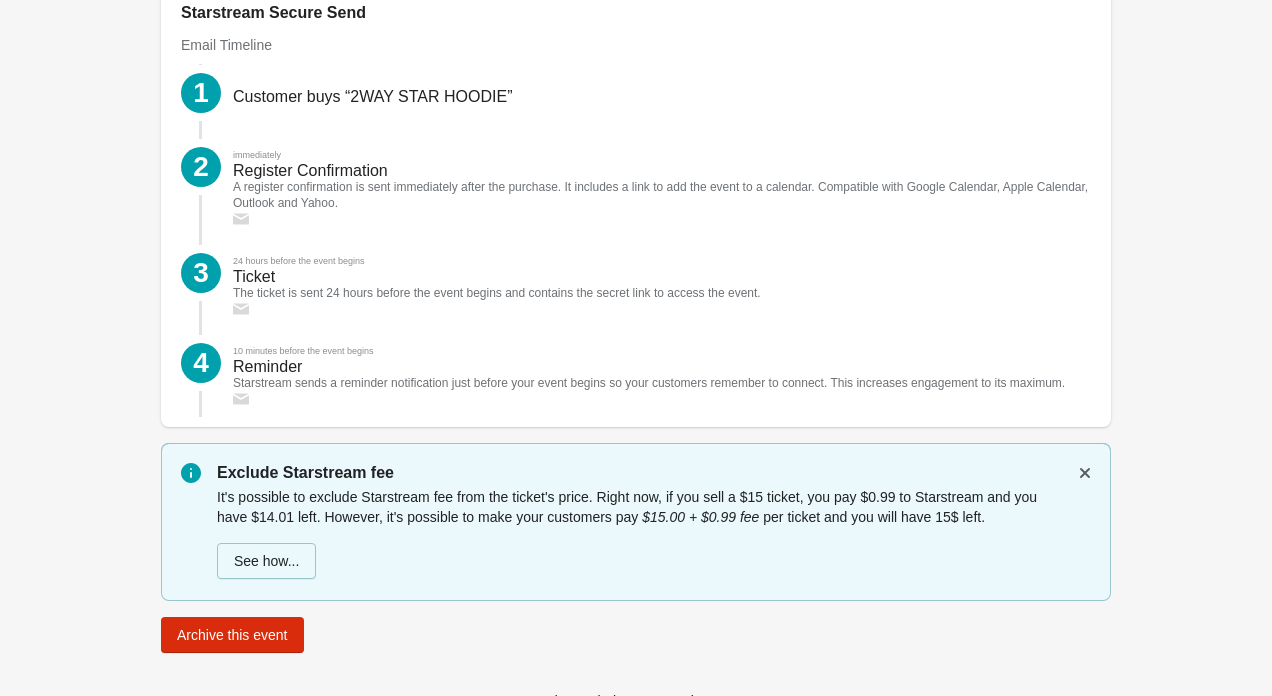 scroll, scrollTop: 3378, scrollLeft: 0, axis: vertical 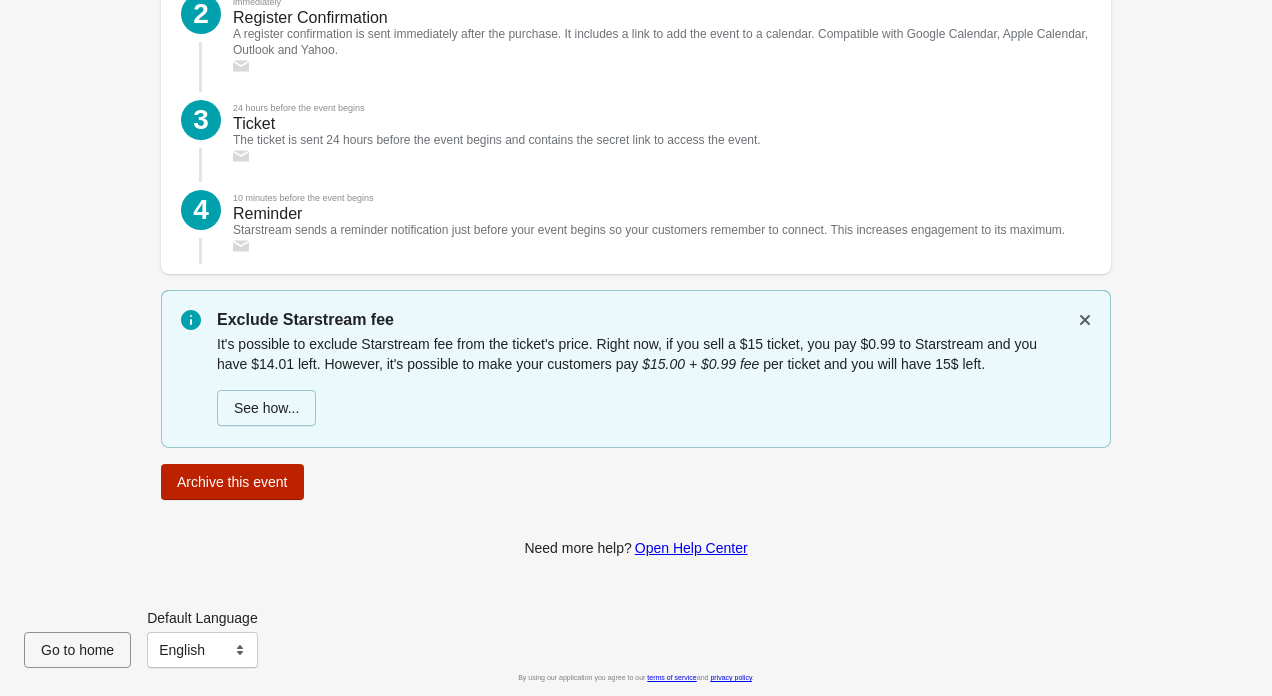click on "Archive this event" at bounding box center [232, 482] 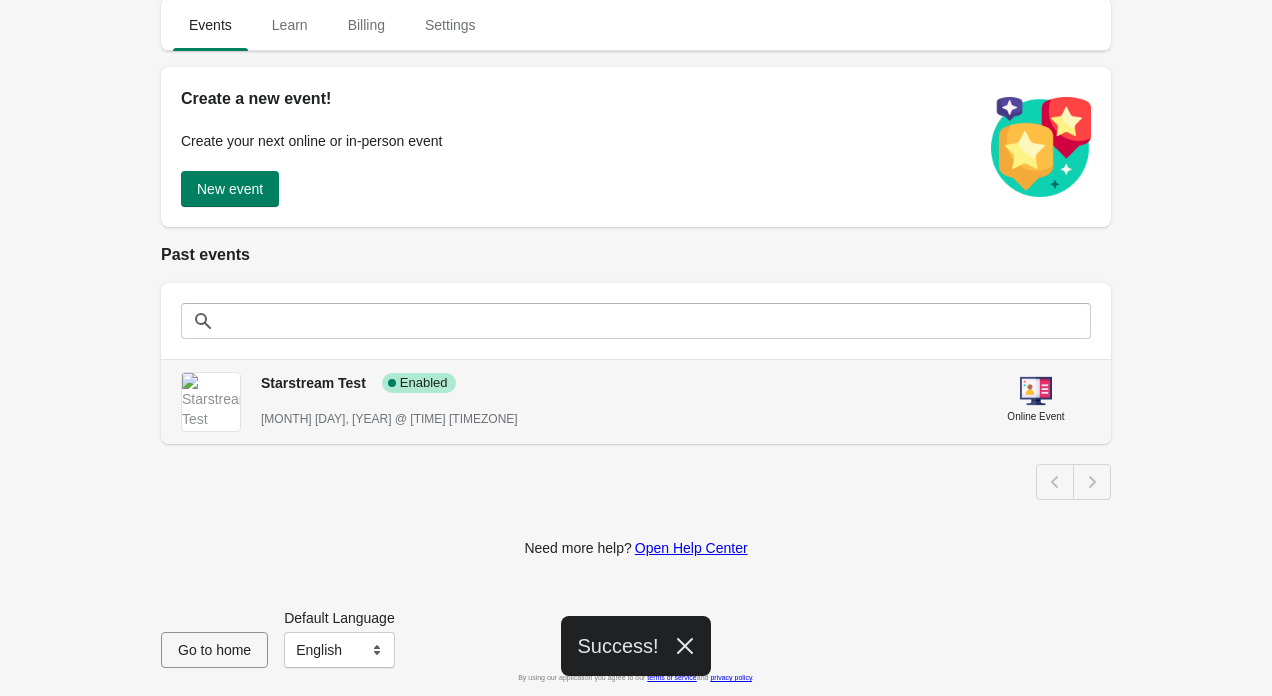 scroll, scrollTop: 195, scrollLeft: 0, axis: vertical 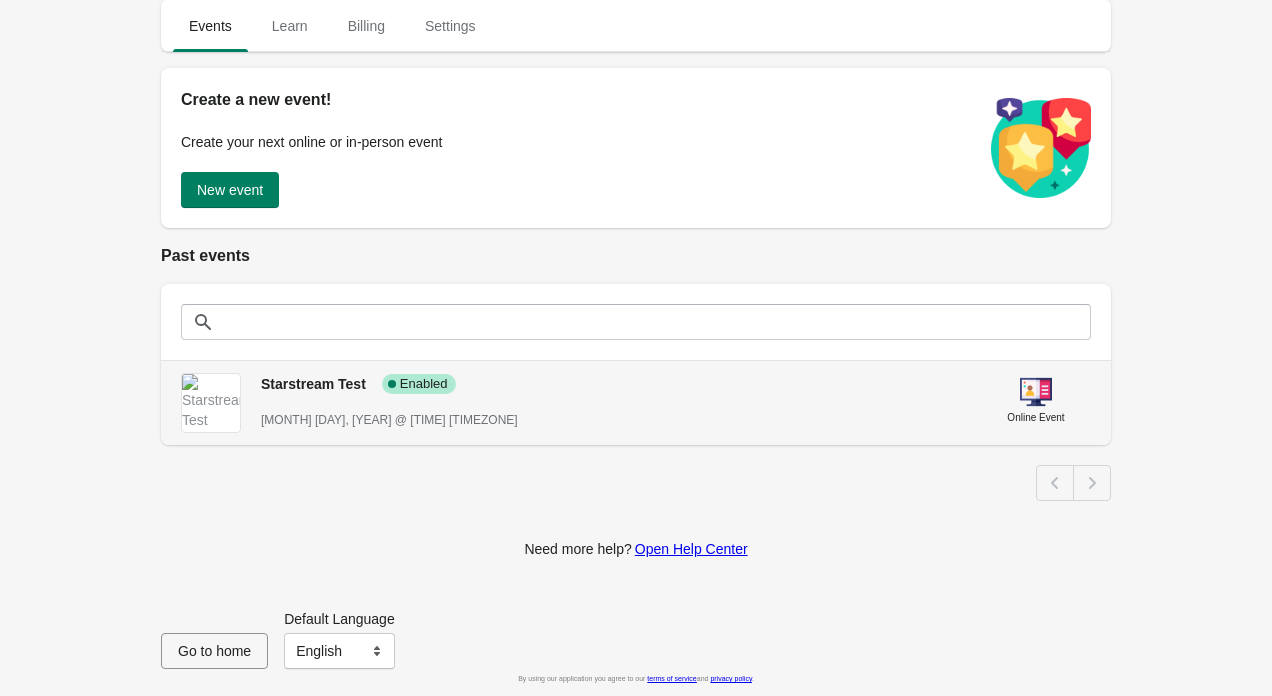 click on "Starstream Test" at bounding box center (313, 384) 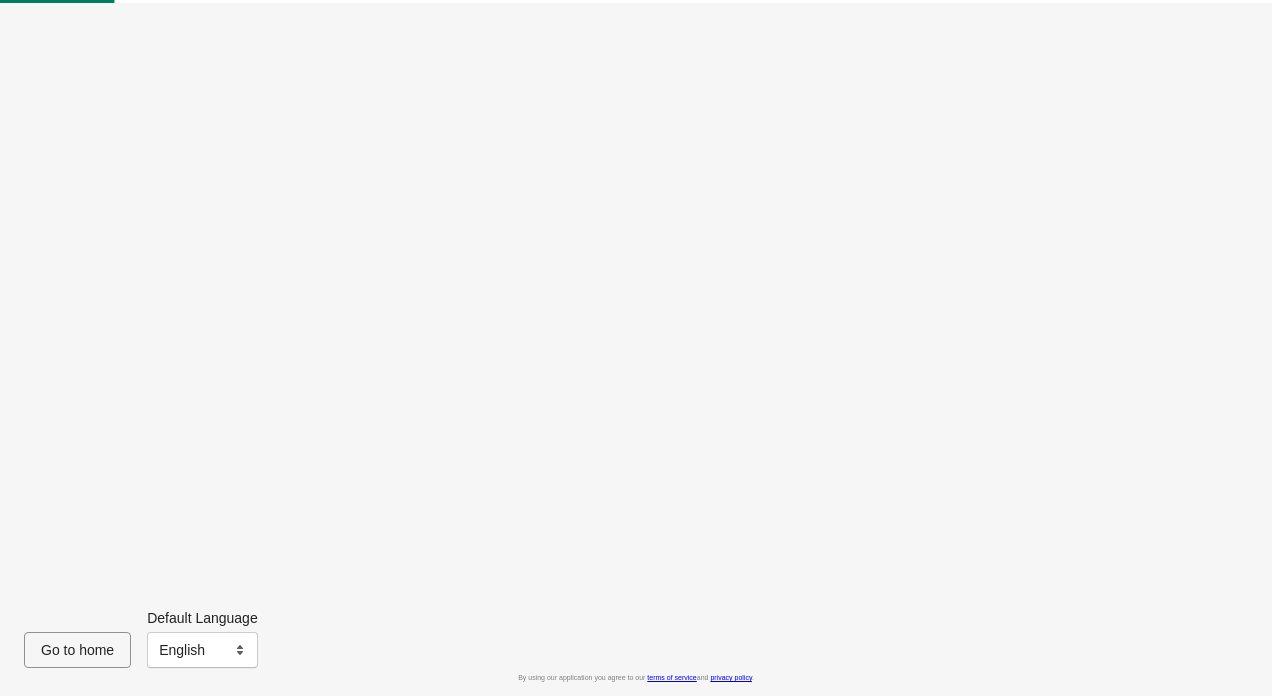 scroll, scrollTop: 0, scrollLeft: 0, axis: both 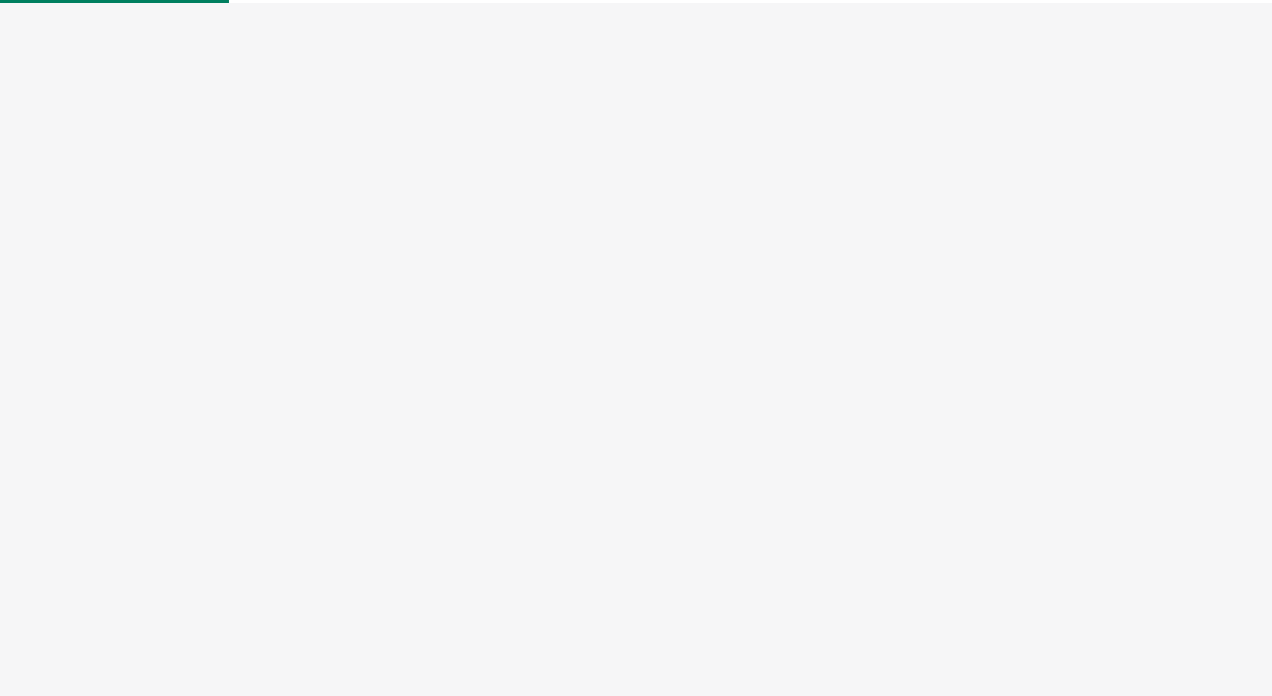 select on "US" 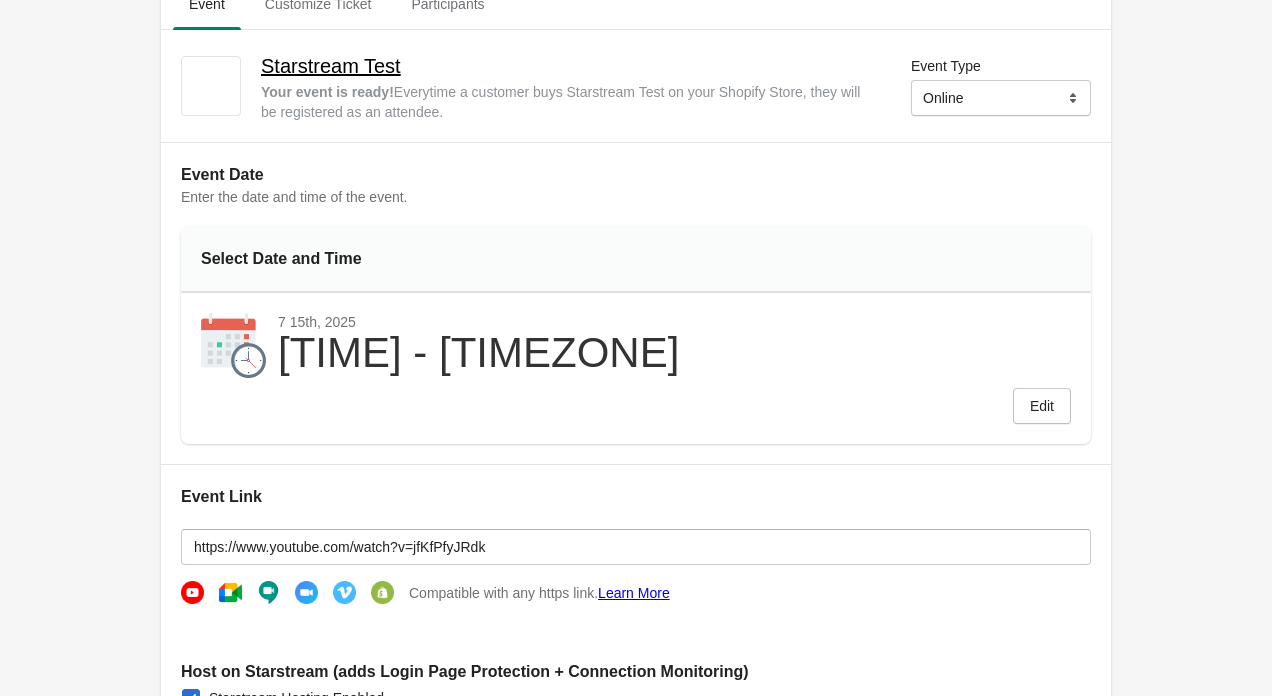 scroll, scrollTop: 0, scrollLeft: 0, axis: both 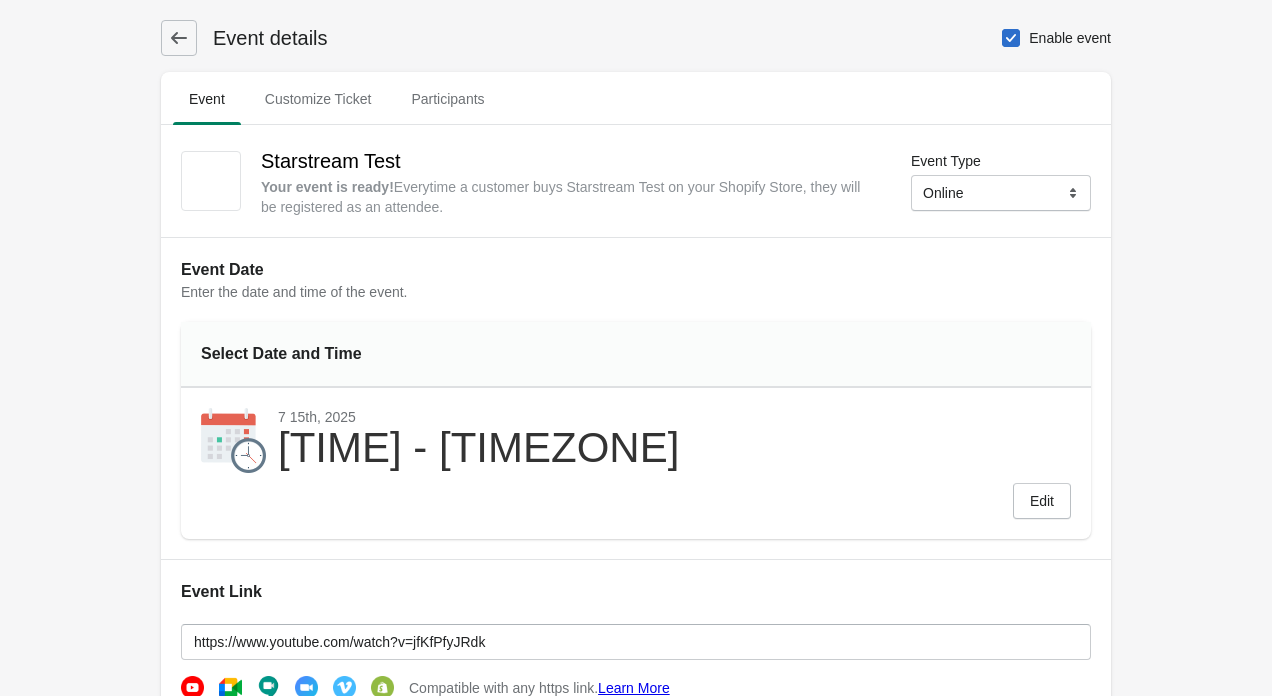 click 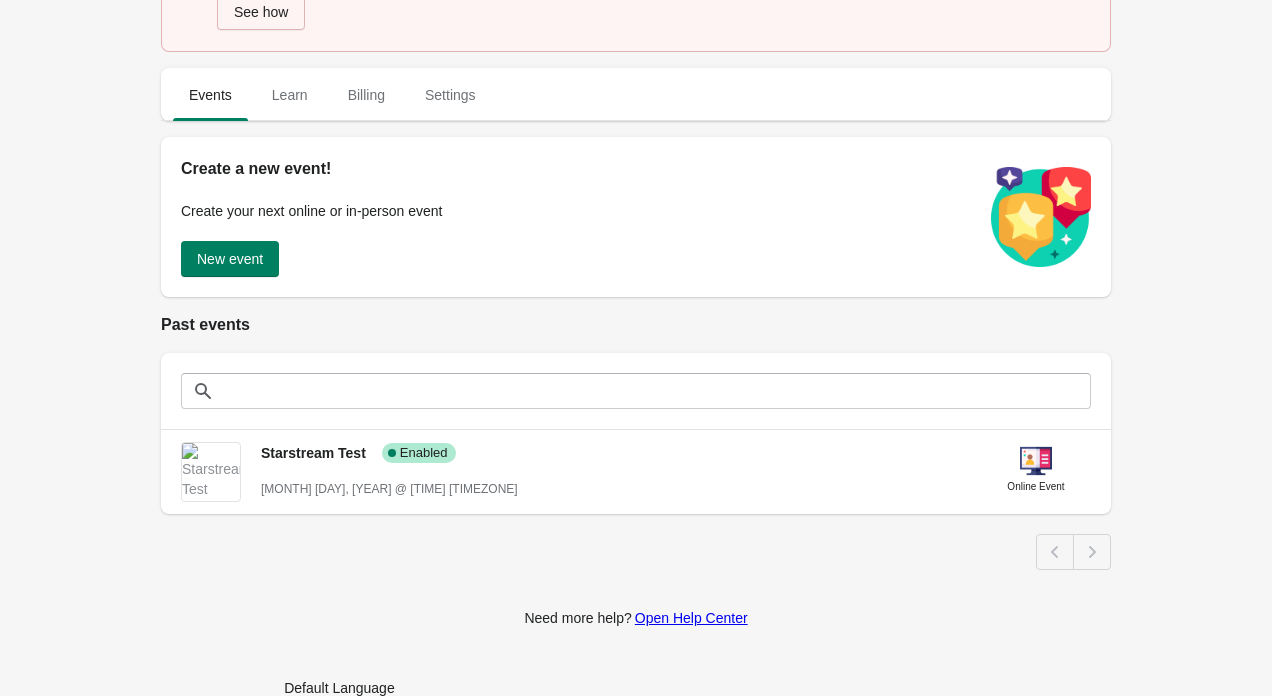 scroll, scrollTop: 196, scrollLeft: 0, axis: vertical 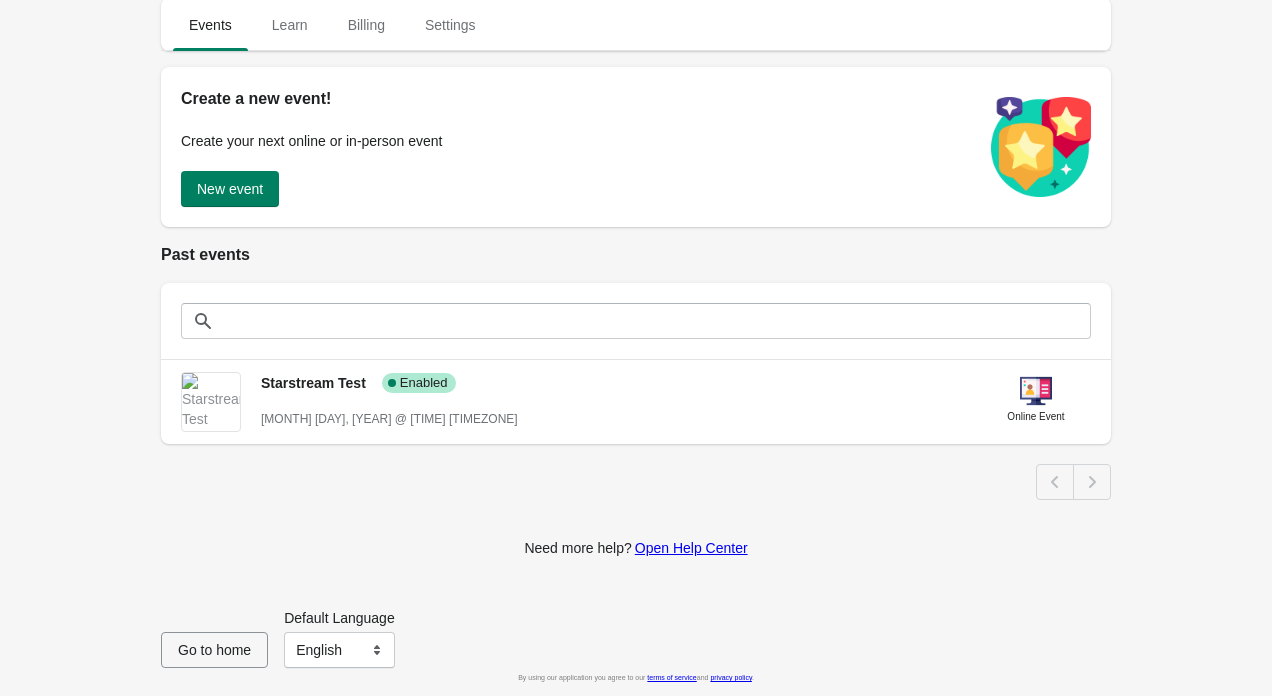 click on "Your Shopify Store must be upgraded! Shopify is upgrading the checkout experience. You must upgrade your Shopify Store checkout to keep Starstream thank you page button and order status page button functionalities. See how Events Learn Billing Settings Events Learn Billing Settings Create a new event! Create your next online or in-person event New event Past events Starstream Test Success Complete Enabled July 15st, 2025 @ 12:00 GMT+9 Online Event Need more help? Open Help Center Go to home Default Language English Français English By using our application you agree to our   terms of service  and   privacy policy ." at bounding box center [636, 250] 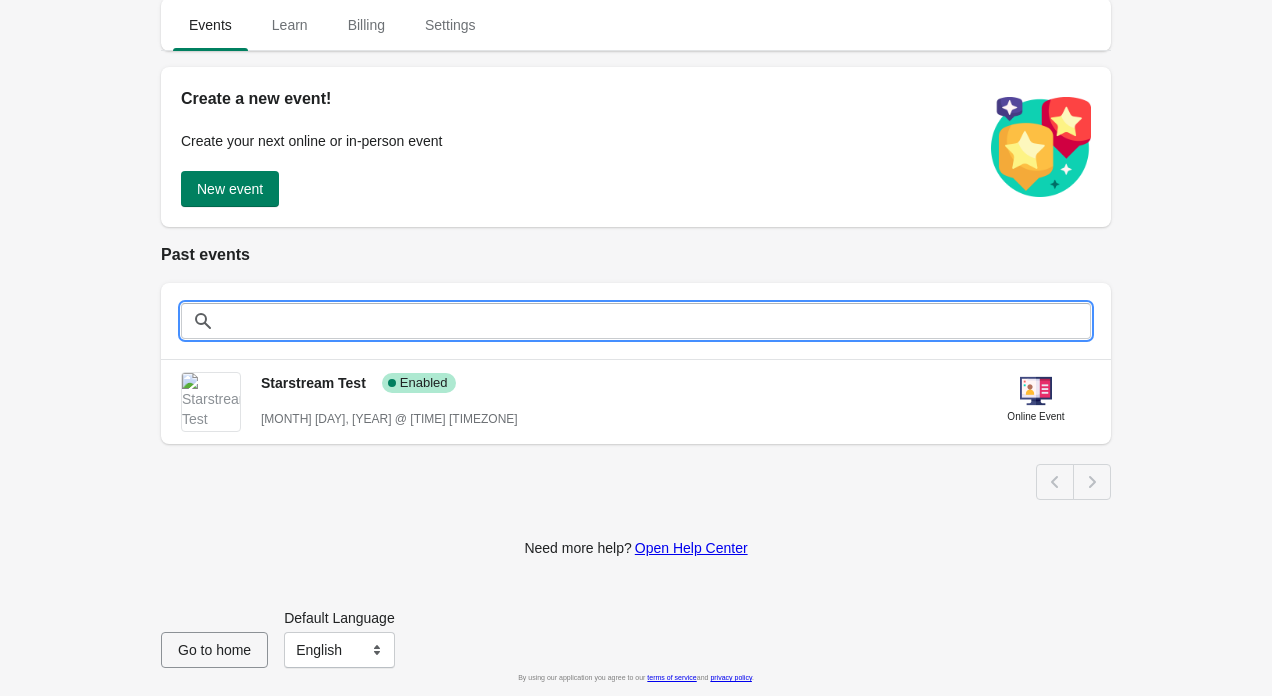 click at bounding box center (656, 321) 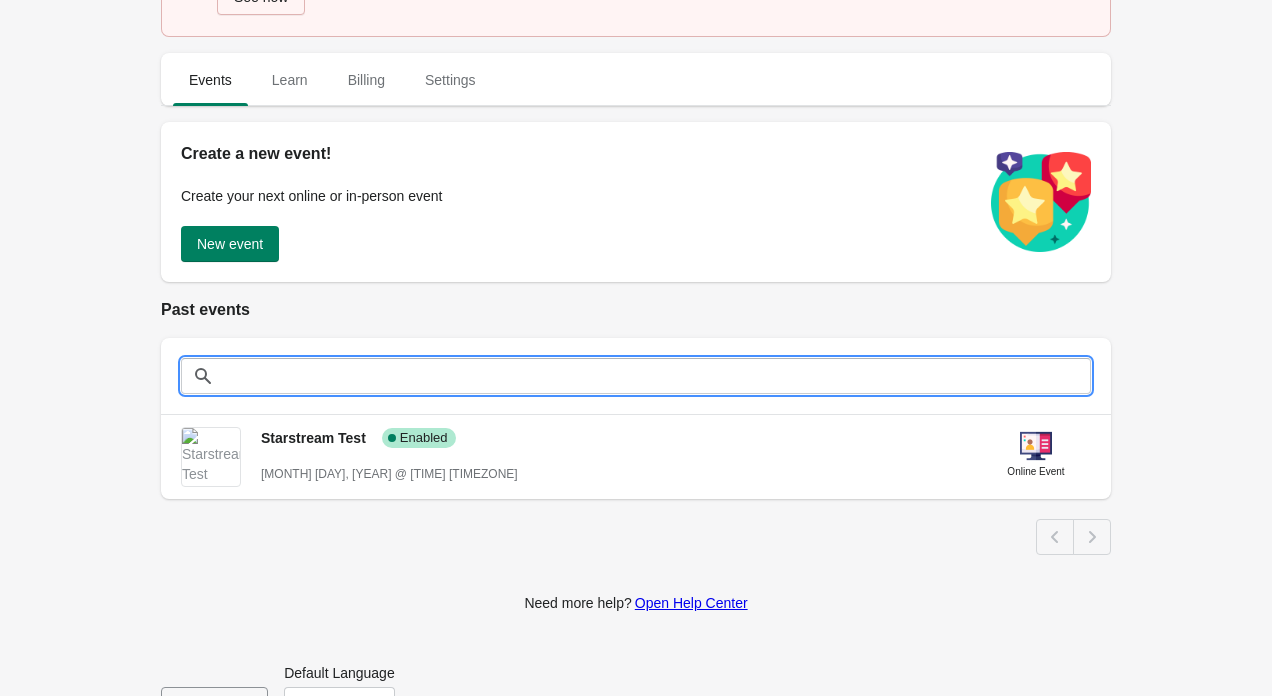scroll, scrollTop: 137, scrollLeft: 0, axis: vertical 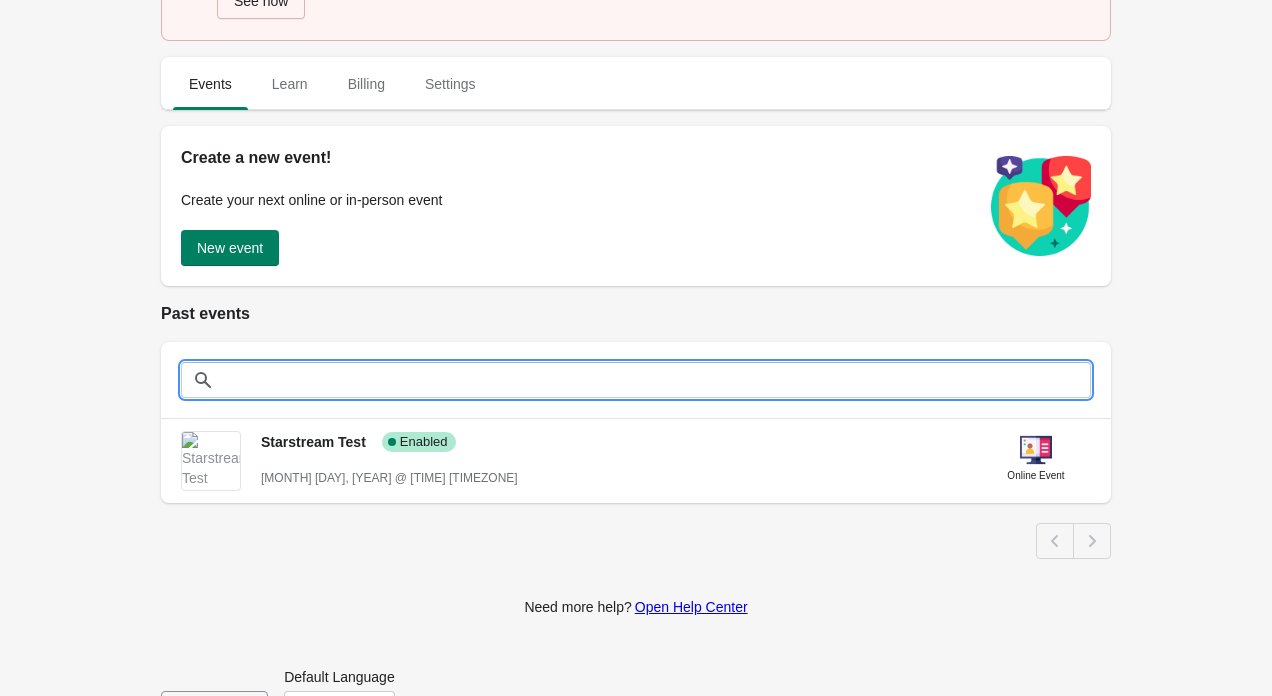 click at bounding box center (656, 380) 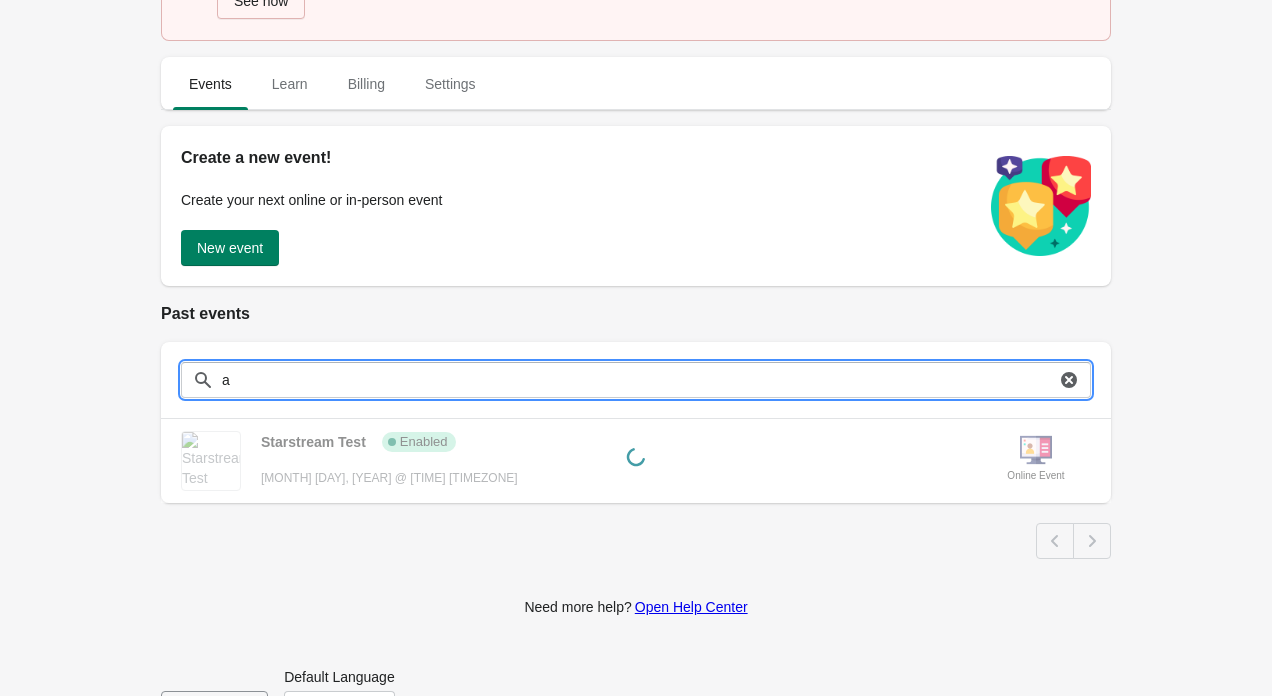 type 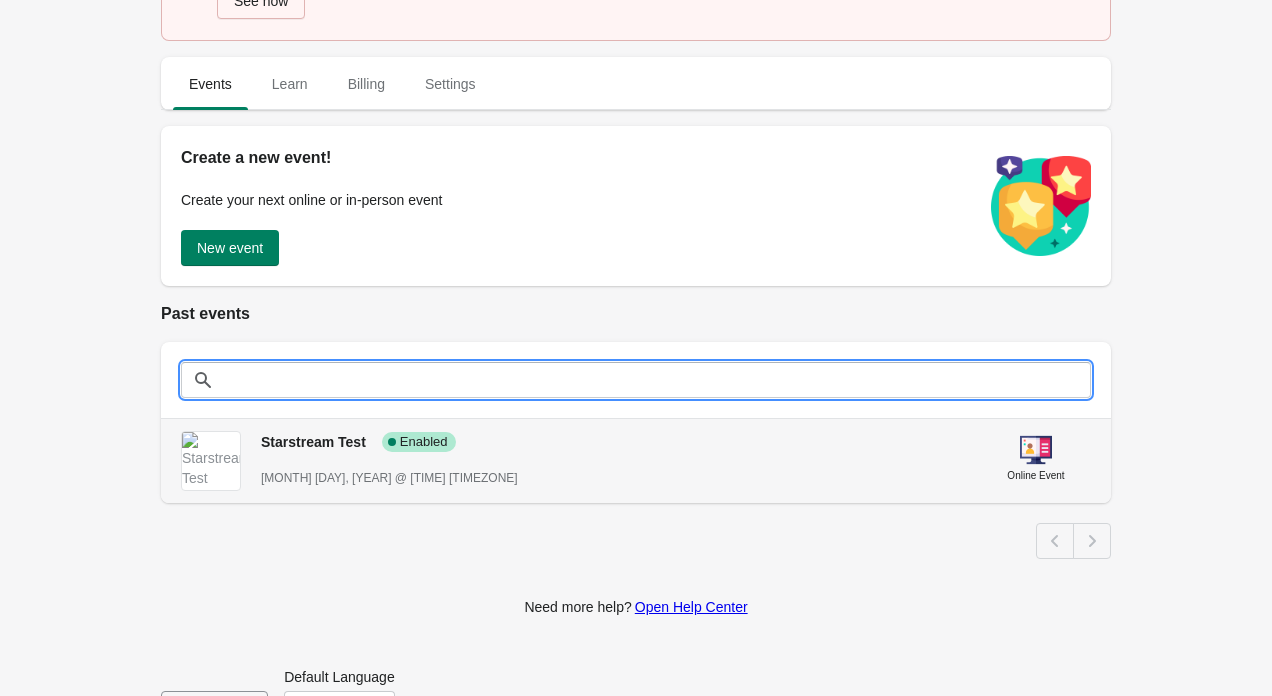 click on "[MONTH] [DAY]st, [YEAR] @ [TIME] [TIMEZONE]" at bounding box center [613, 478] 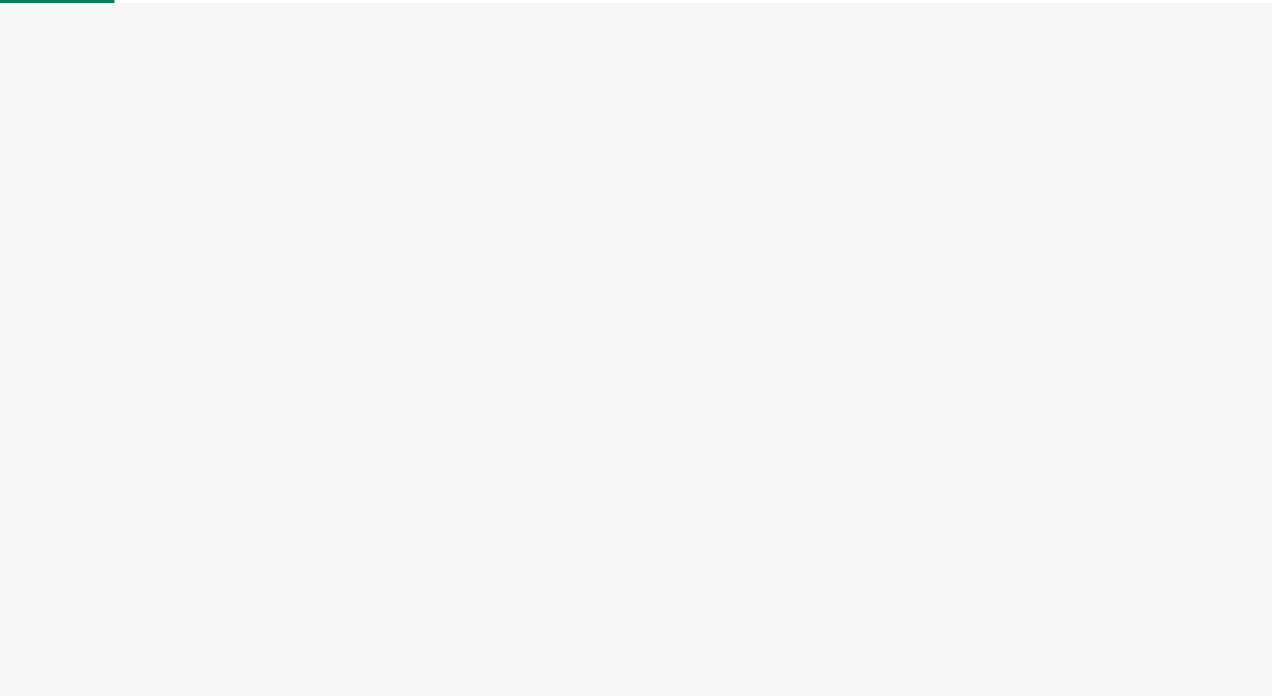 select on "US" 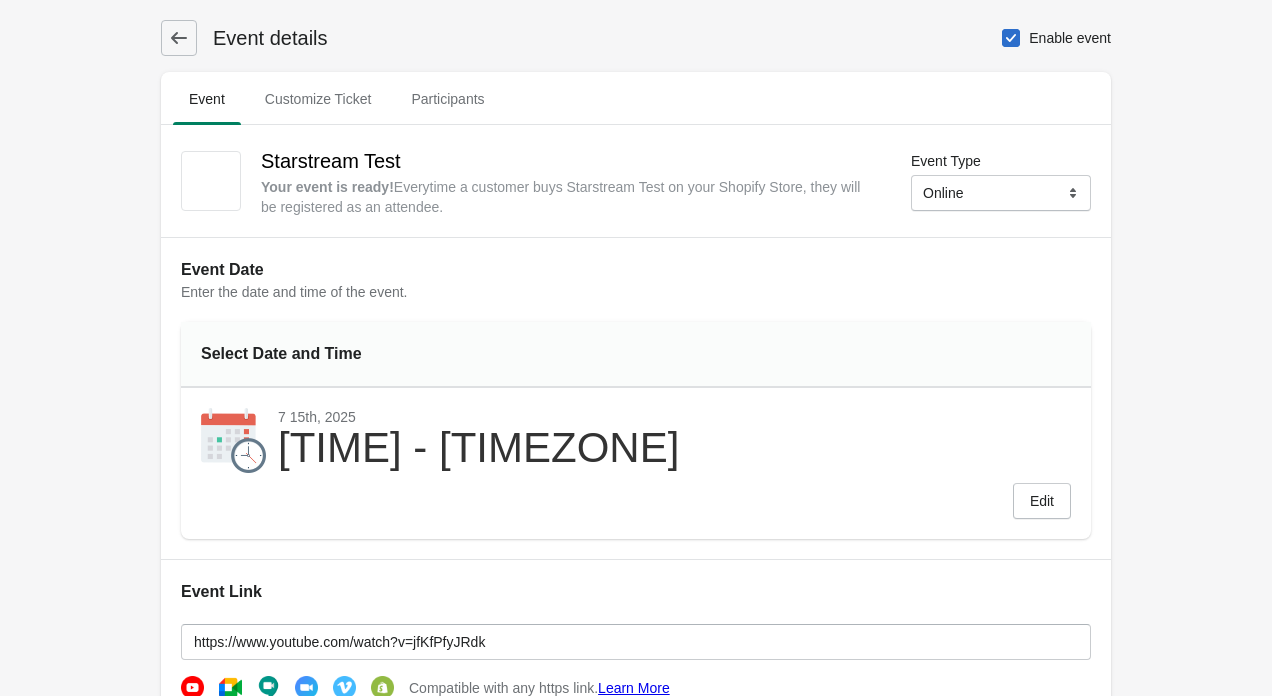 click at bounding box center (179, 38) 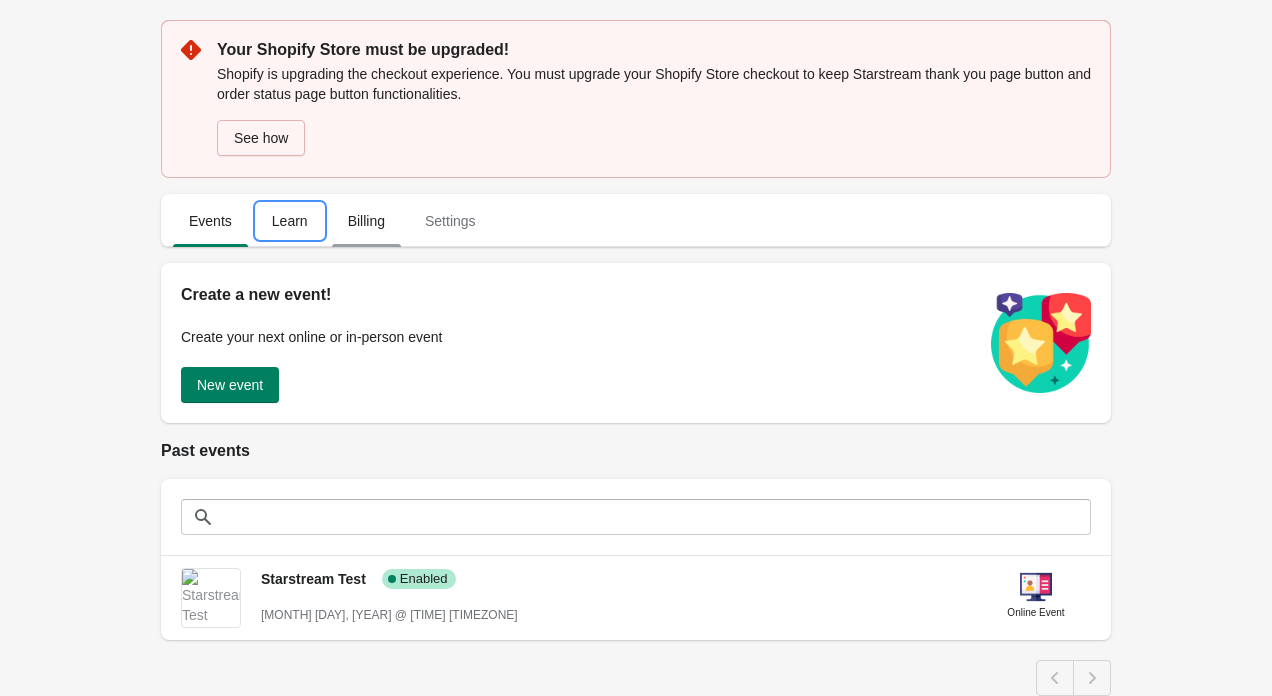 drag, startPoint x: 296, startPoint y: 226, endPoint x: 343, endPoint y: 232, distance: 47.38143 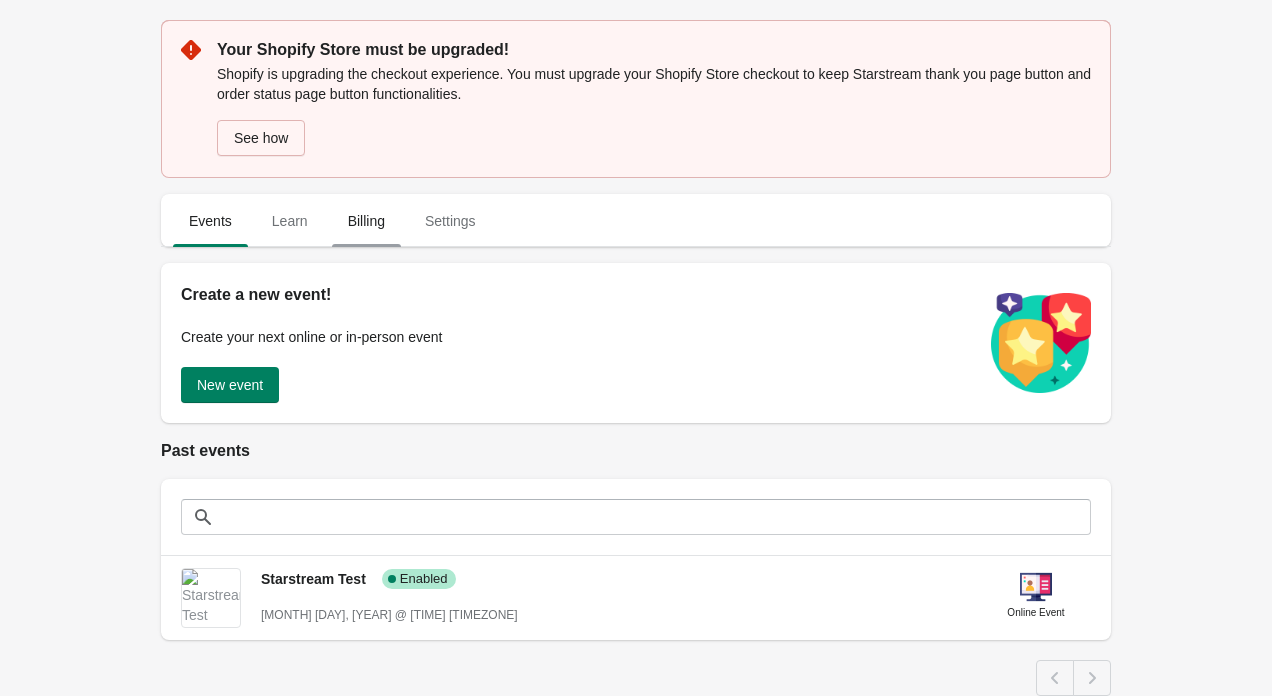 click on "Learn" at bounding box center [290, 221] 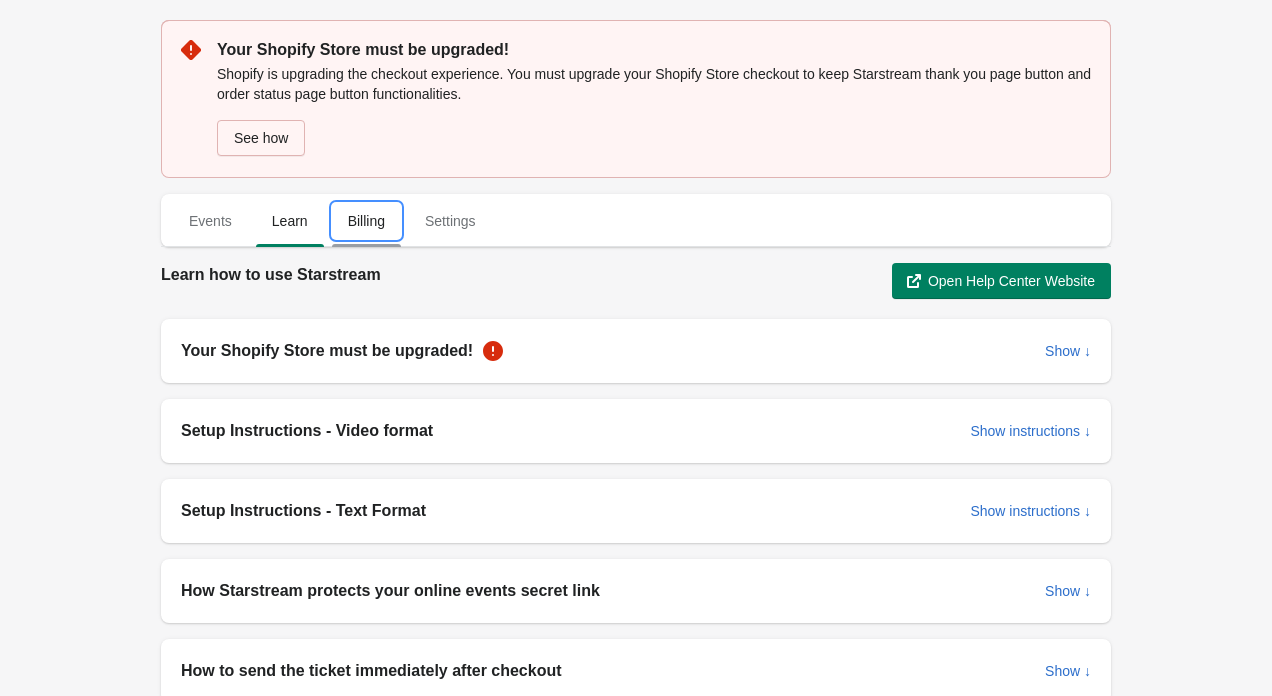 drag, startPoint x: 354, startPoint y: 232, endPoint x: 371, endPoint y: 234, distance: 17.117243 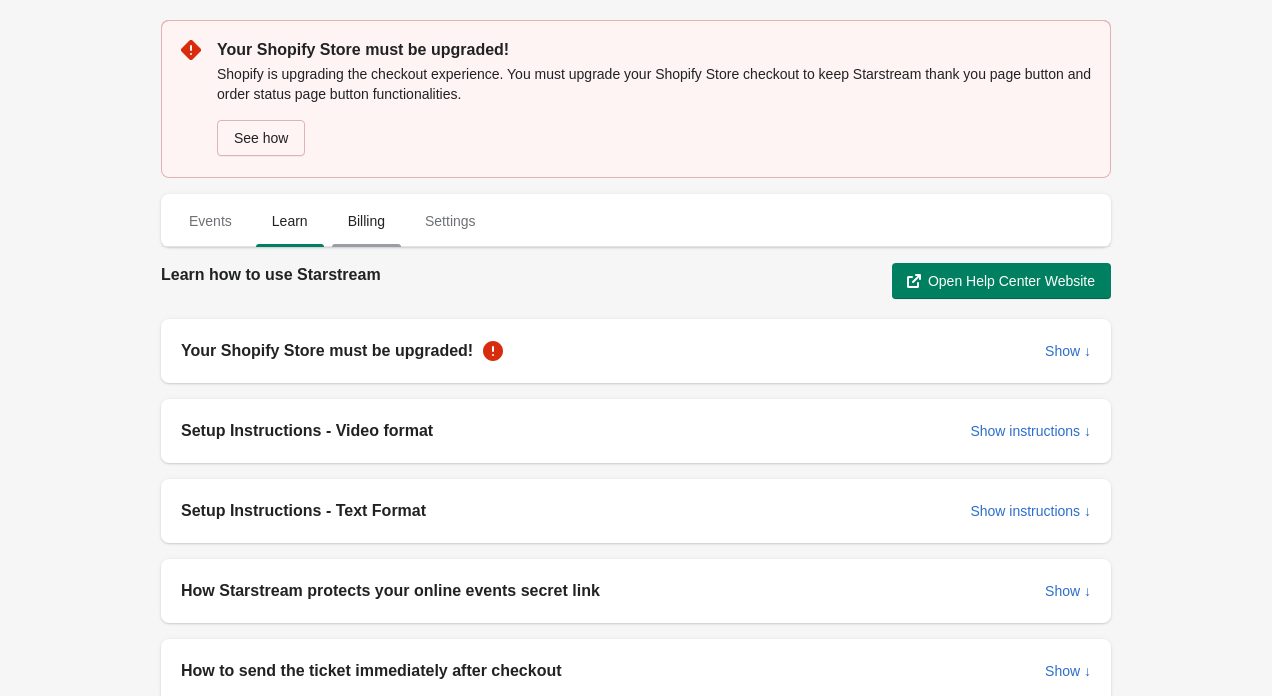 click on "Billing" at bounding box center [366, 221] 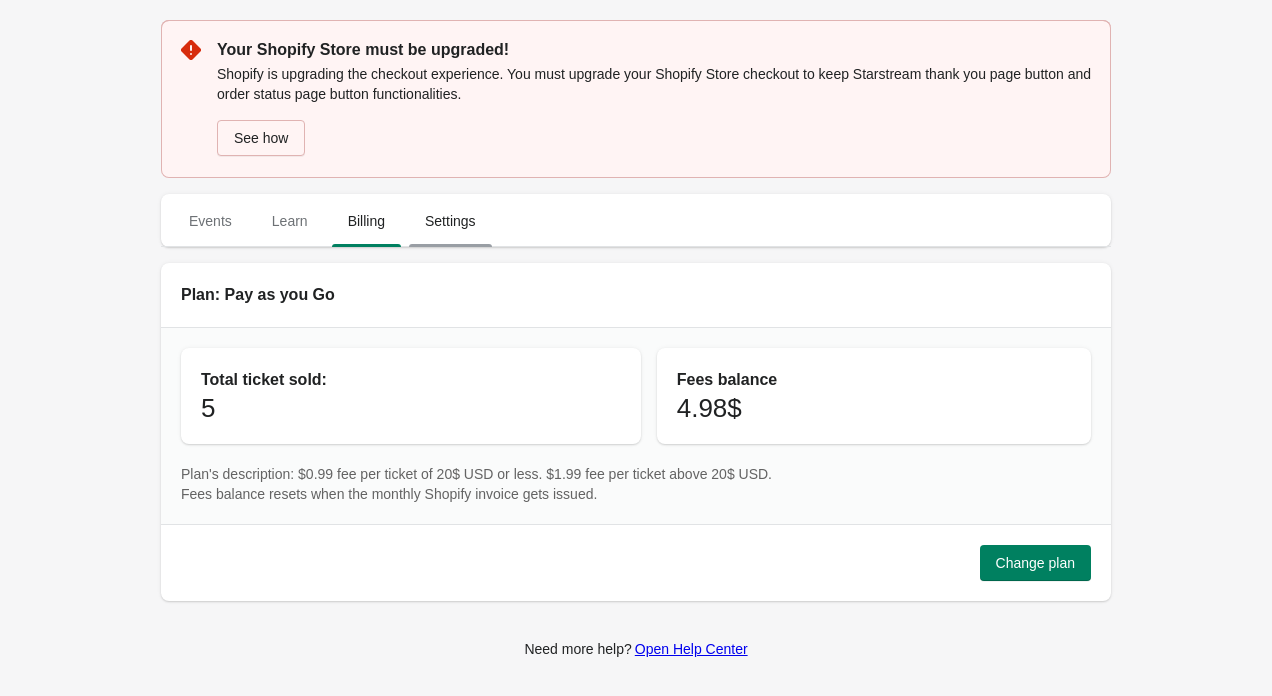 click on "Settings" at bounding box center [450, 221] 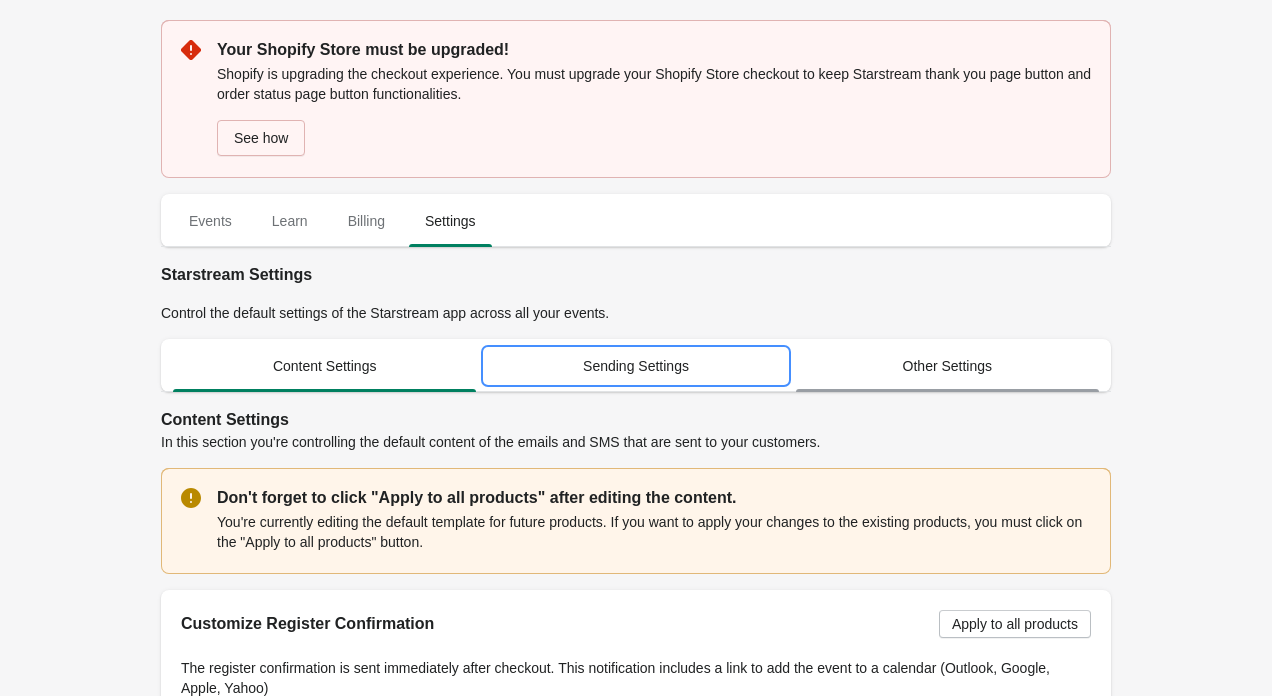 drag, startPoint x: 692, startPoint y: 364, endPoint x: 952, endPoint y: 367, distance: 260.0173 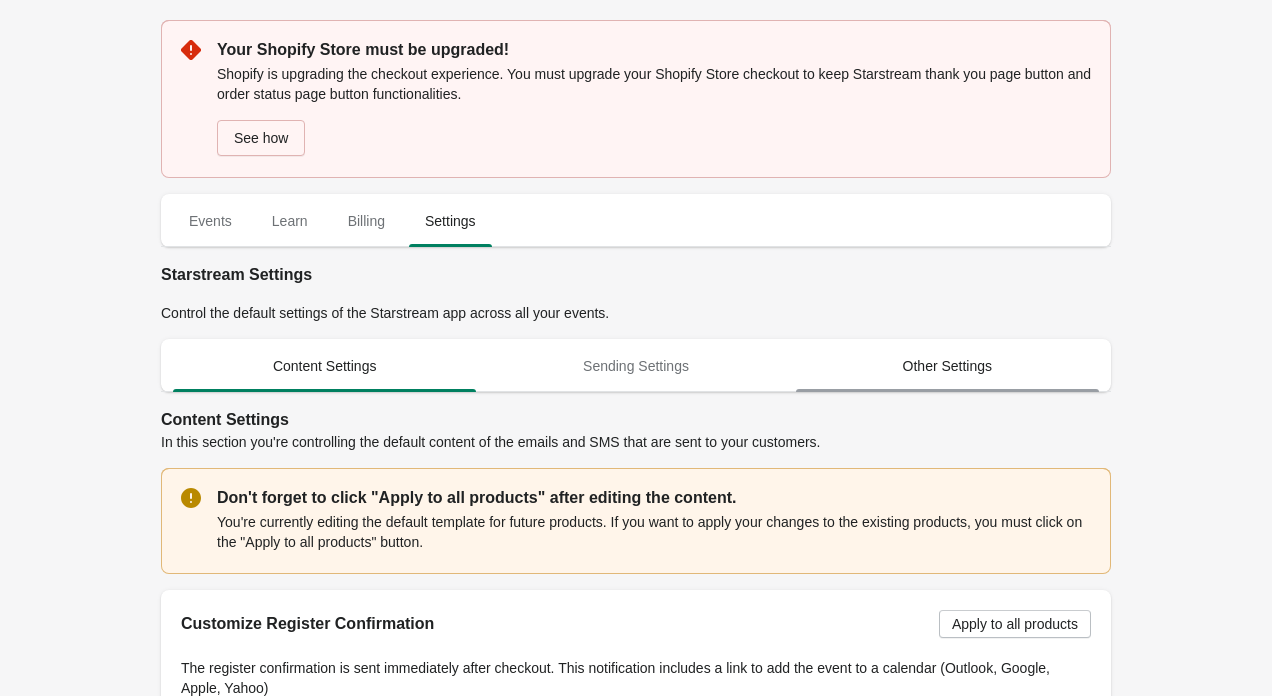 click on "Sending Settings" at bounding box center [635, 366] 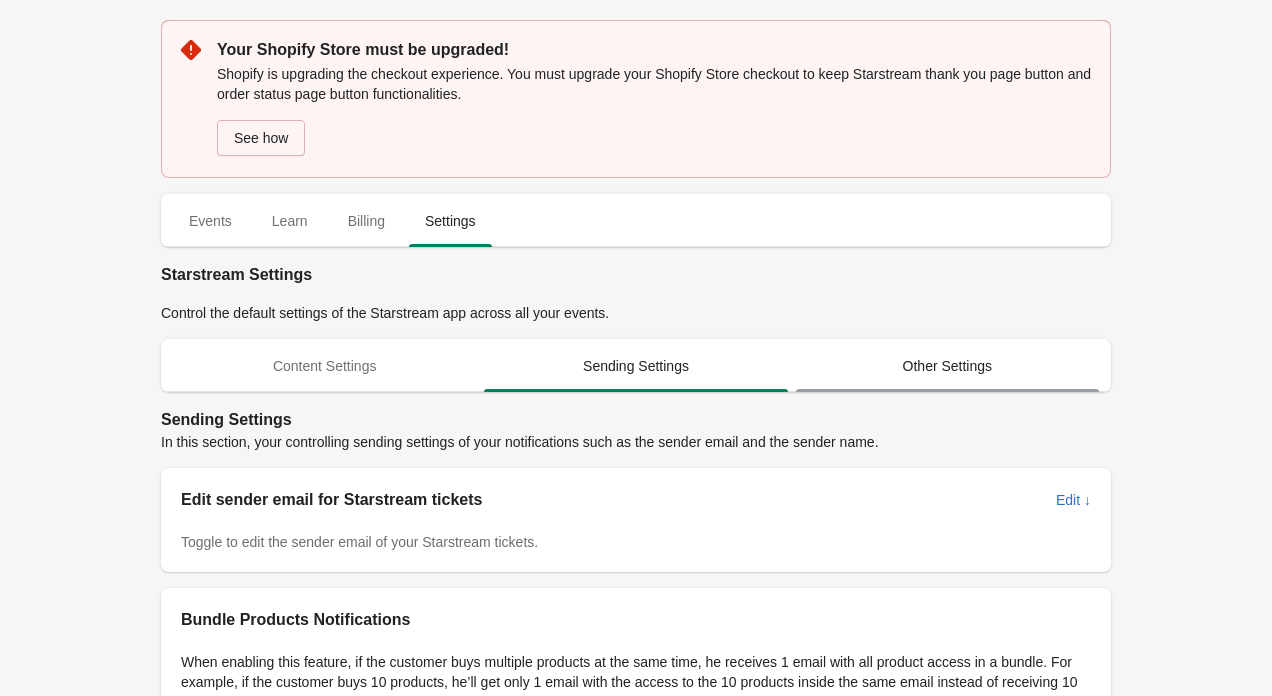 click on "Other Settings" at bounding box center (947, 366) 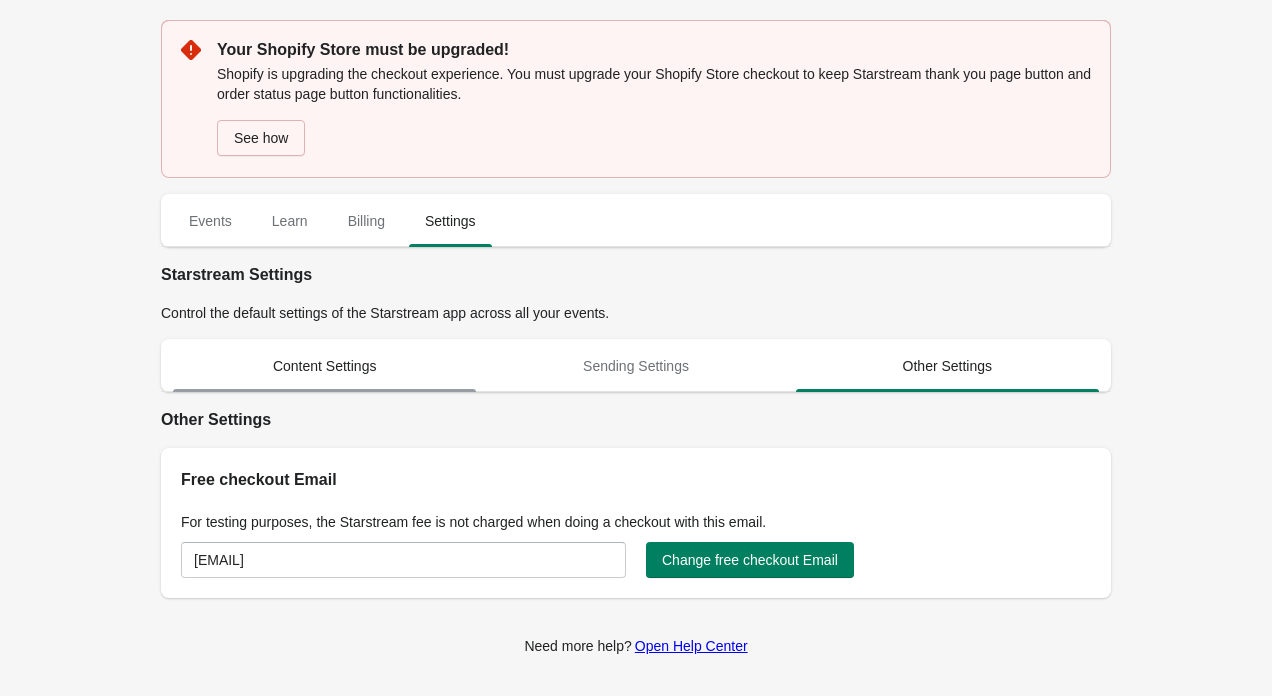 click on "Content Settings" at bounding box center (324, 366) 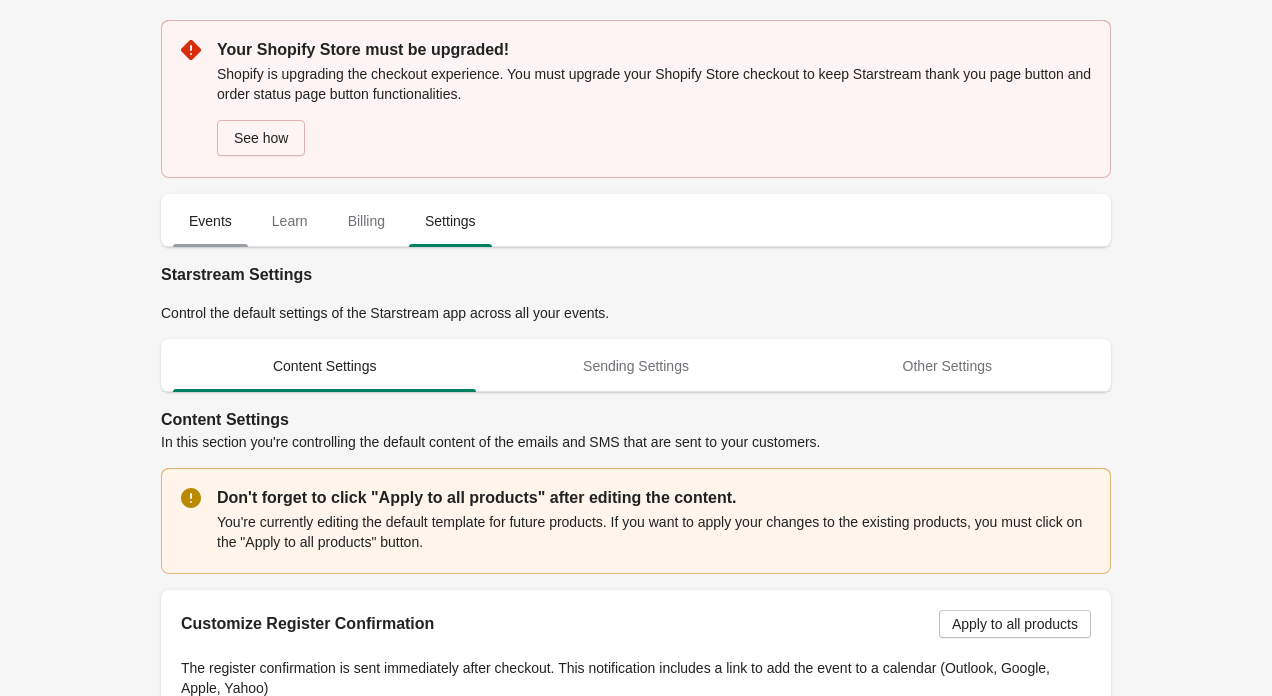 click on "Events" at bounding box center [210, 221] 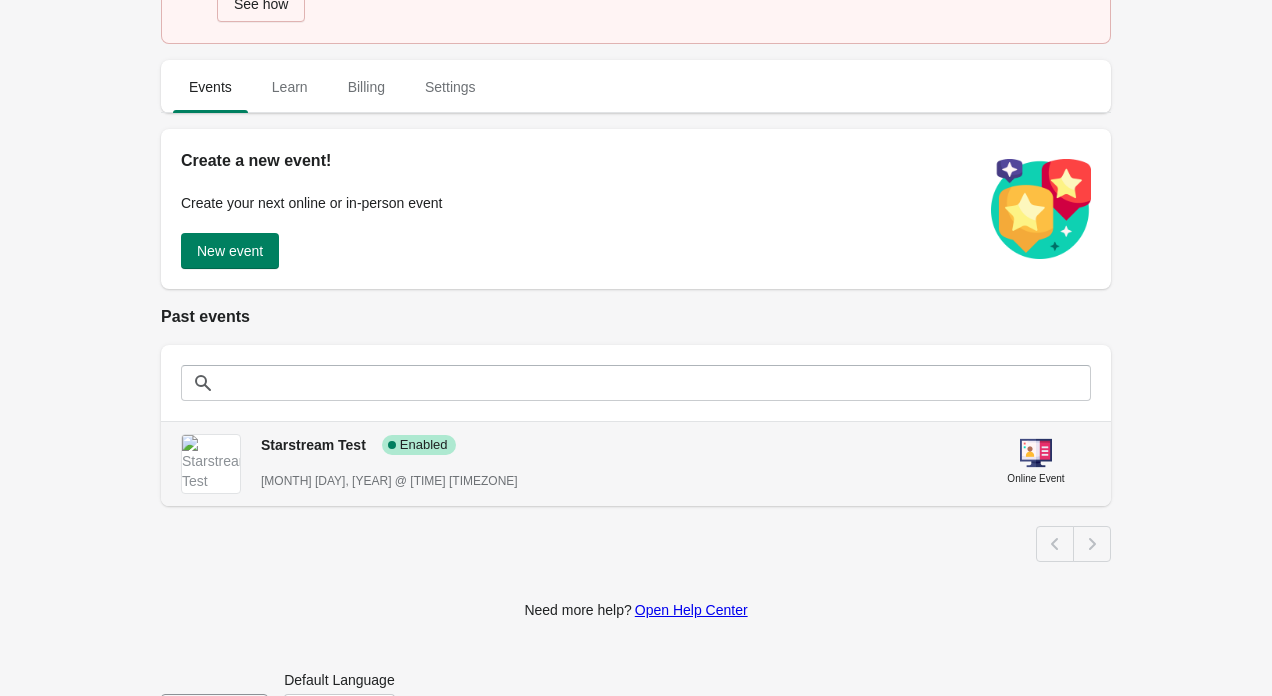 scroll, scrollTop: 196, scrollLeft: 0, axis: vertical 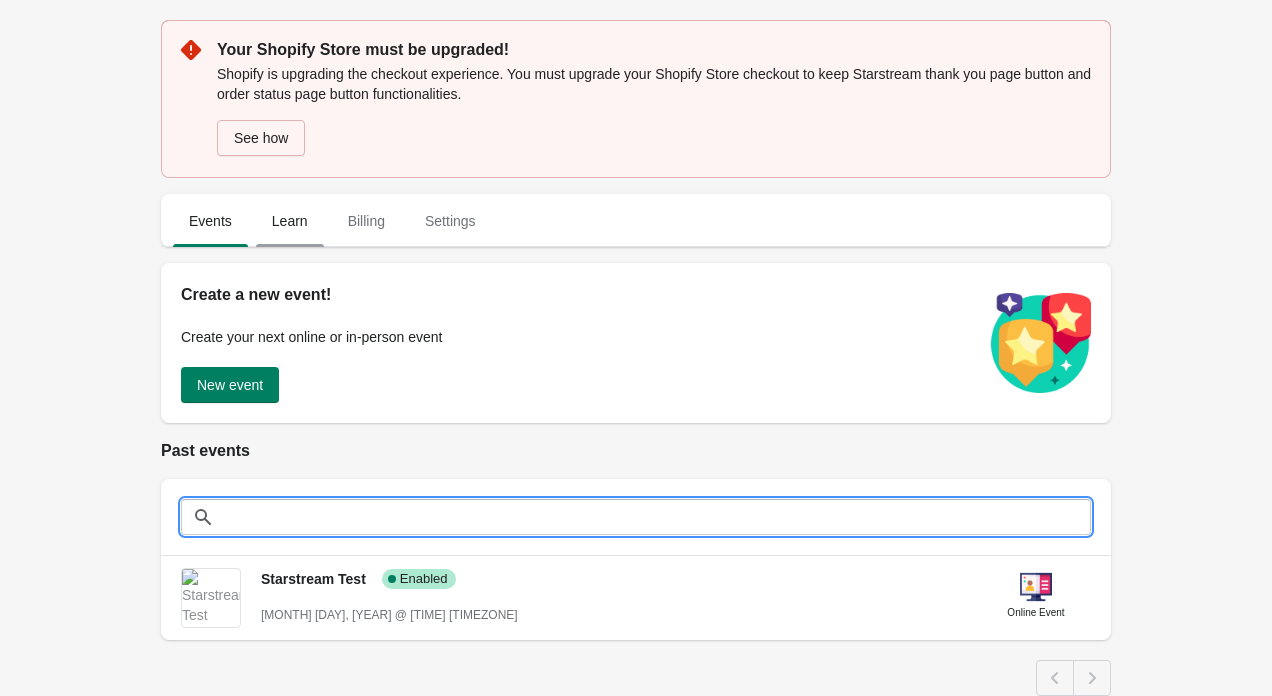 click on "Learn" at bounding box center (290, 221) 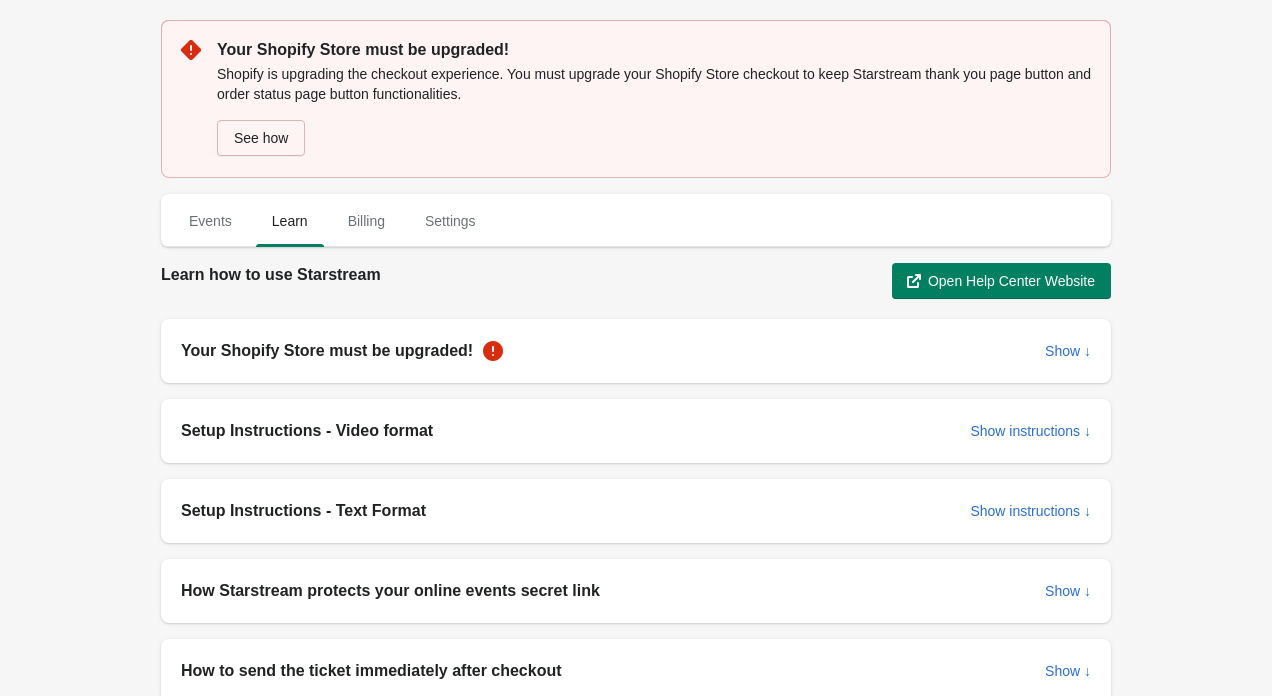 click at bounding box center (636, 373) 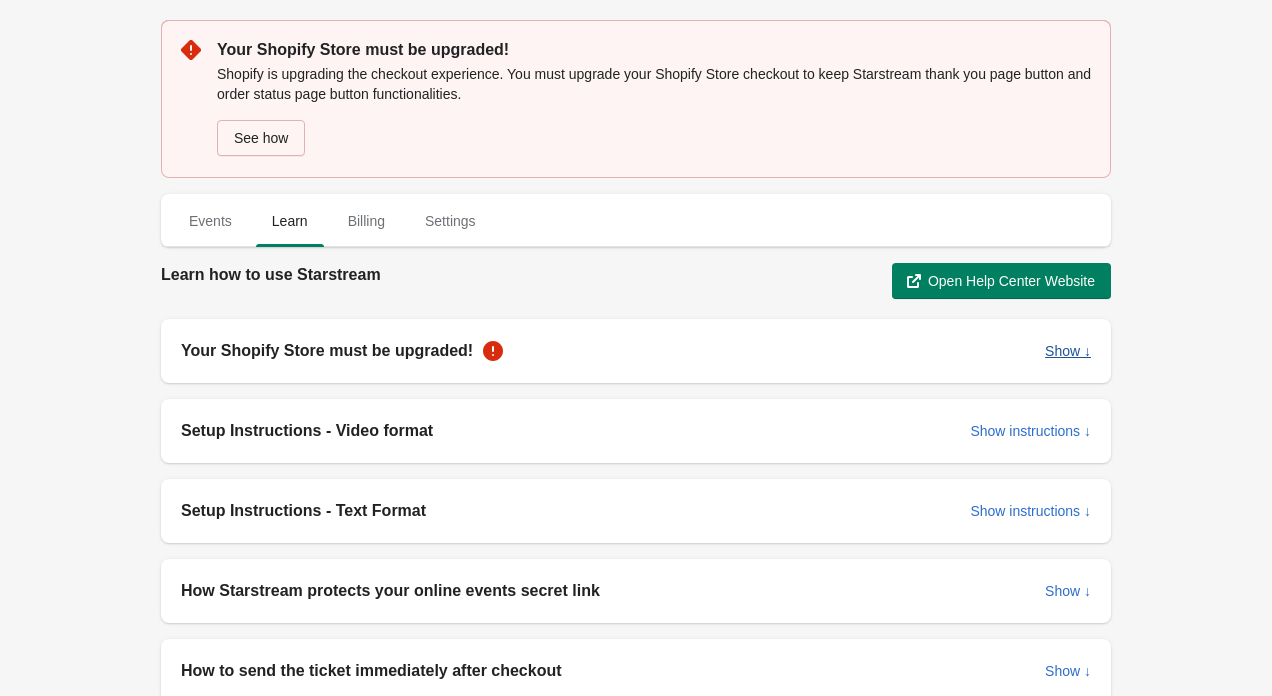 click on "Show ↓" at bounding box center (1068, 351) 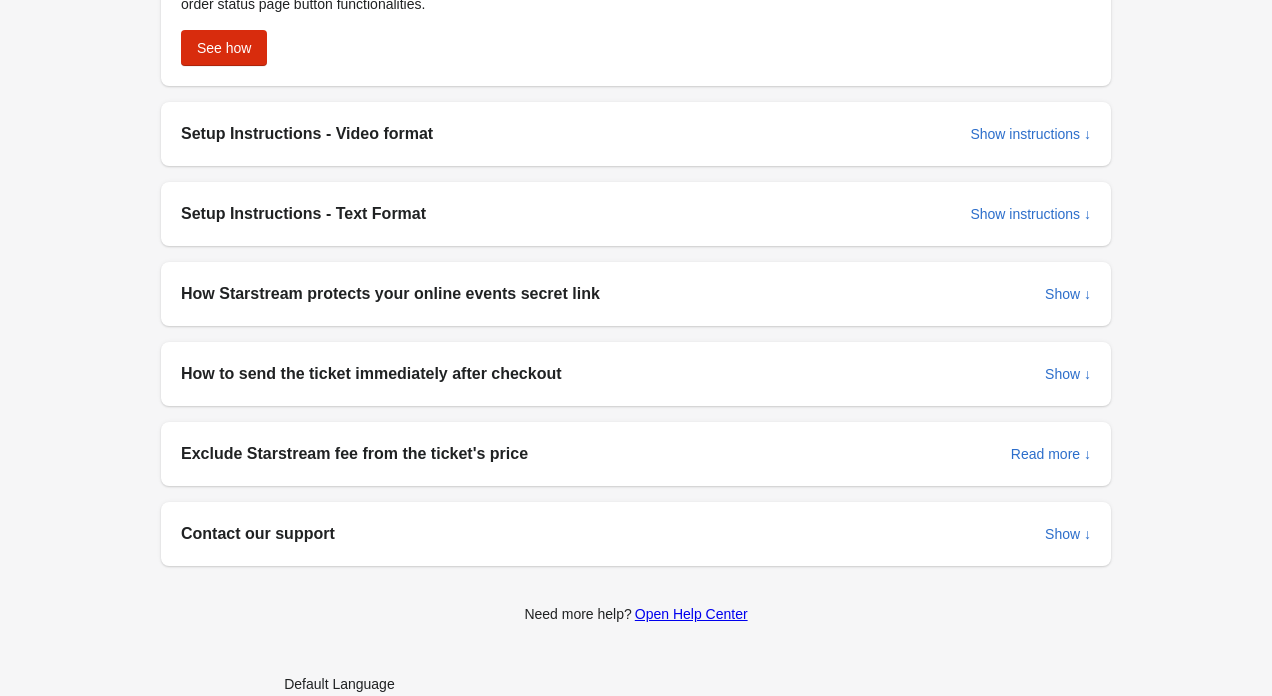 scroll, scrollTop: 475, scrollLeft: 0, axis: vertical 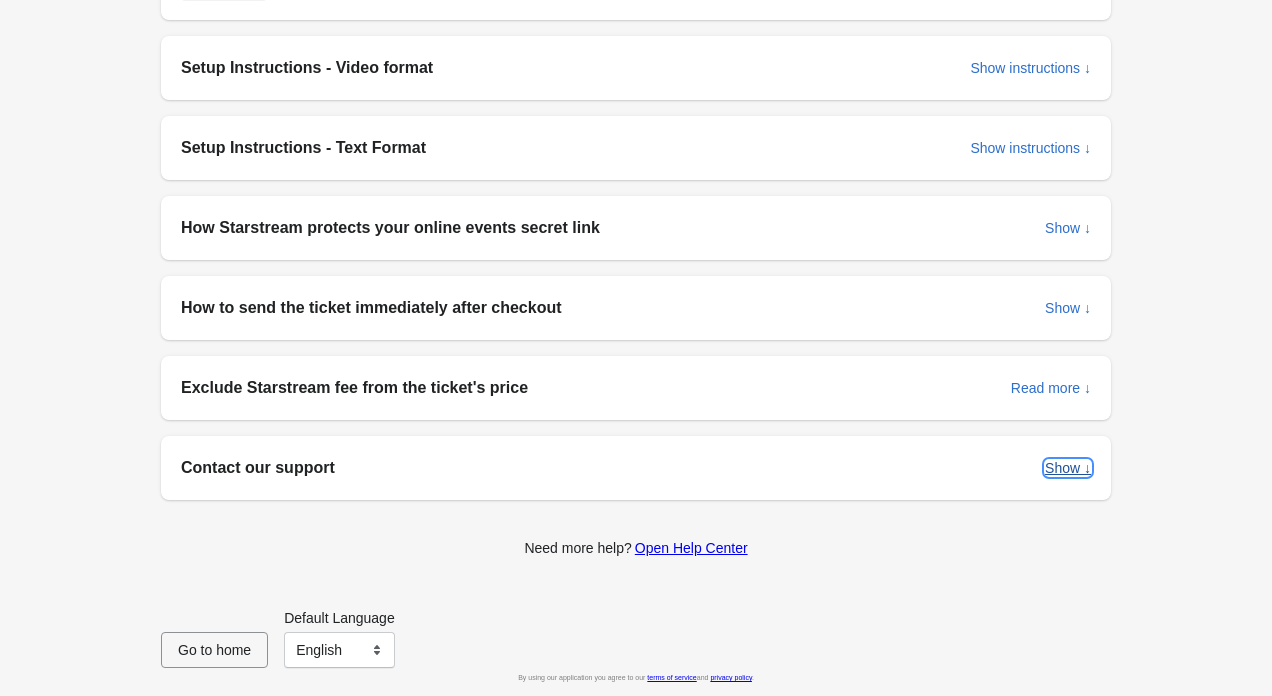 drag, startPoint x: 1081, startPoint y: 459, endPoint x: 1076, endPoint y: 422, distance: 37.336308 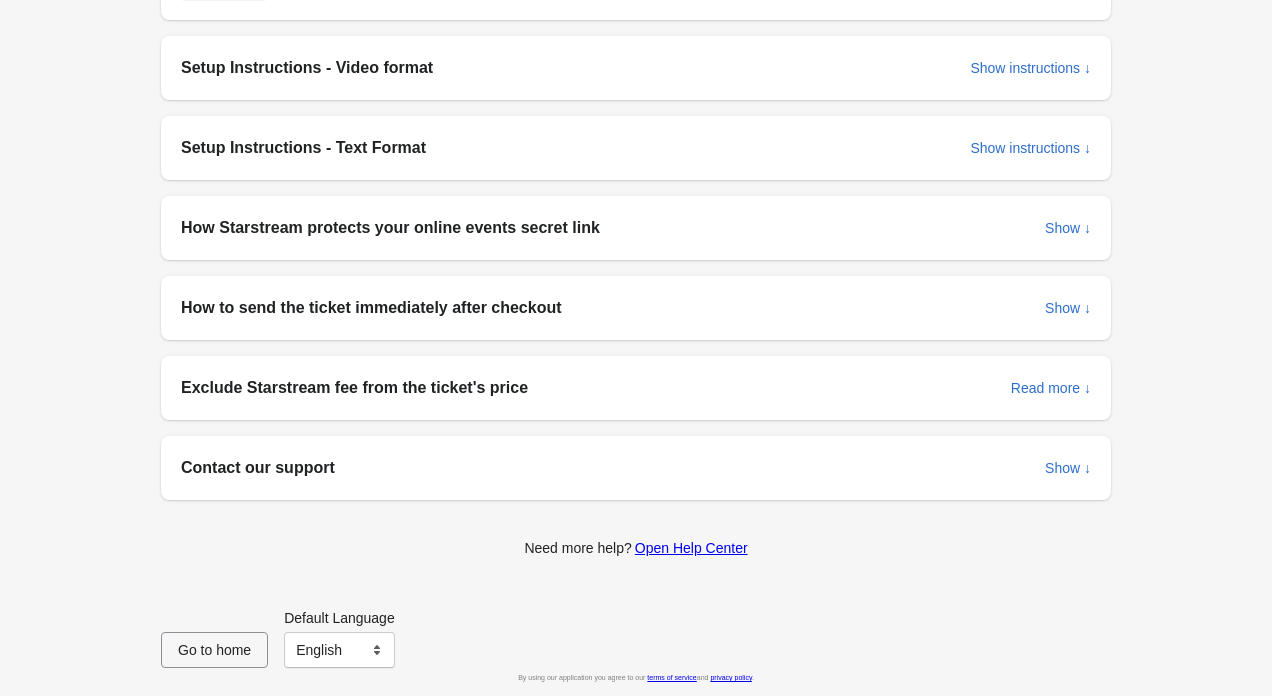 click on "Show ↓" at bounding box center (1068, 468) 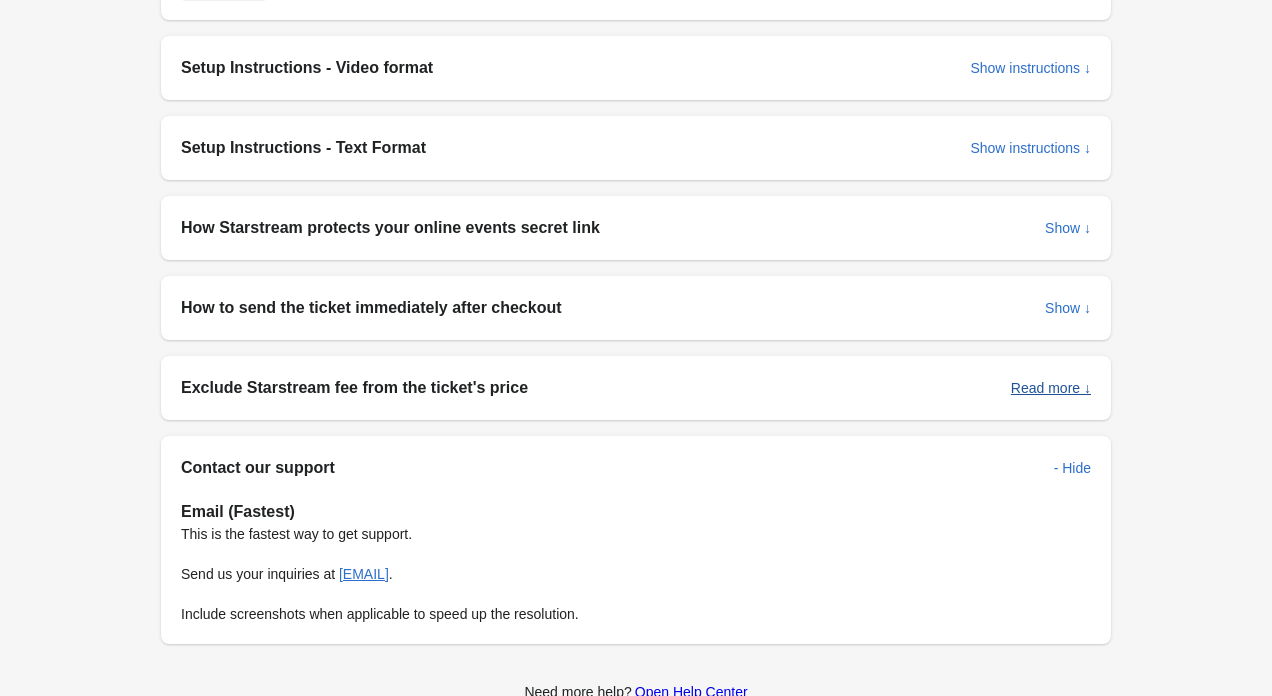 click on "Read more ↓" at bounding box center [1051, 388] 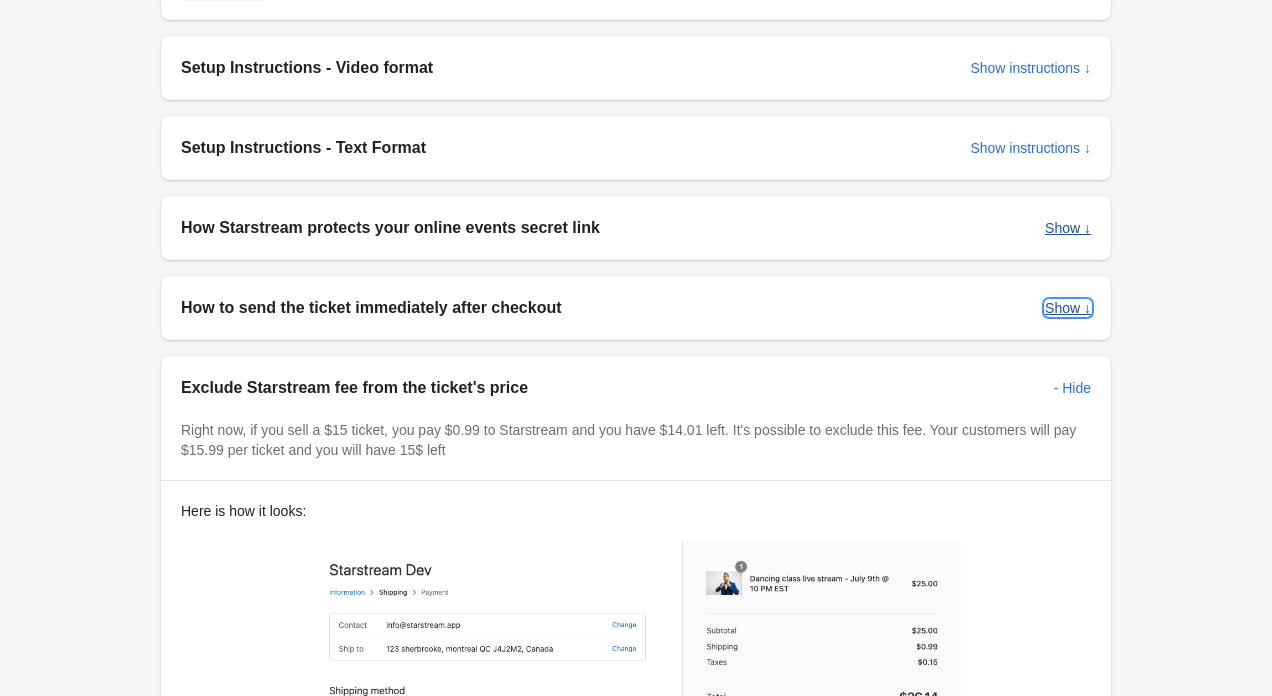 drag, startPoint x: 1073, startPoint y: 315, endPoint x: 1074, endPoint y: 241, distance: 74.00676 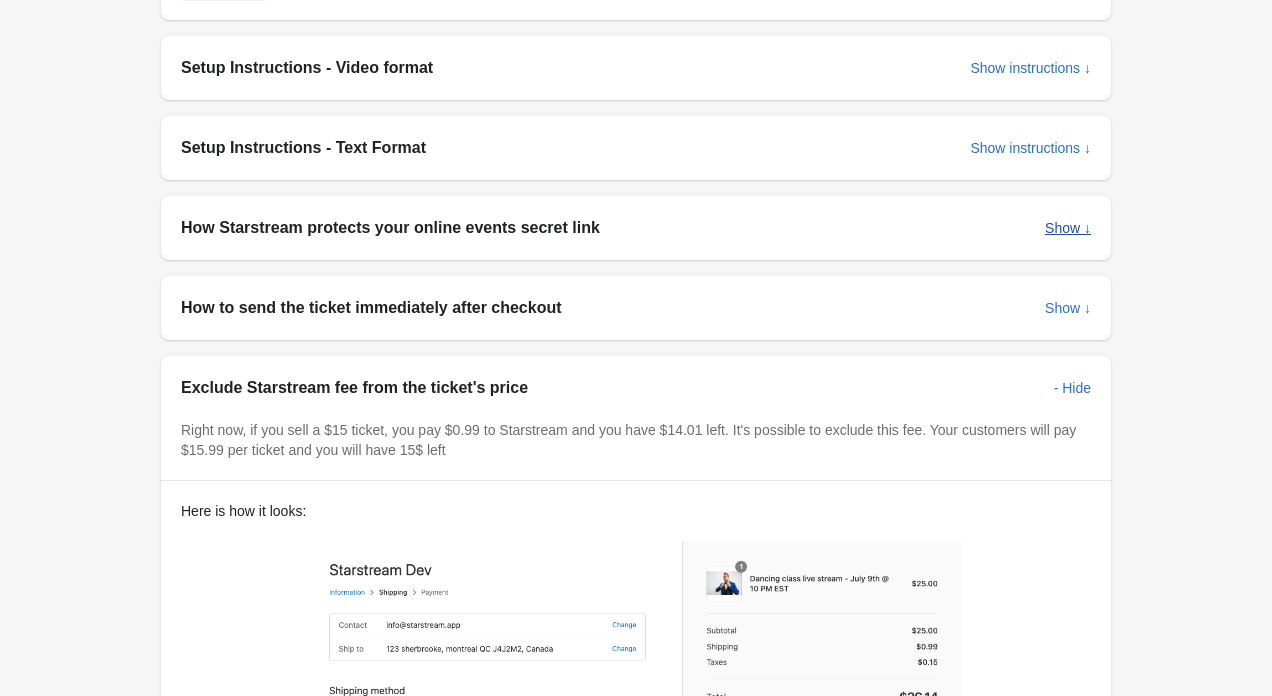 click on "Show ↓" at bounding box center (1068, 308) 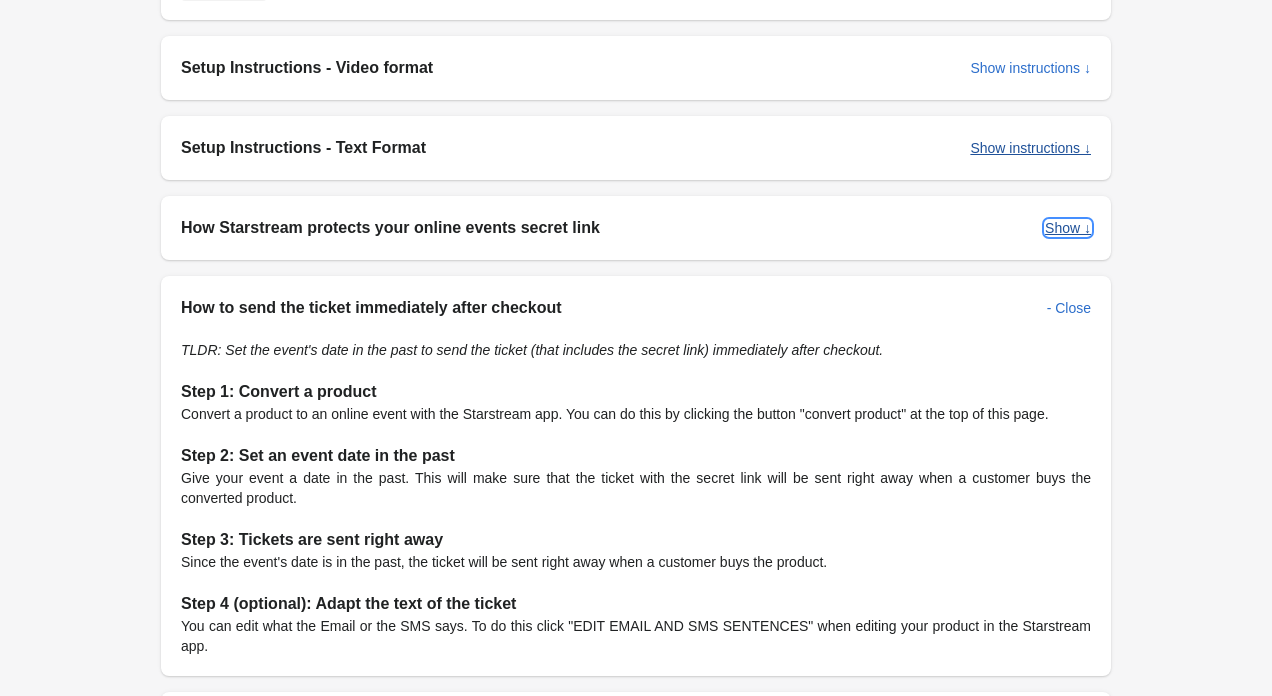 drag, startPoint x: 1073, startPoint y: 227, endPoint x: 1057, endPoint y: 163, distance: 65.96969 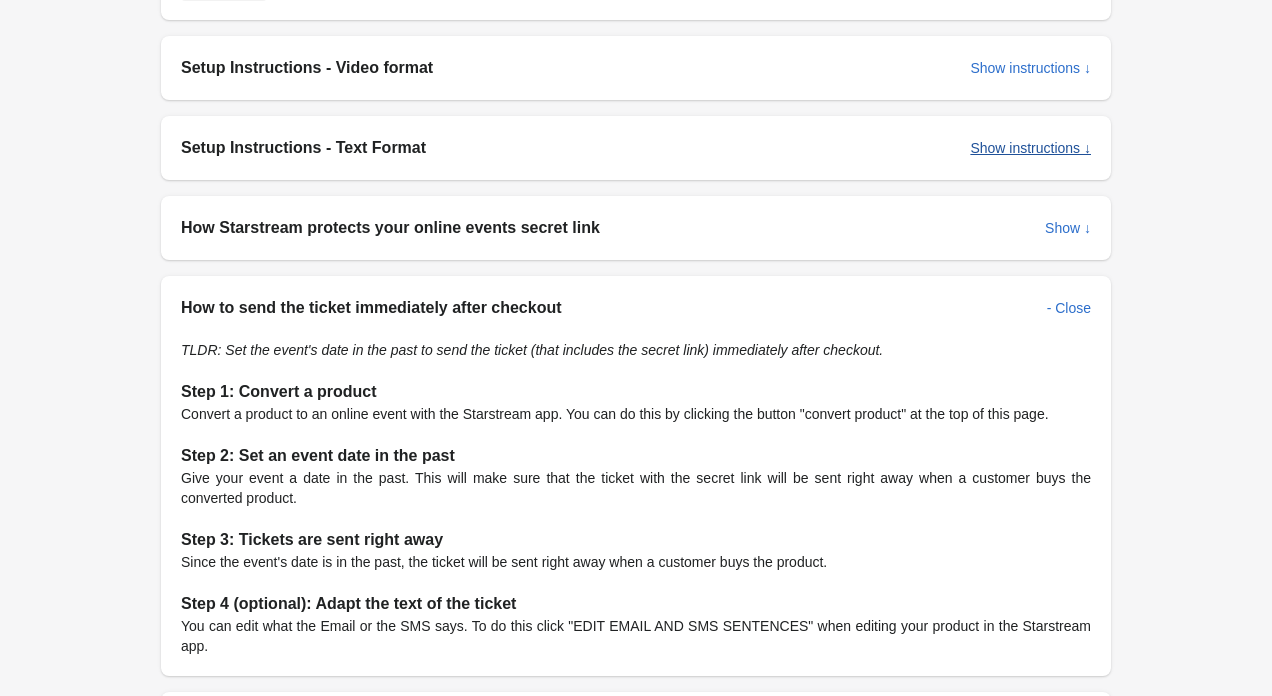 click on "Show ↓" at bounding box center [1068, 228] 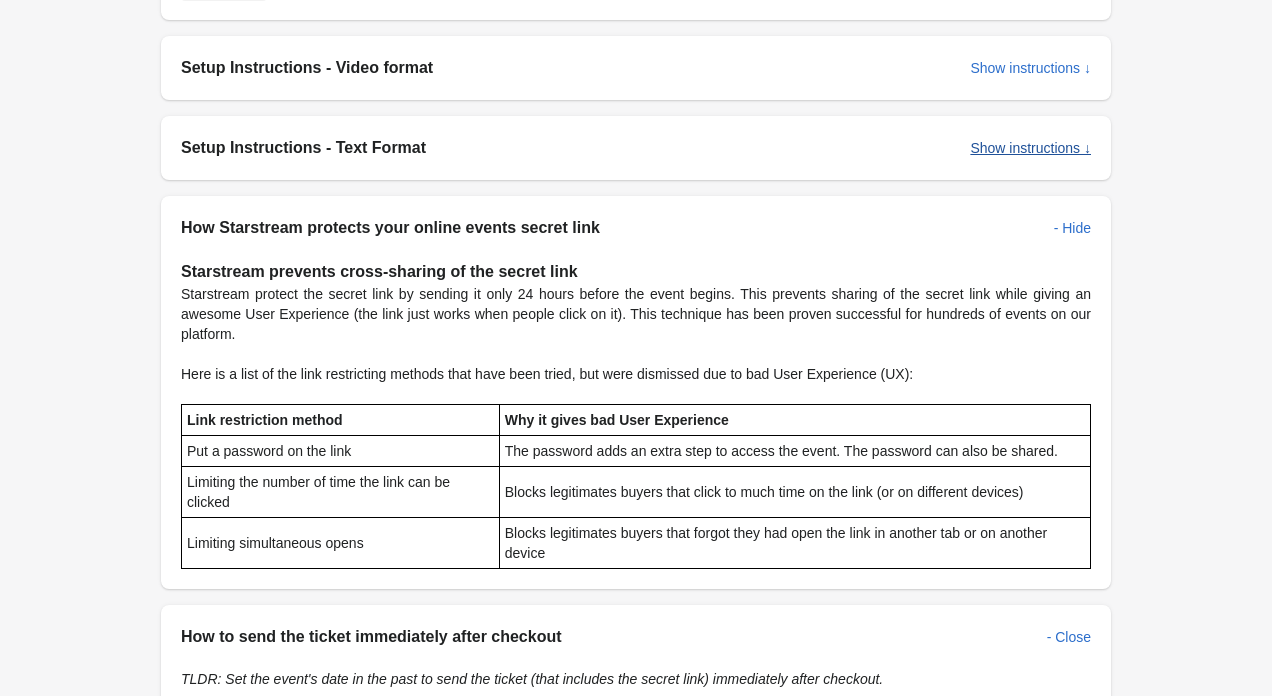 click on "Show instructions ↓" at bounding box center (1030, 148) 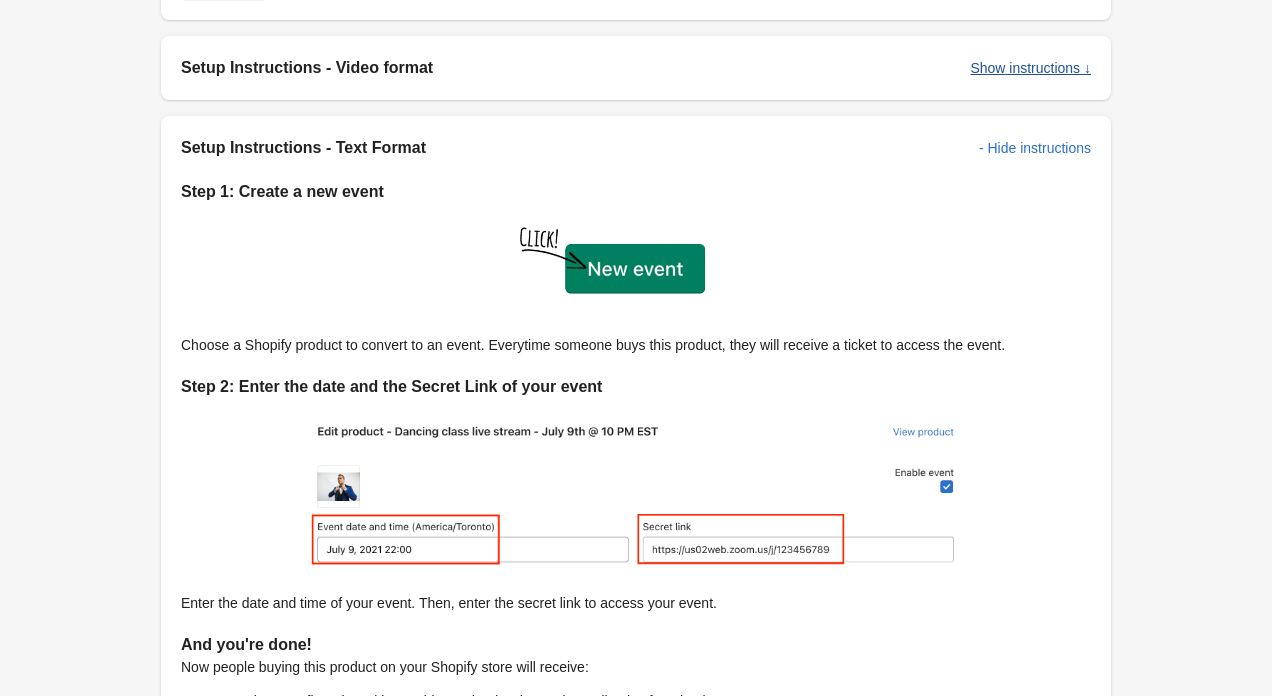 click on "Show instructions ↓" at bounding box center [1030, 68] 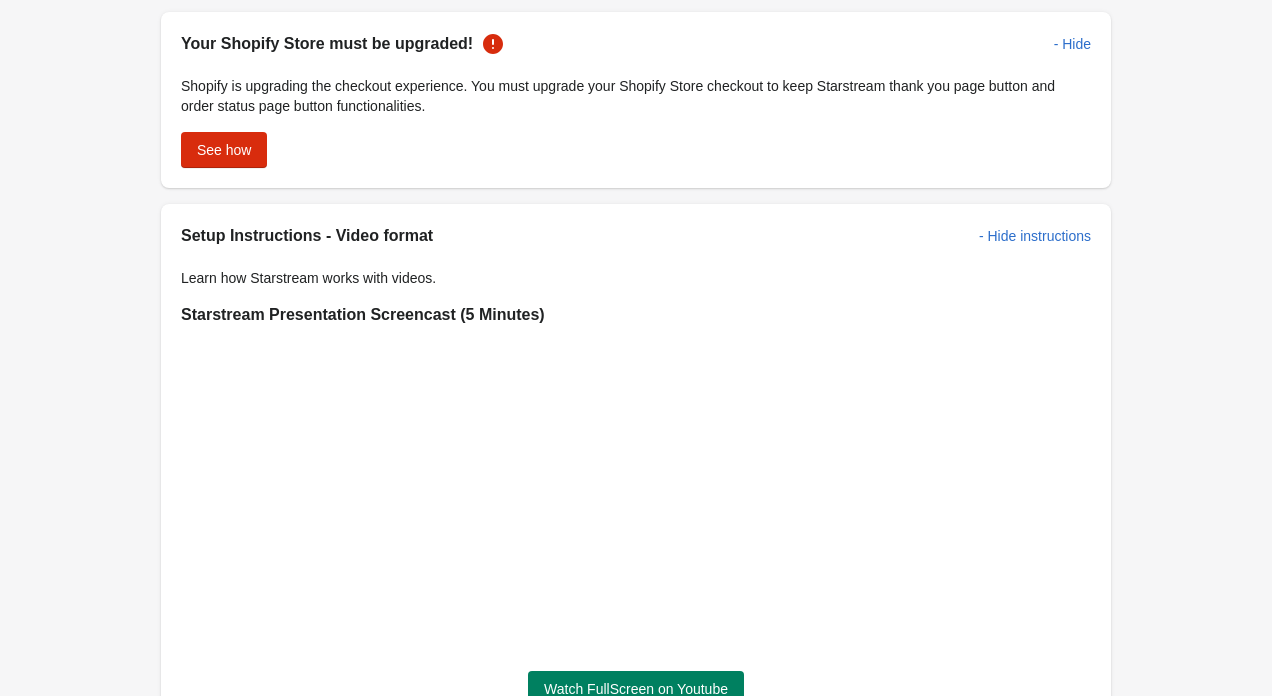 scroll, scrollTop: 0, scrollLeft: 0, axis: both 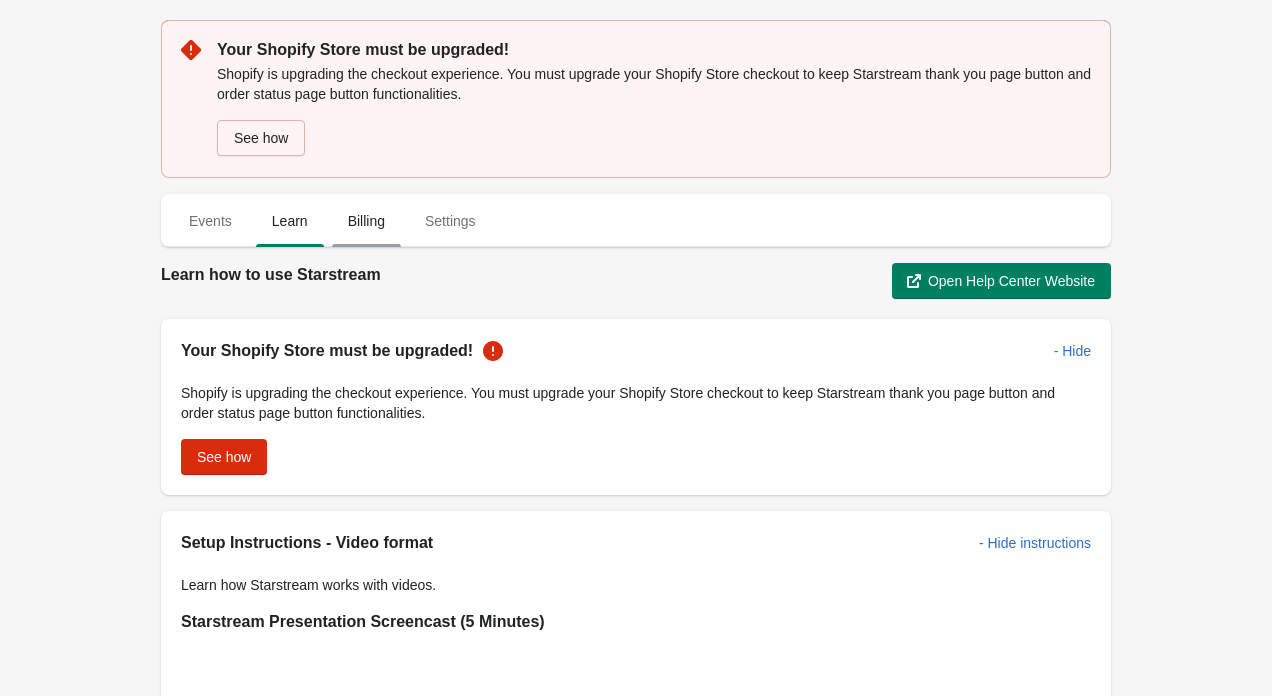 click on "Billing" at bounding box center [366, 221] 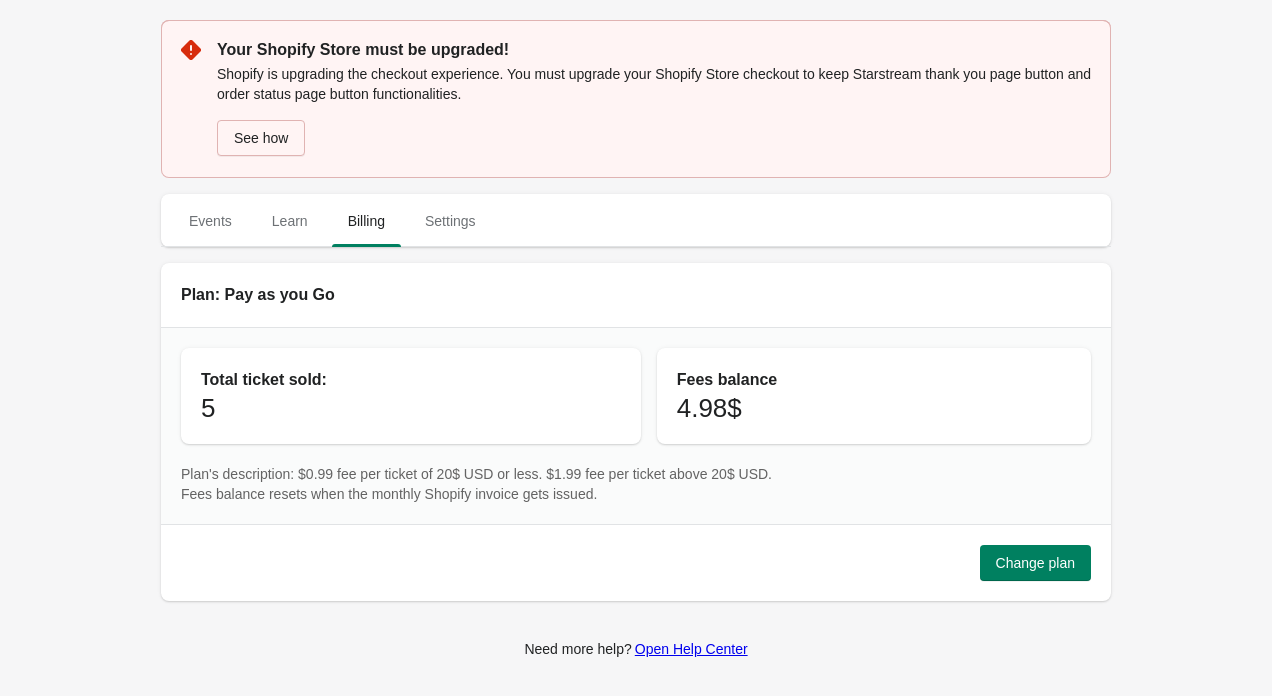 click on "Total ticket sold:" at bounding box center (411, 380) 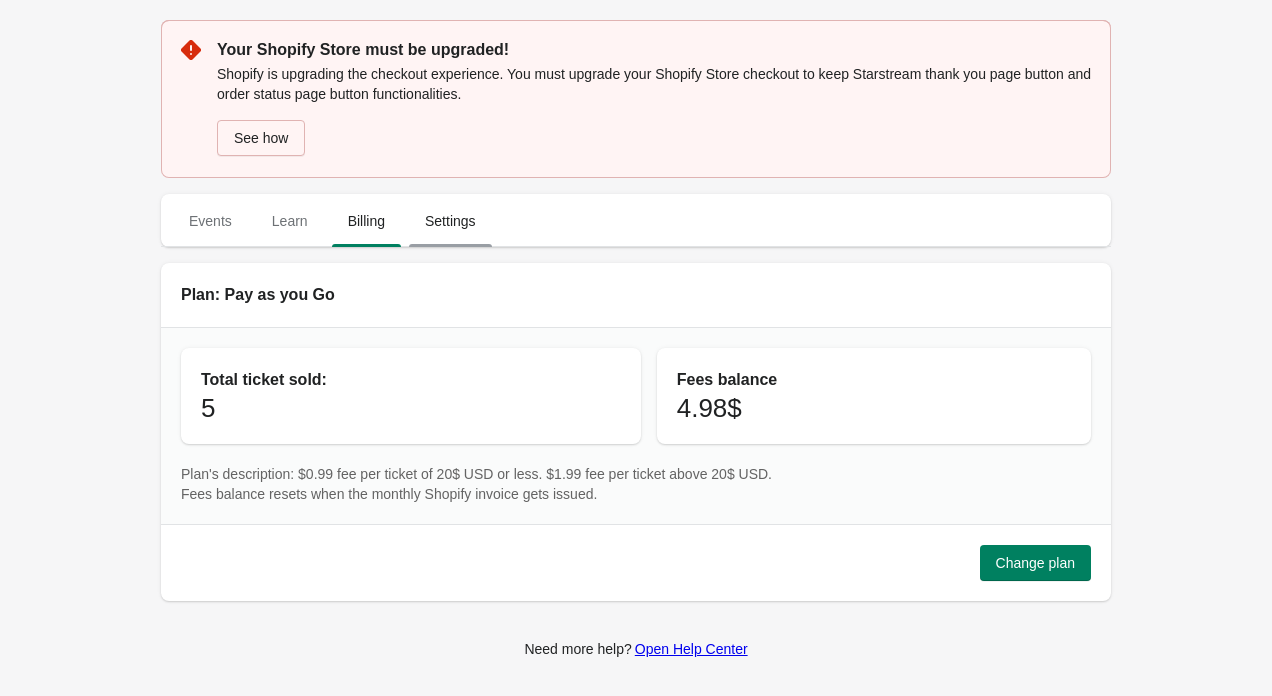 click on "Settings" at bounding box center (450, 221) 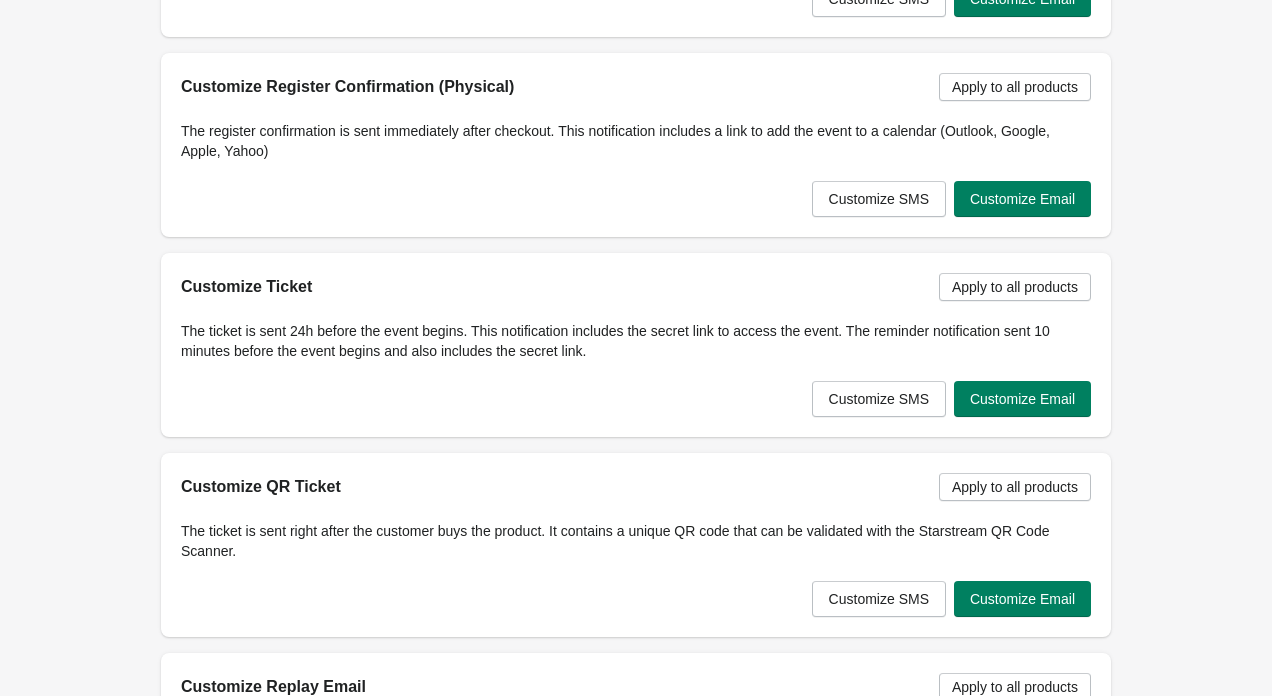scroll, scrollTop: 0, scrollLeft: 0, axis: both 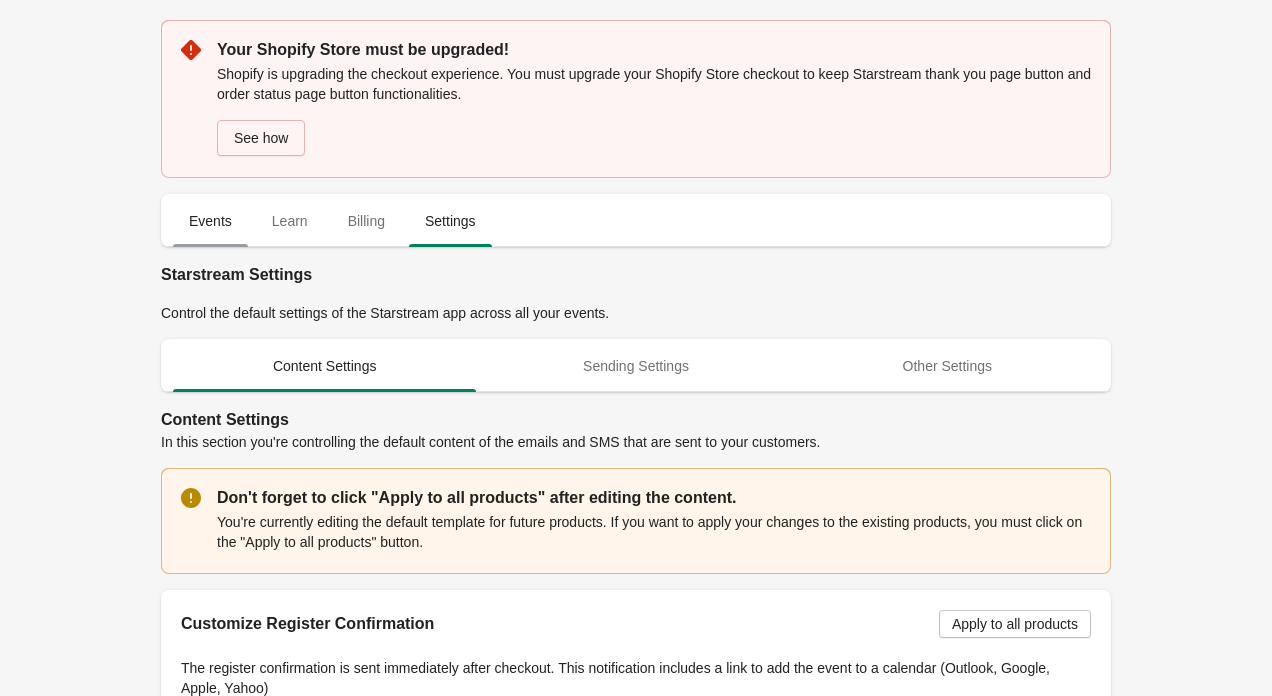 click on "Events" at bounding box center (210, 221) 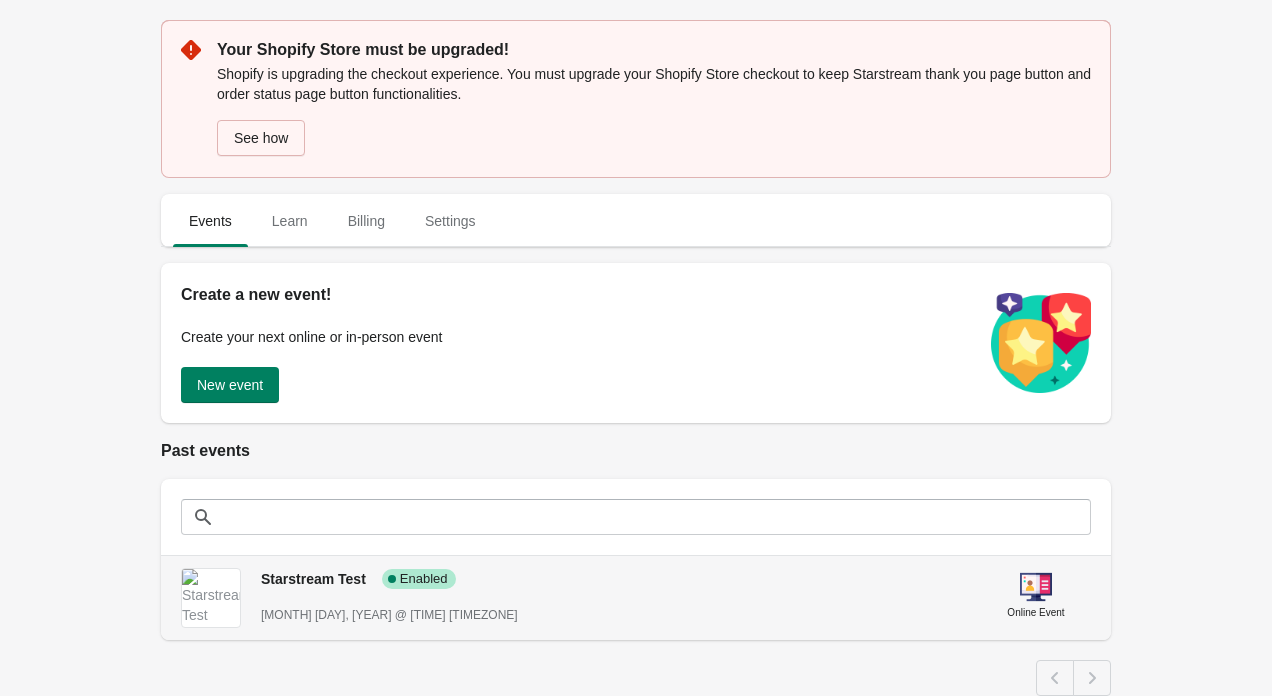 click at bounding box center (1036, 587) 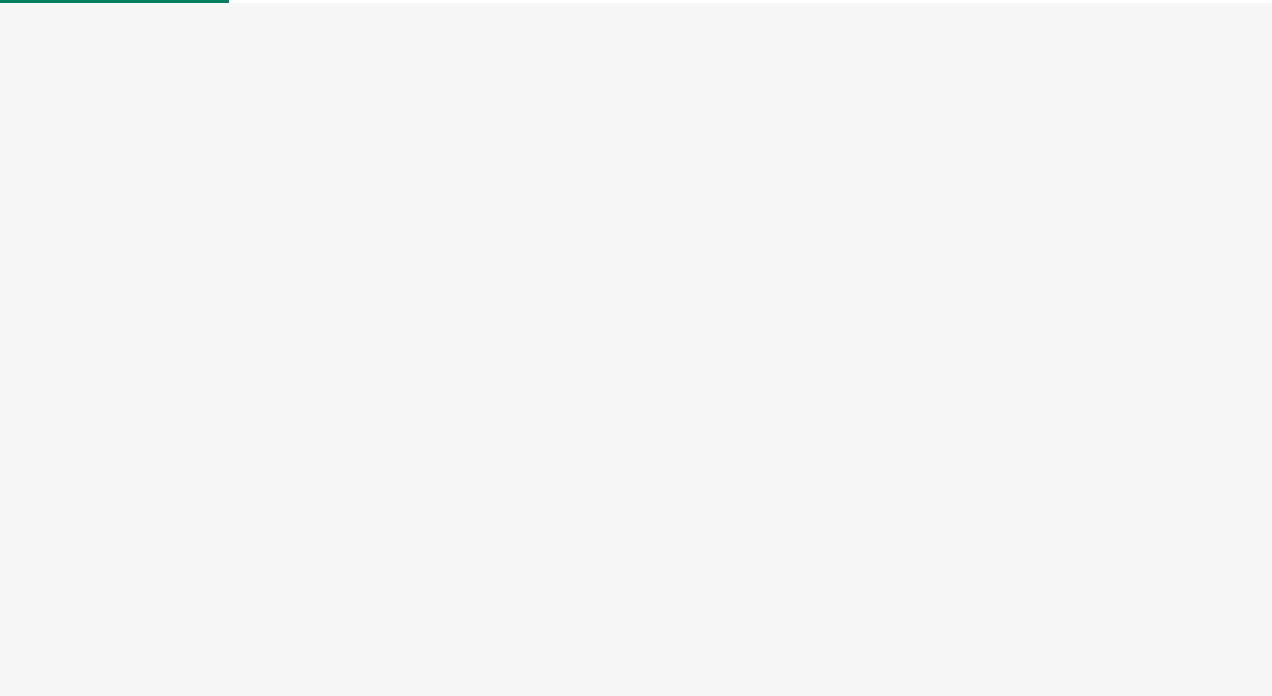 select on "US" 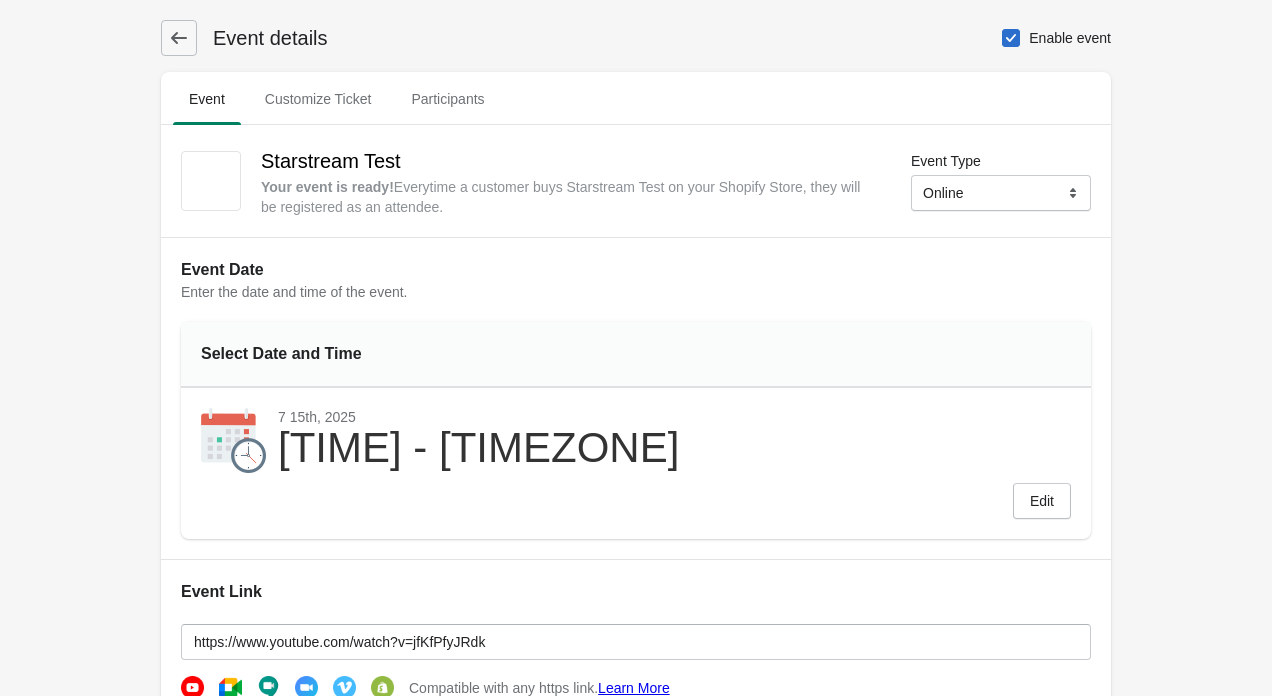 click on "Event details" at bounding box center [262, 38] 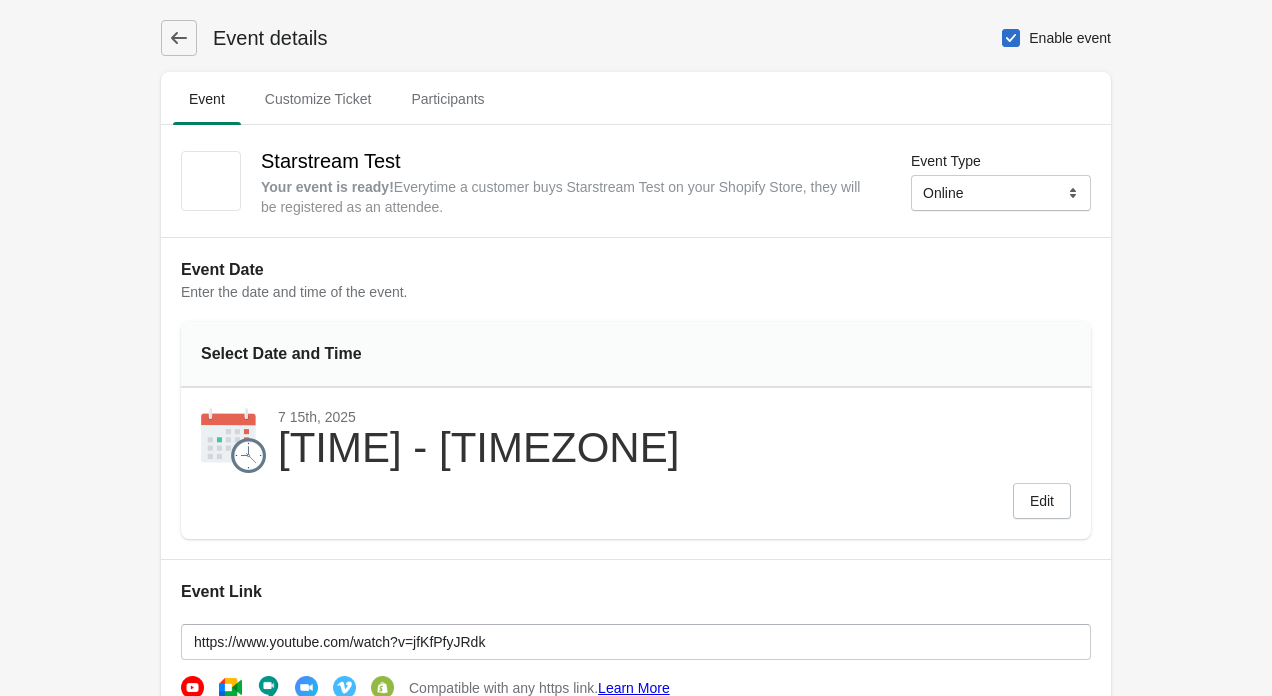 click 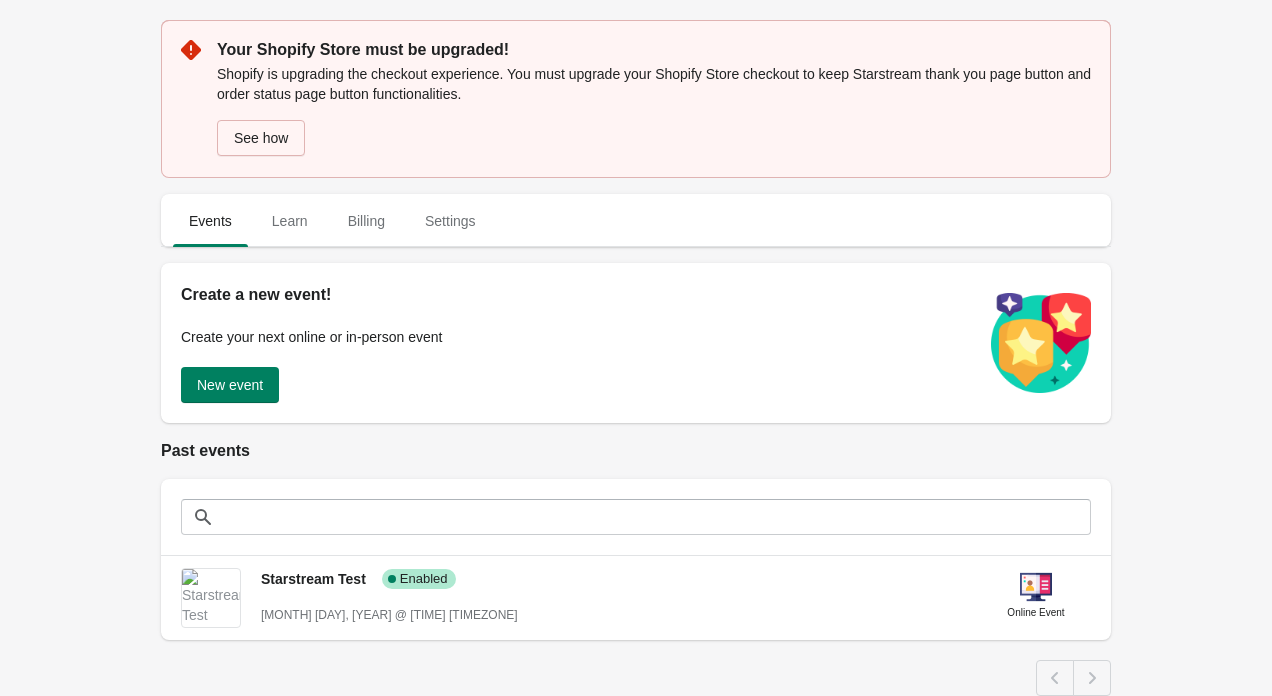 click on "See how" at bounding box center [650, 134] 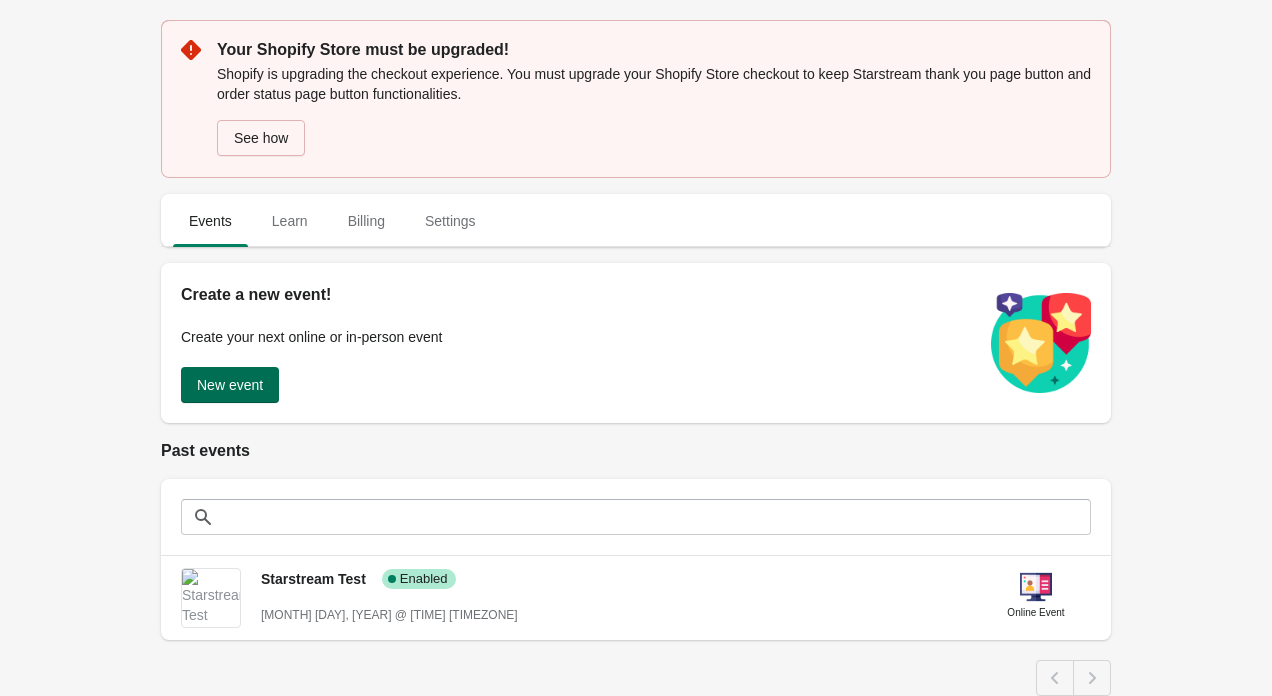 click on "New event" at bounding box center [230, 385] 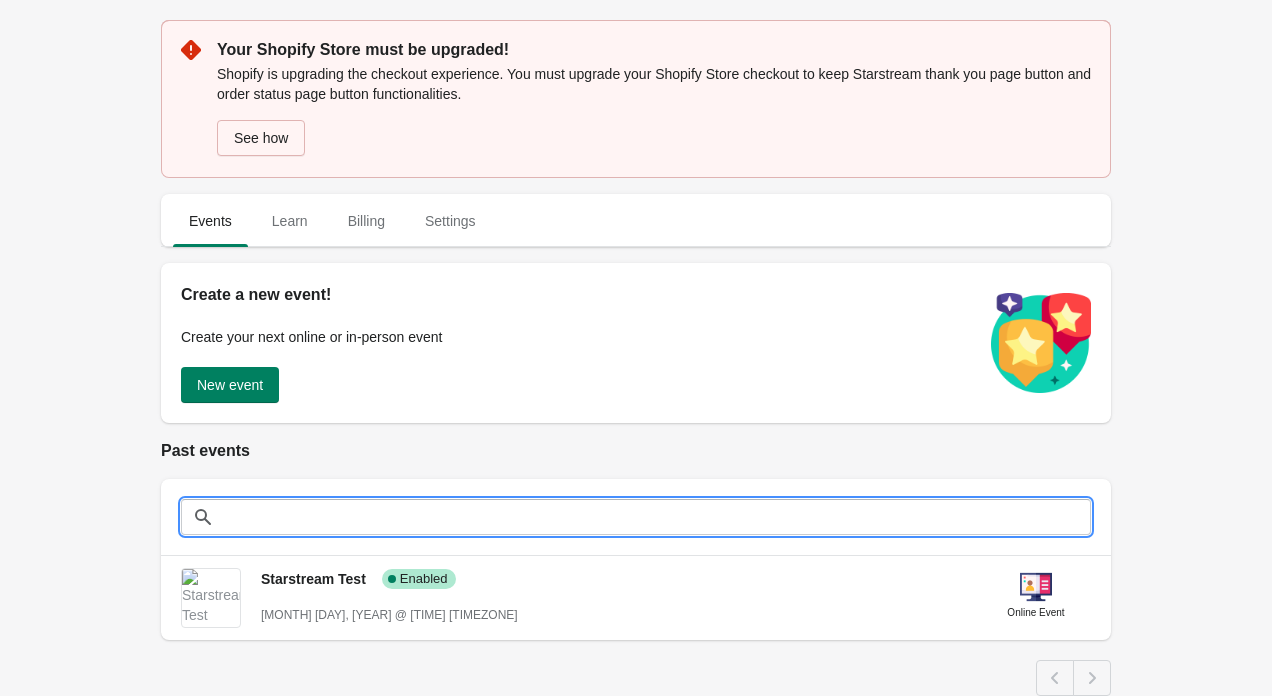 click at bounding box center (656, 517) 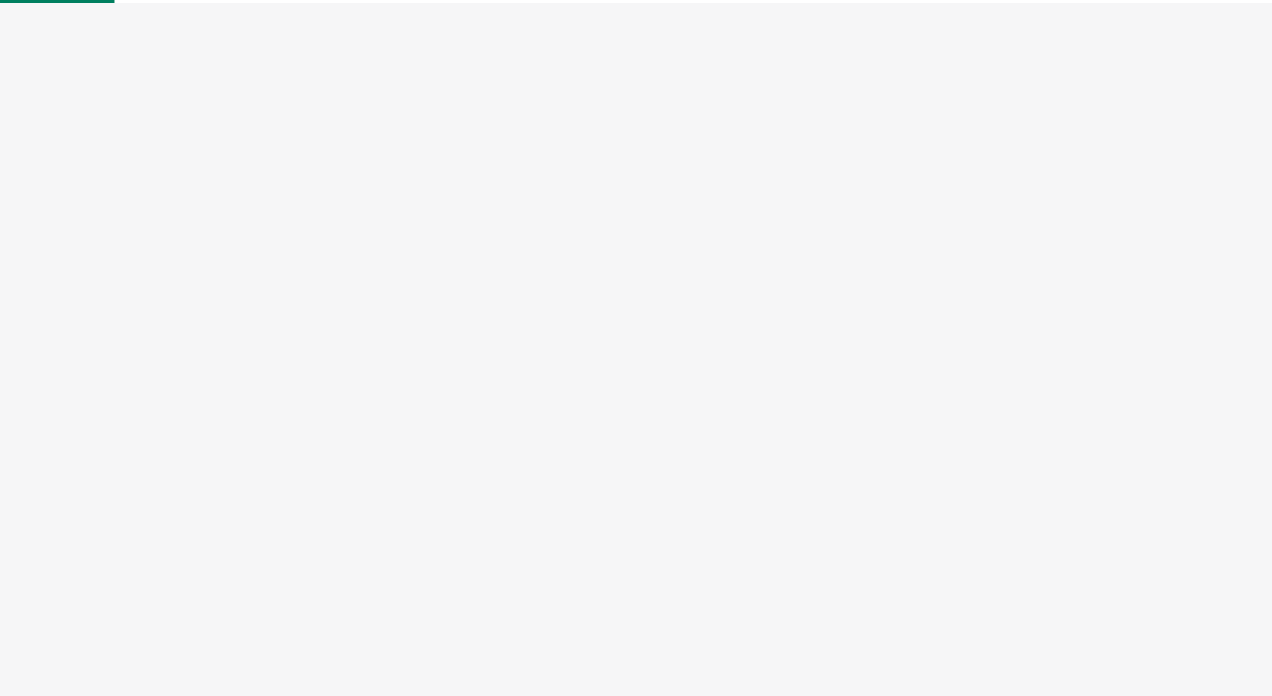 scroll, scrollTop: 0, scrollLeft: 0, axis: both 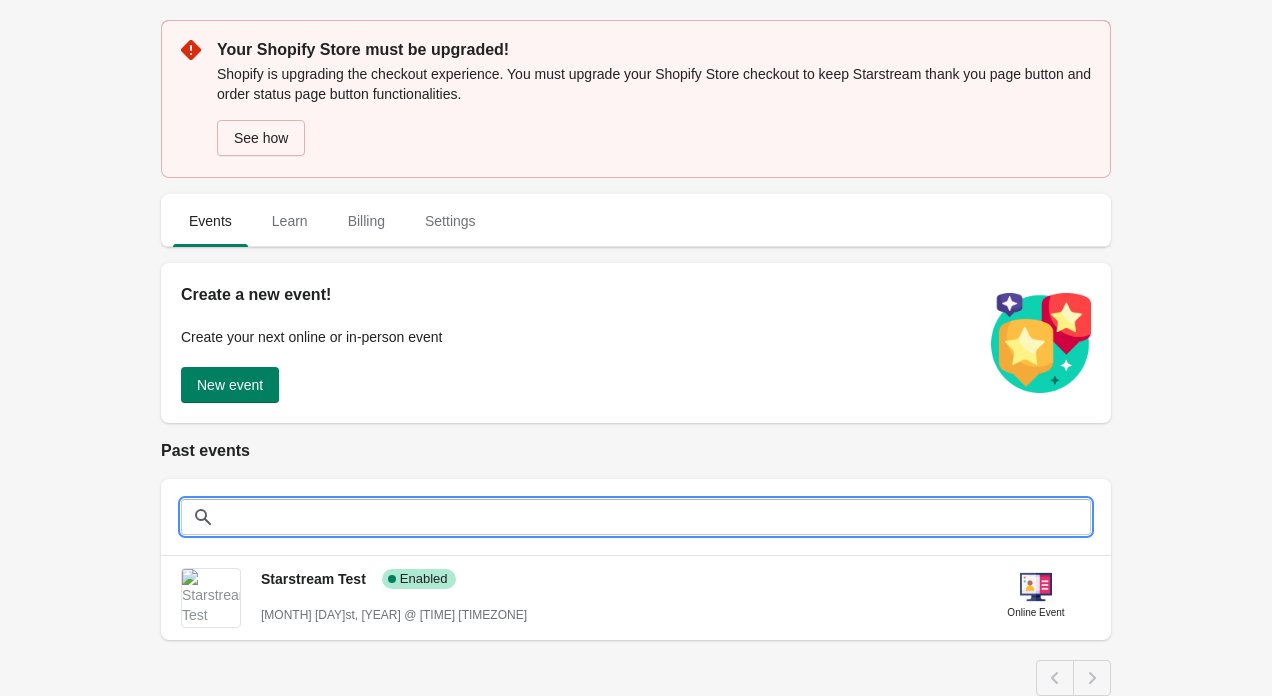 click at bounding box center [656, 517] 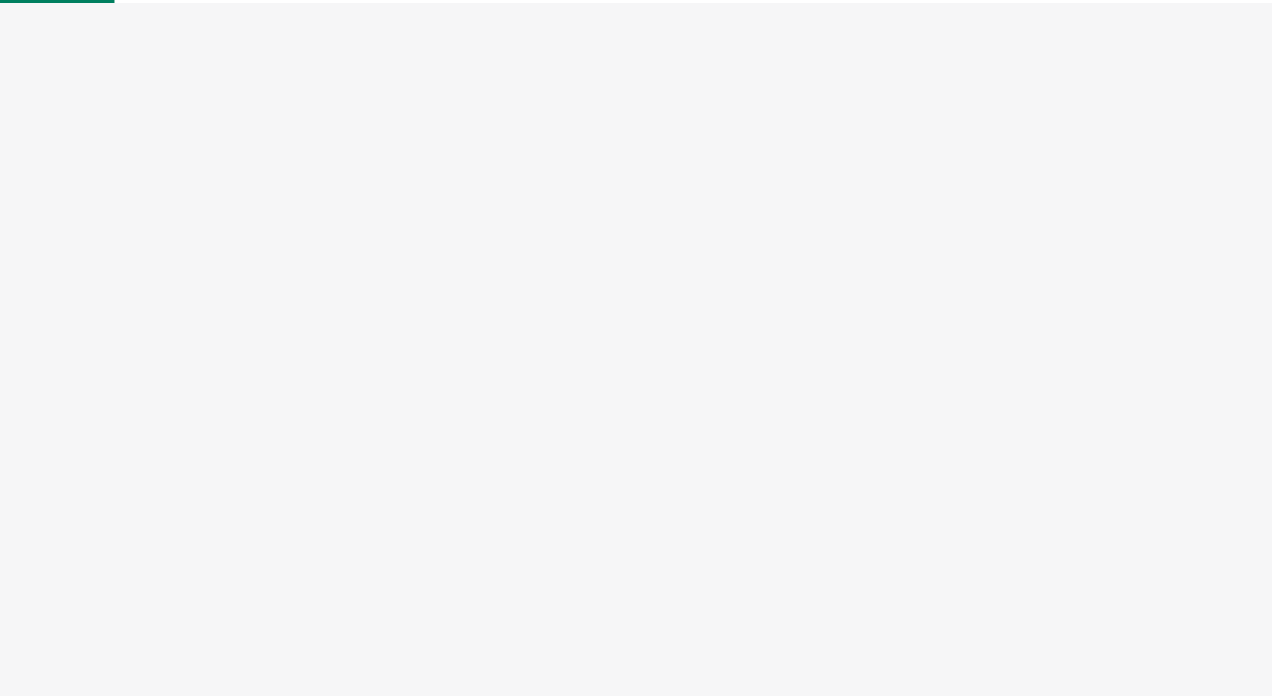 scroll, scrollTop: 0, scrollLeft: 0, axis: both 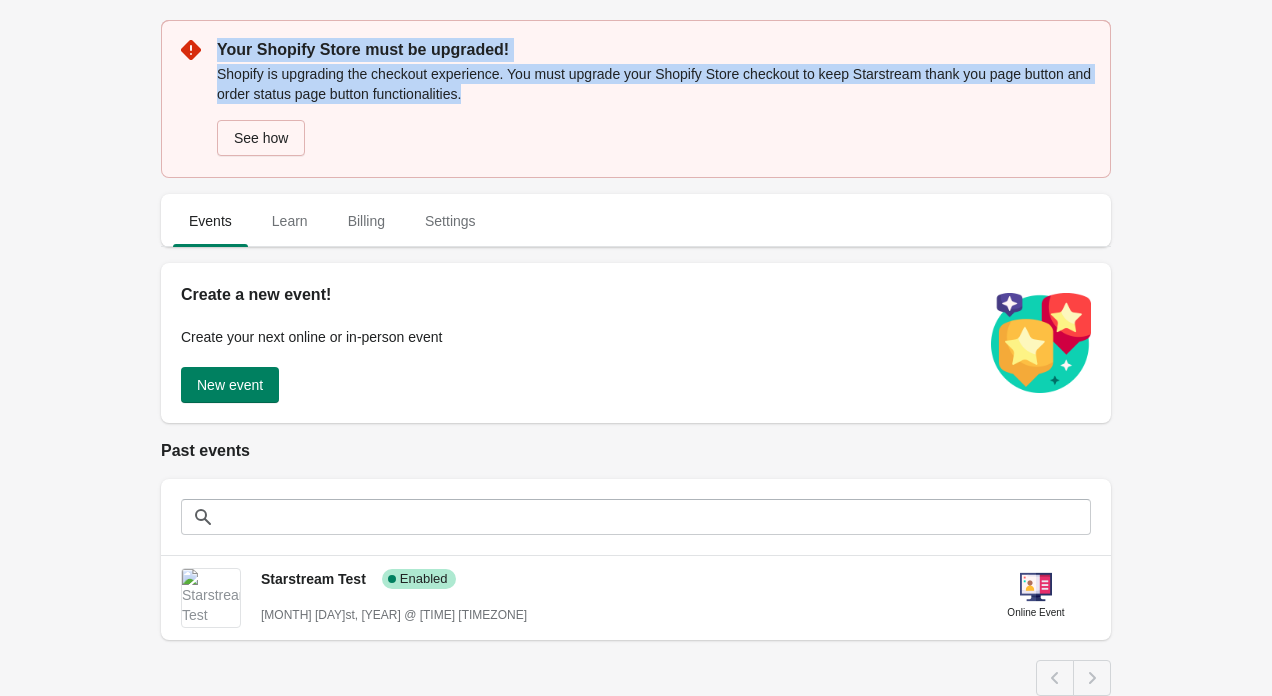 drag, startPoint x: 562, startPoint y: 94, endPoint x: 222, endPoint y: 49, distance: 342.96503 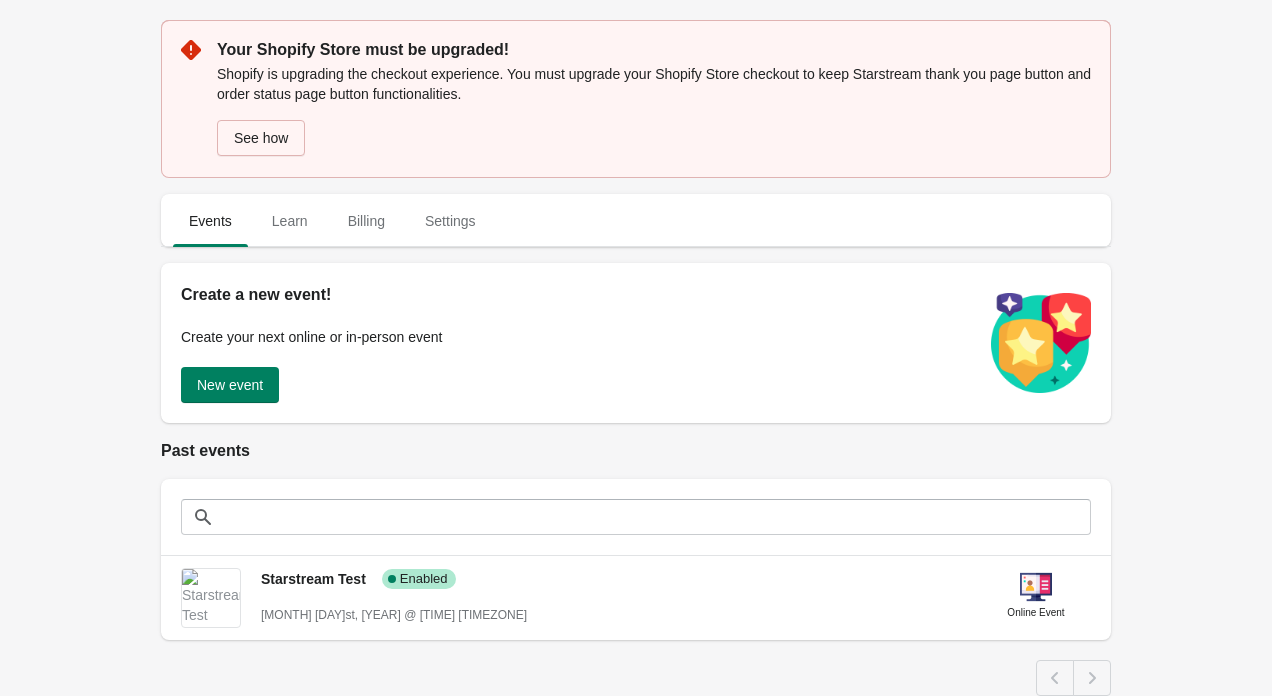 click on "New event" at bounding box center (576, 385) 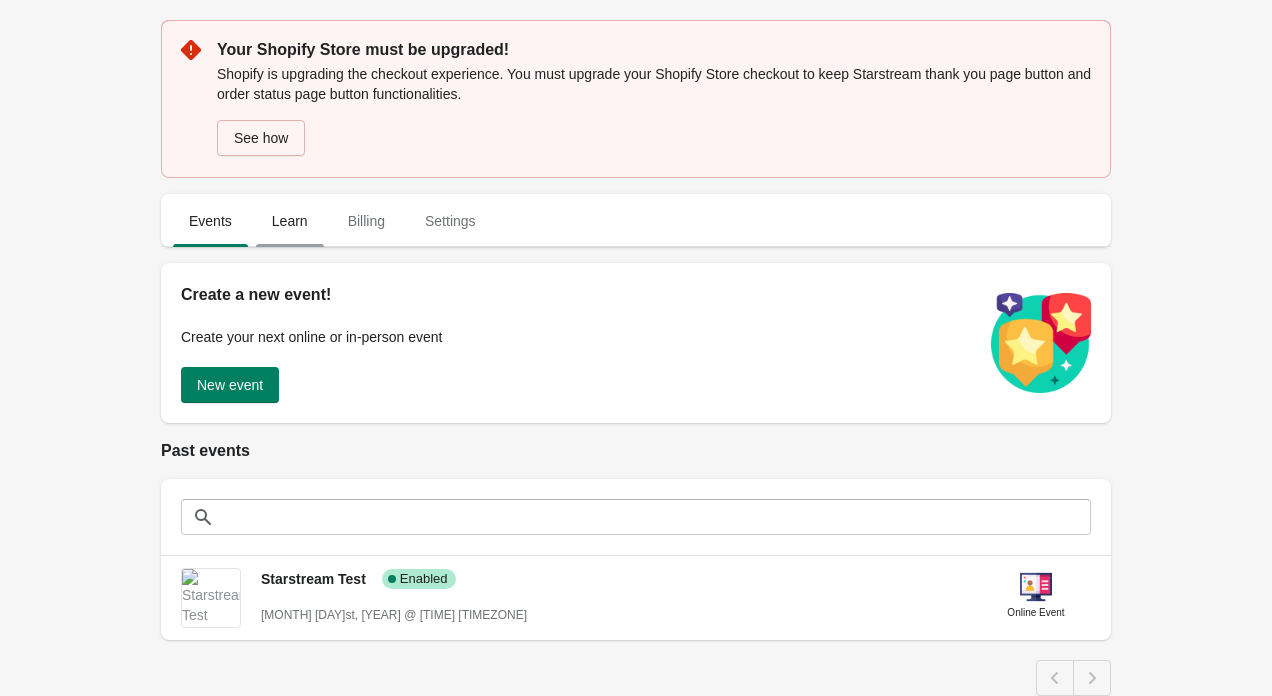 click on "Learn" at bounding box center (290, 221) 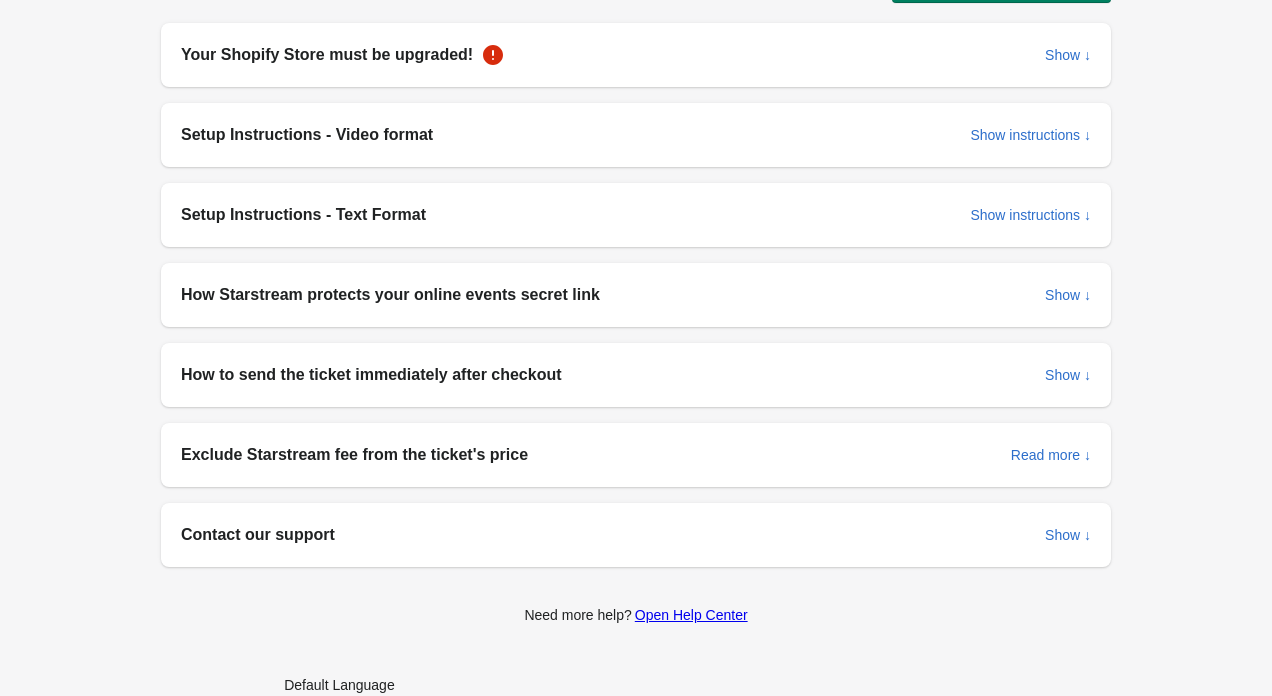 scroll, scrollTop: 363, scrollLeft: 0, axis: vertical 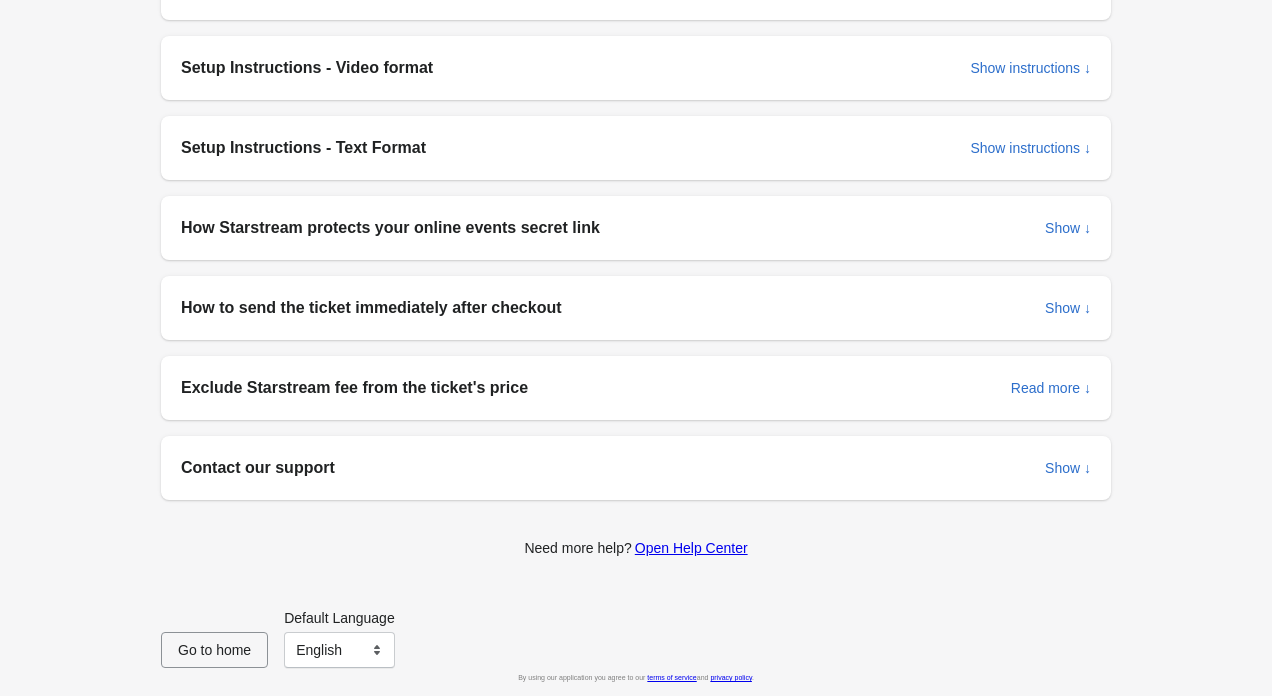 click on "Contact our support" at bounding box center [605, 468] 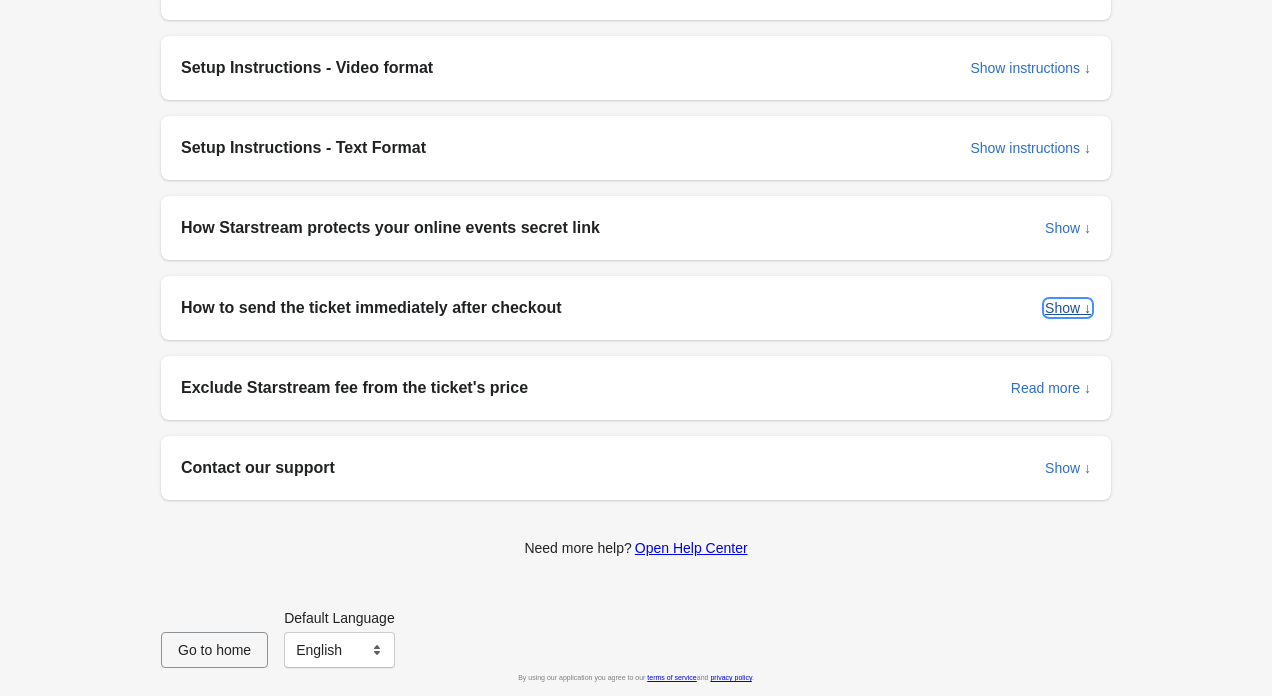 click on "Show ↓" at bounding box center (1068, 308) 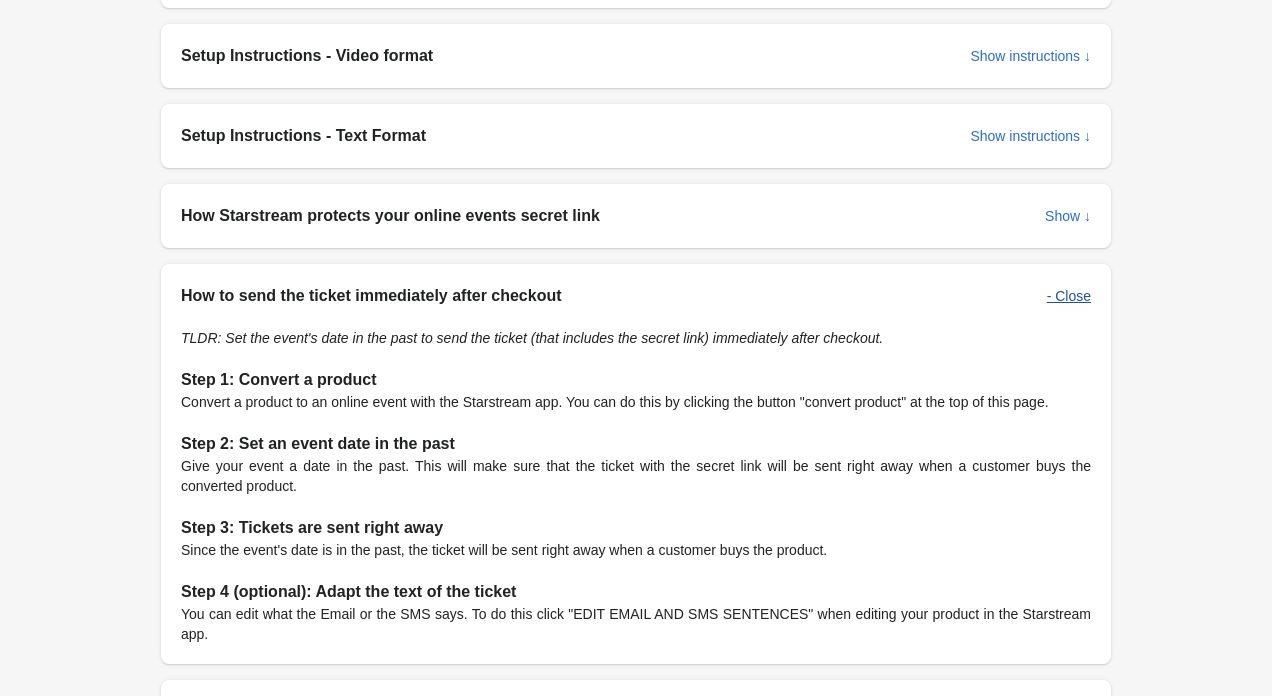 click on "- Close" at bounding box center (1069, 296) 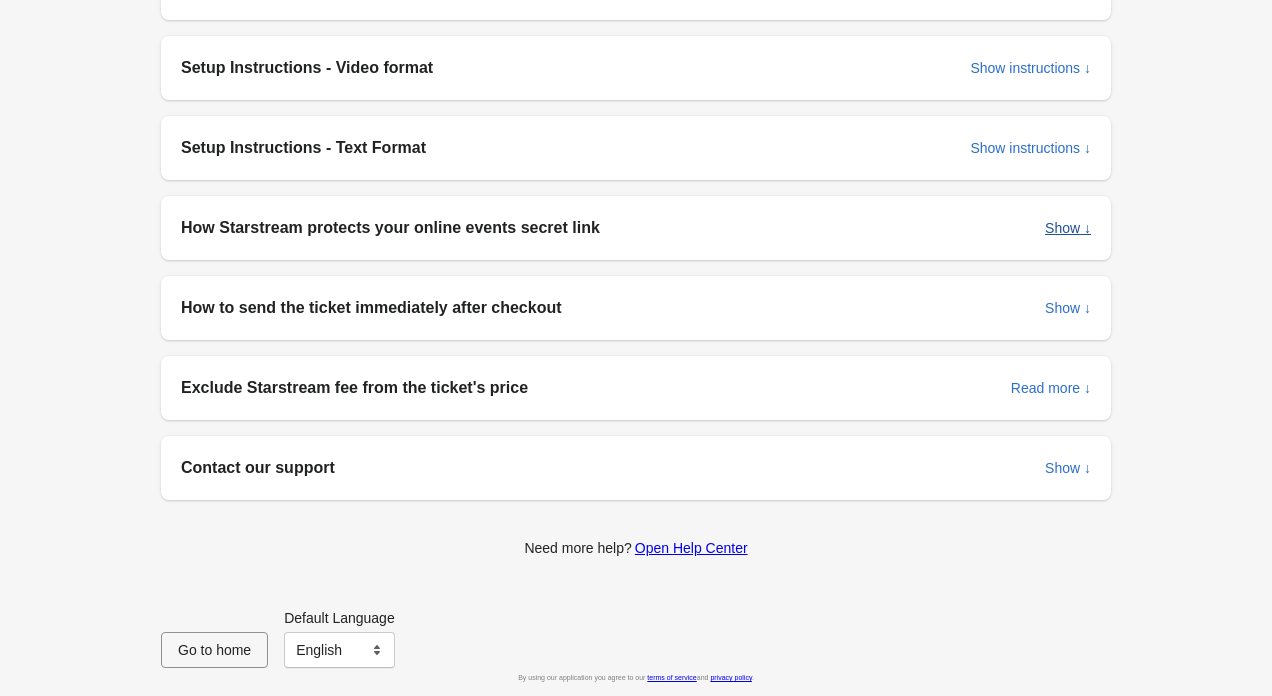 scroll, scrollTop: 363, scrollLeft: 0, axis: vertical 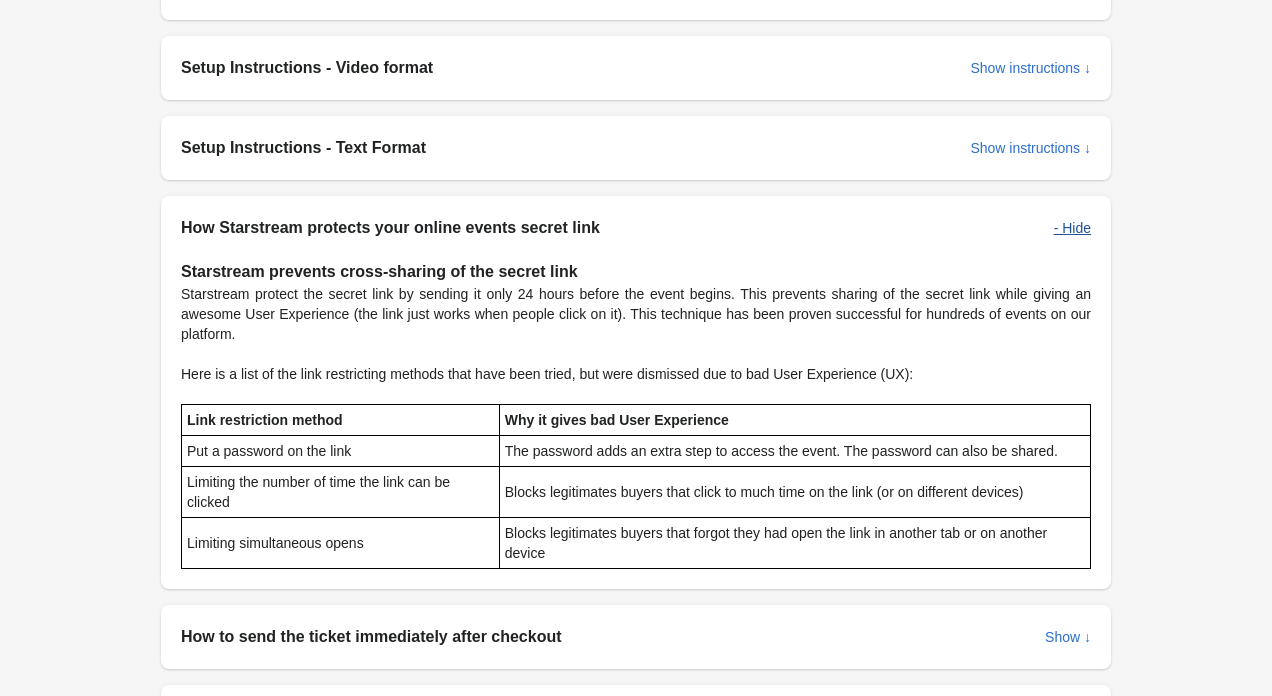 click on "- Hide" at bounding box center [1072, 228] 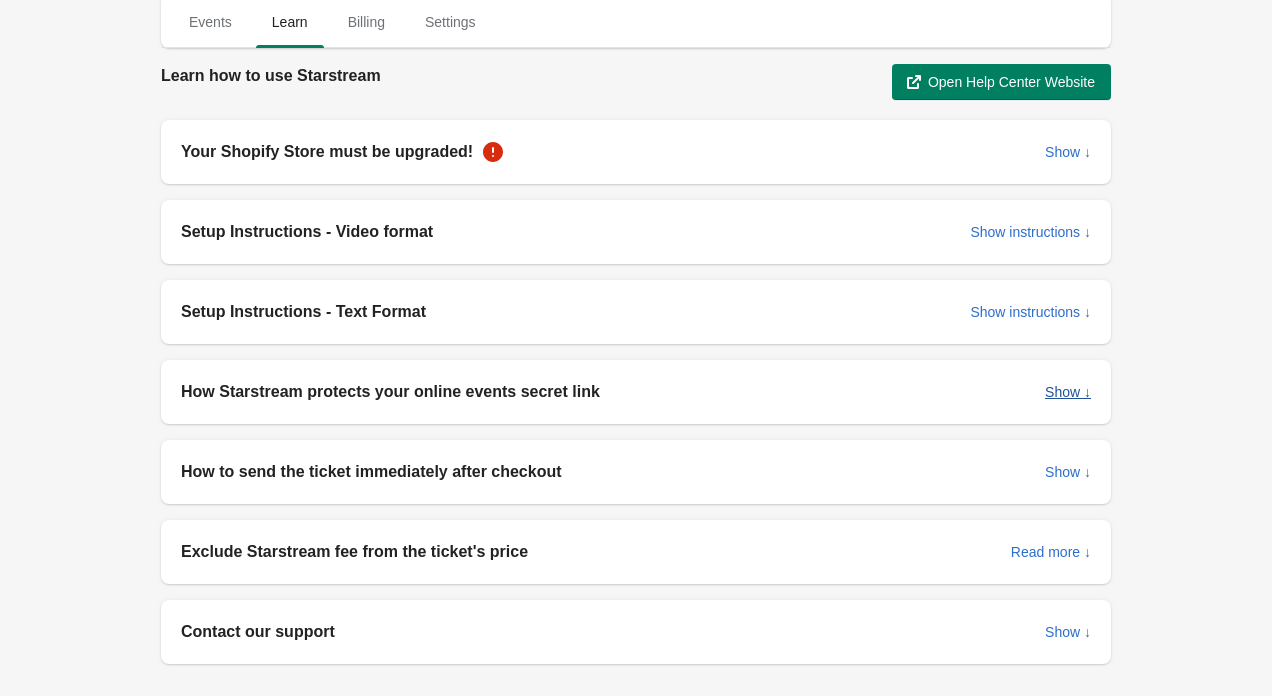 scroll, scrollTop: 64, scrollLeft: 0, axis: vertical 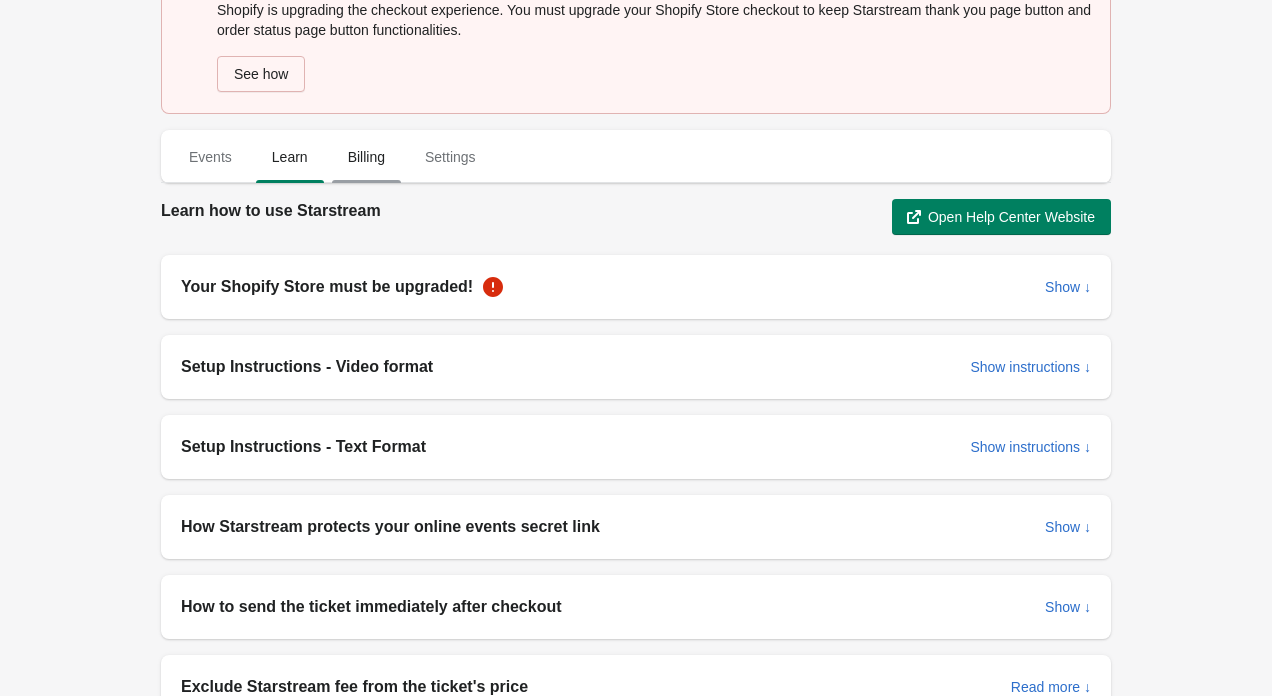 click on "Billing" at bounding box center [366, 157] 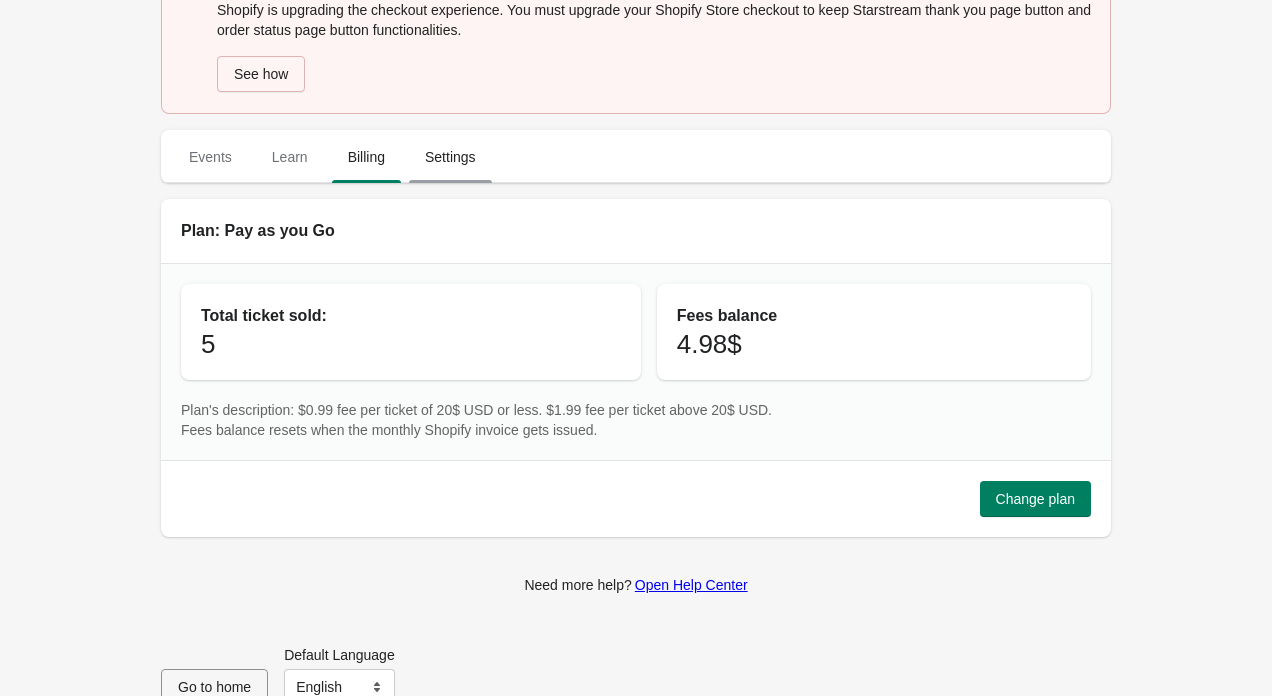click on "Settings" at bounding box center [450, 157] 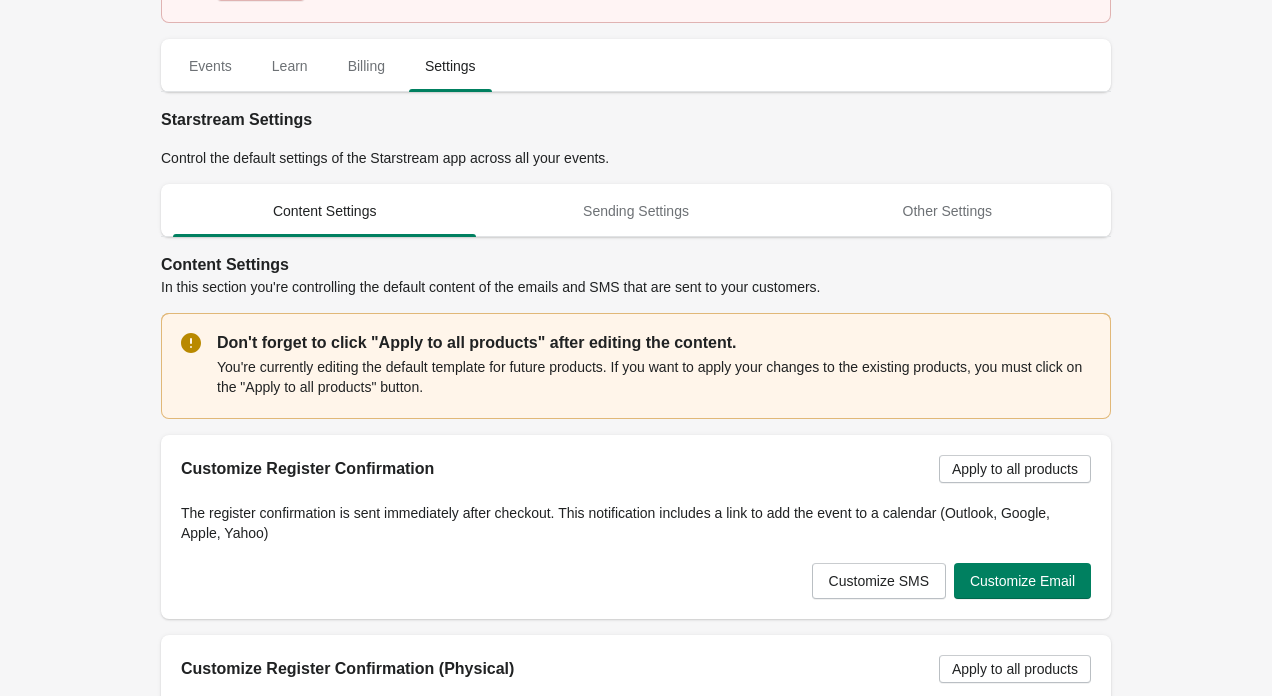 scroll, scrollTop: 0, scrollLeft: 0, axis: both 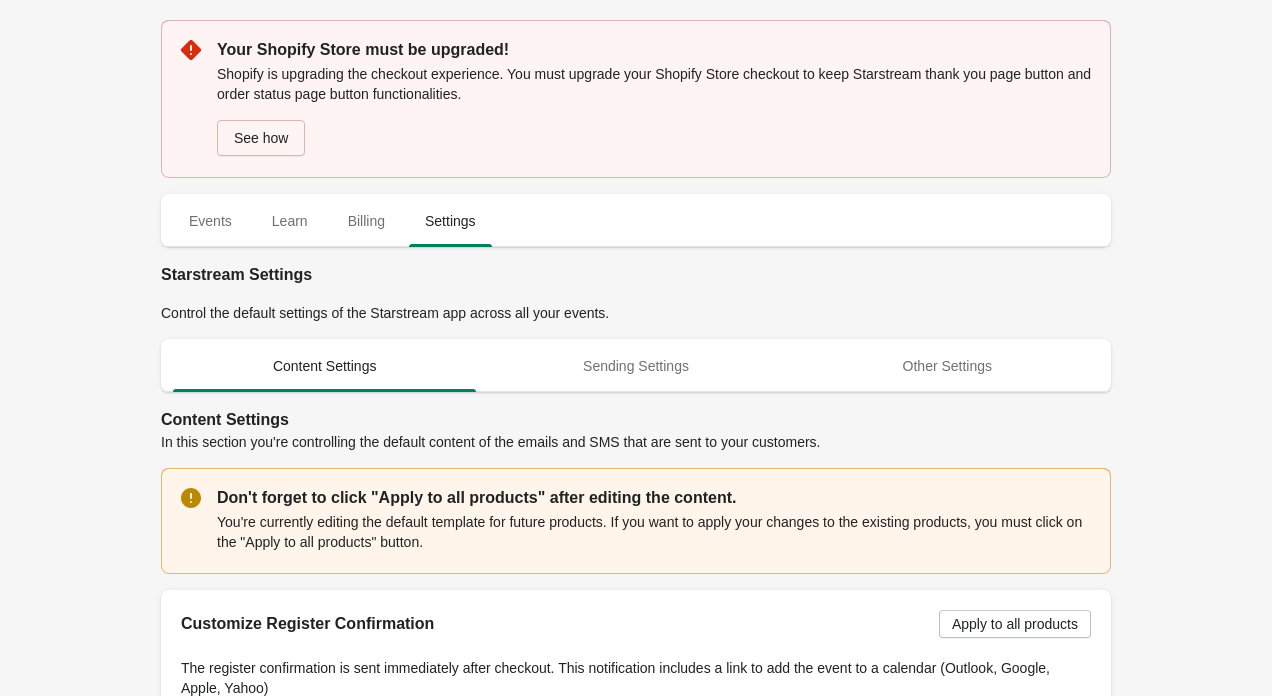 click on "Content Settings" at bounding box center (636, 420) 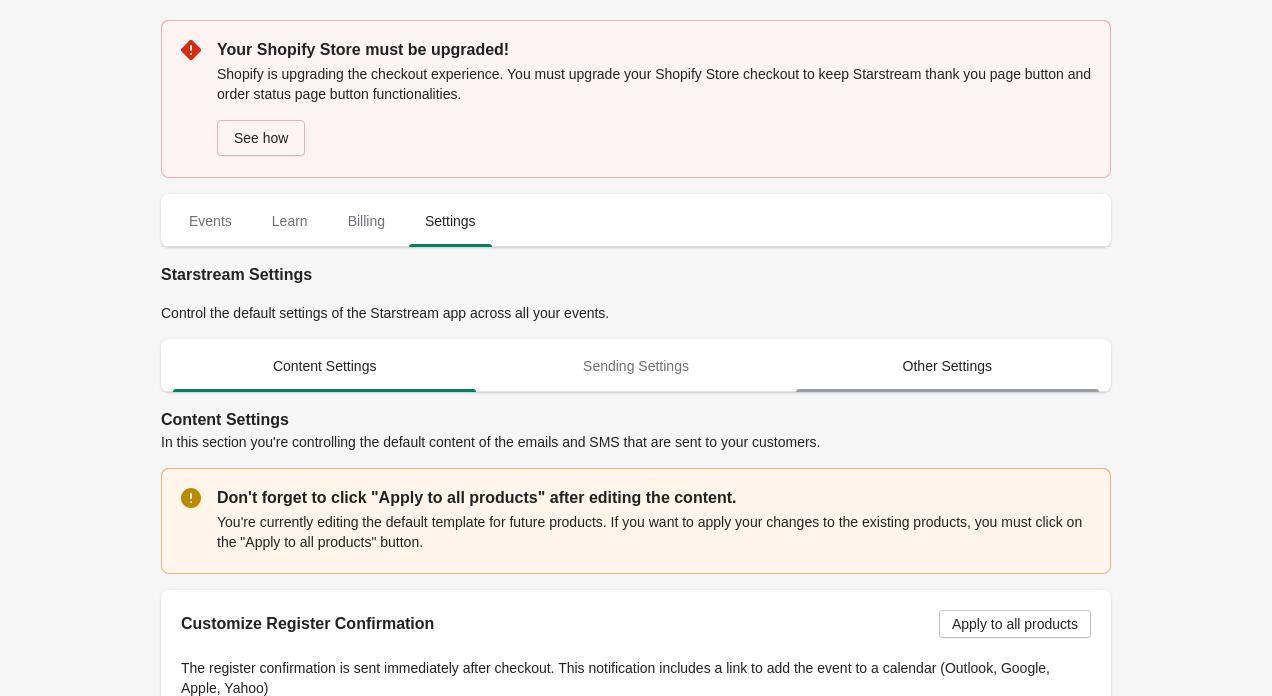 click on "Other Settings" at bounding box center [947, 366] 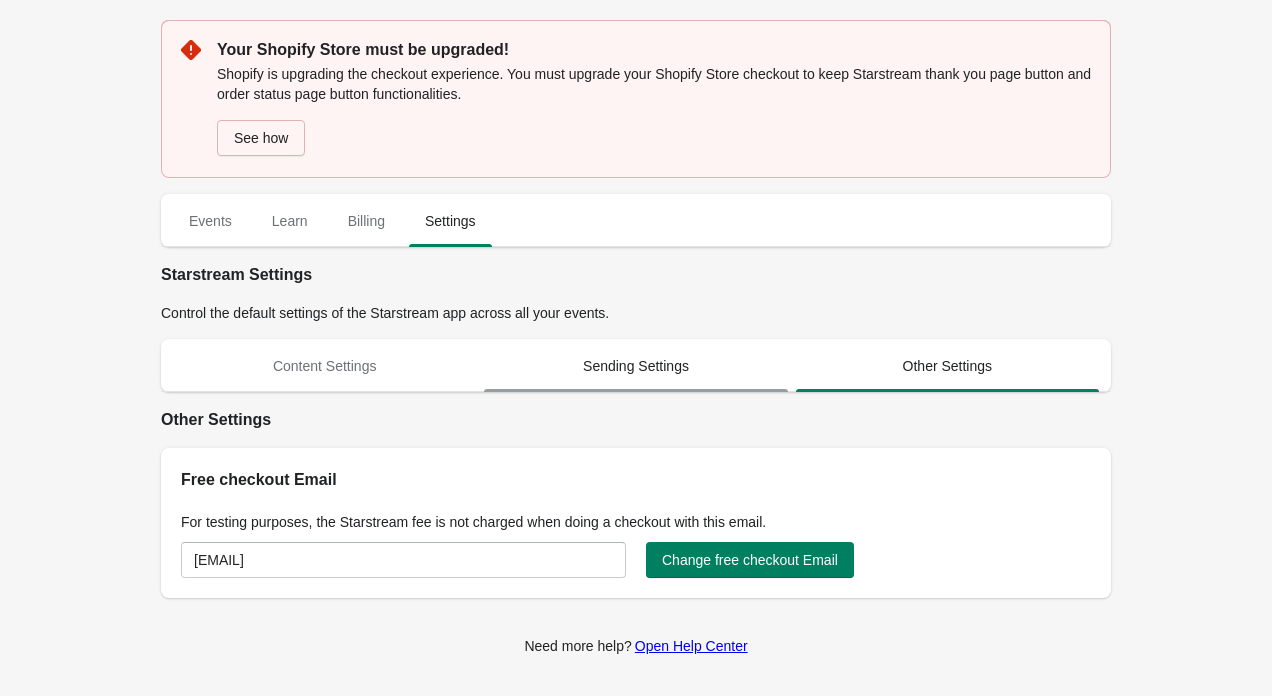 click on "Sending Settings" at bounding box center [635, 366] 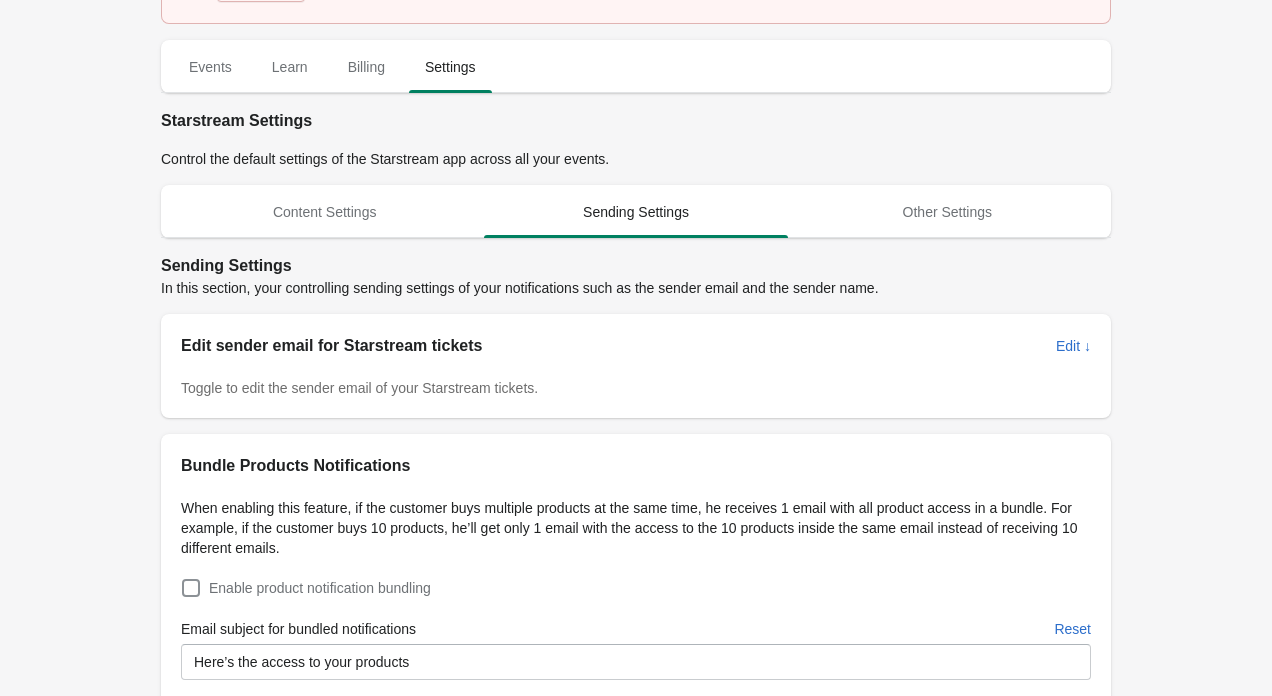 scroll, scrollTop: 0, scrollLeft: 0, axis: both 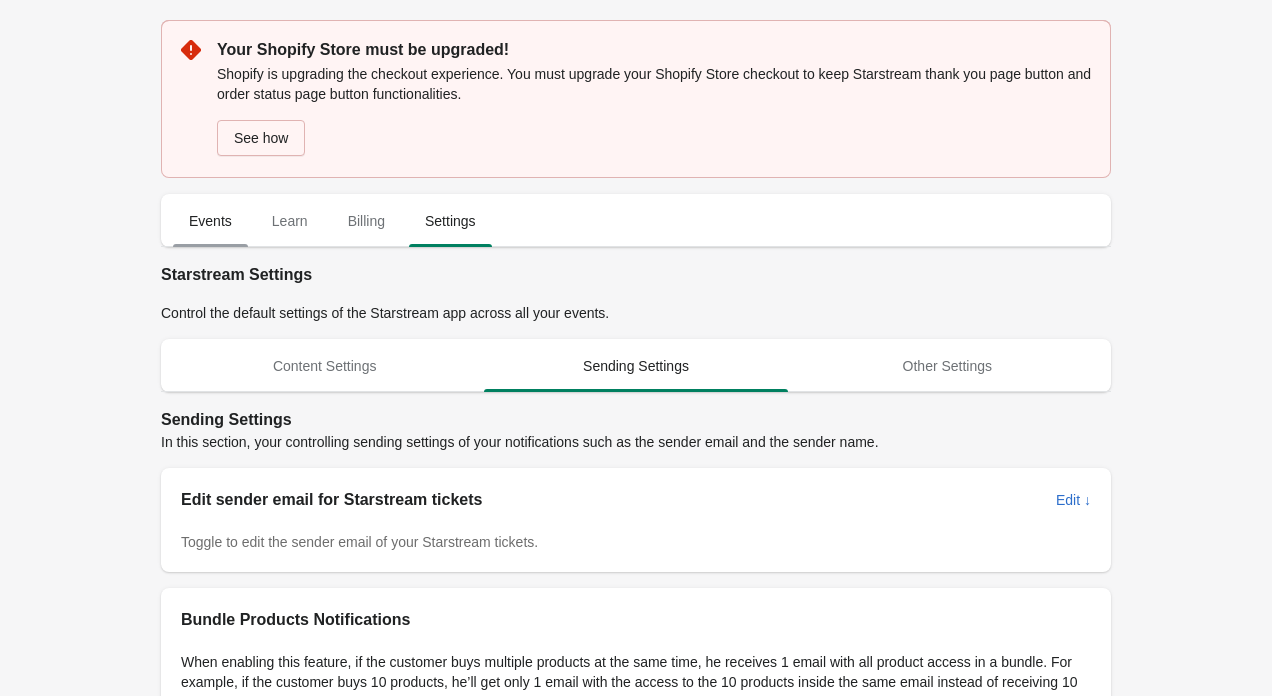 click on "Events" at bounding box center (210, 221) 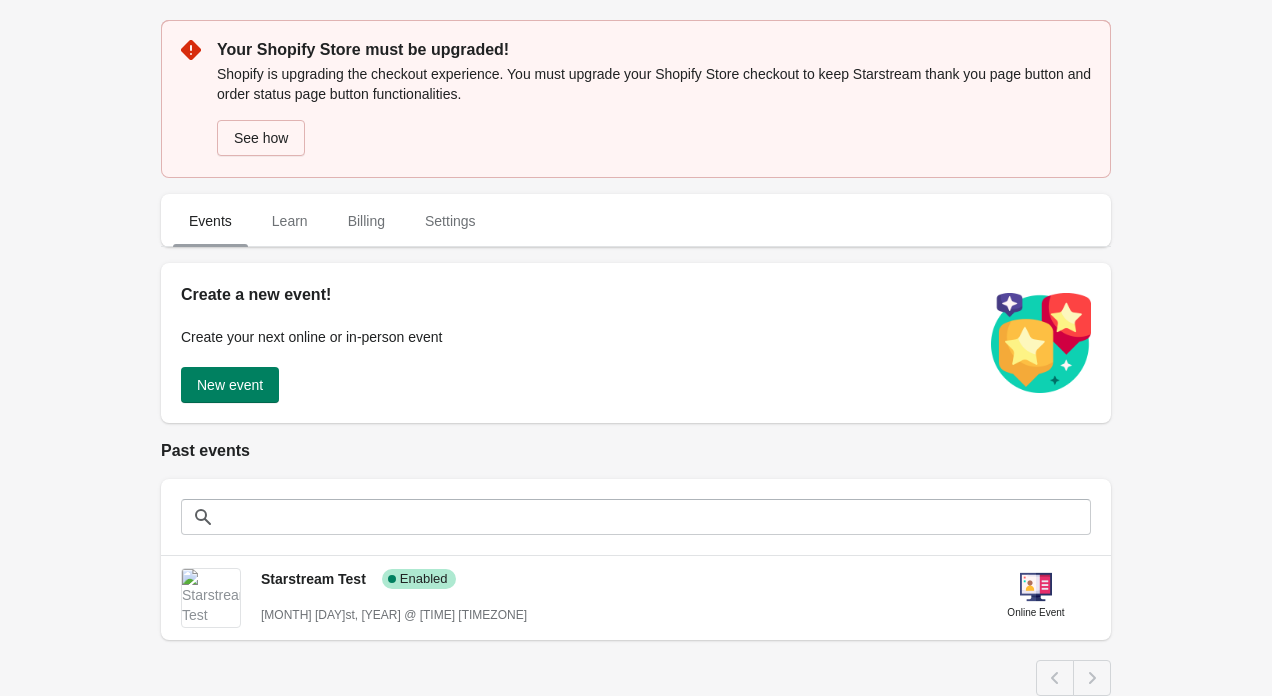scroll, scrollTop: 1, scrollLeft: 0, axis: vertical 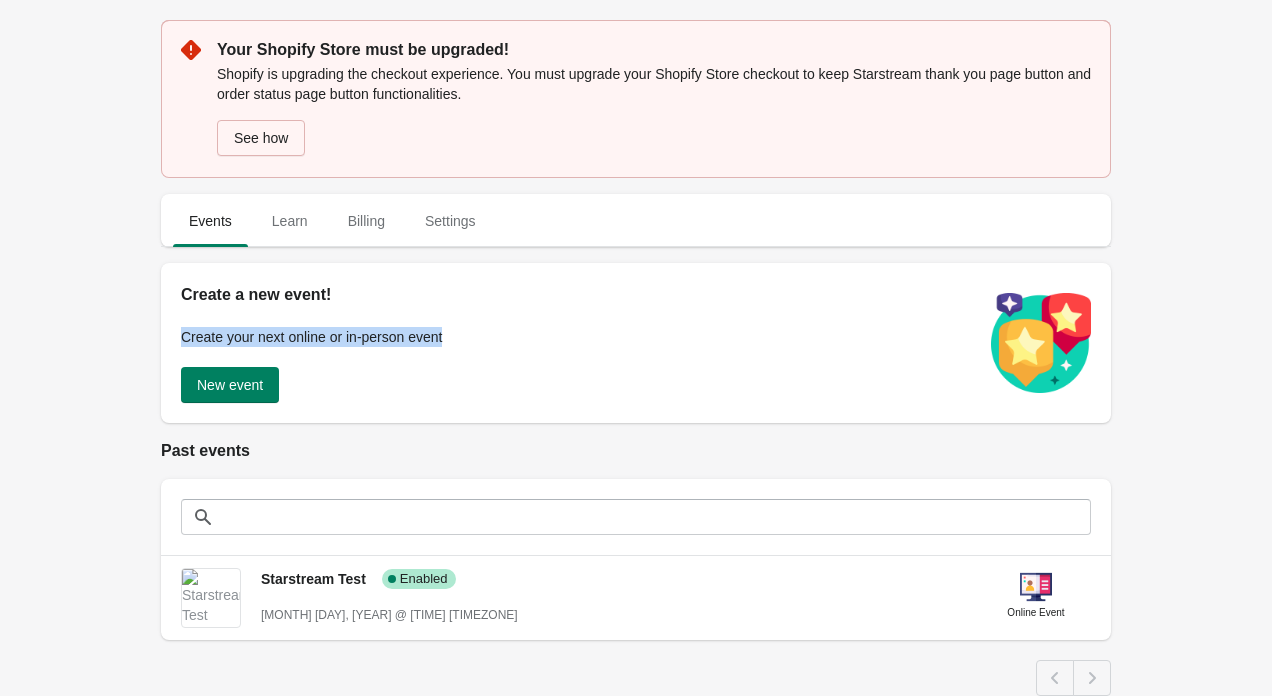 drag, startPoint x: 460, startPoint y: 338, endPoint x: 258, endPoint y: 330, distance: 202.15836 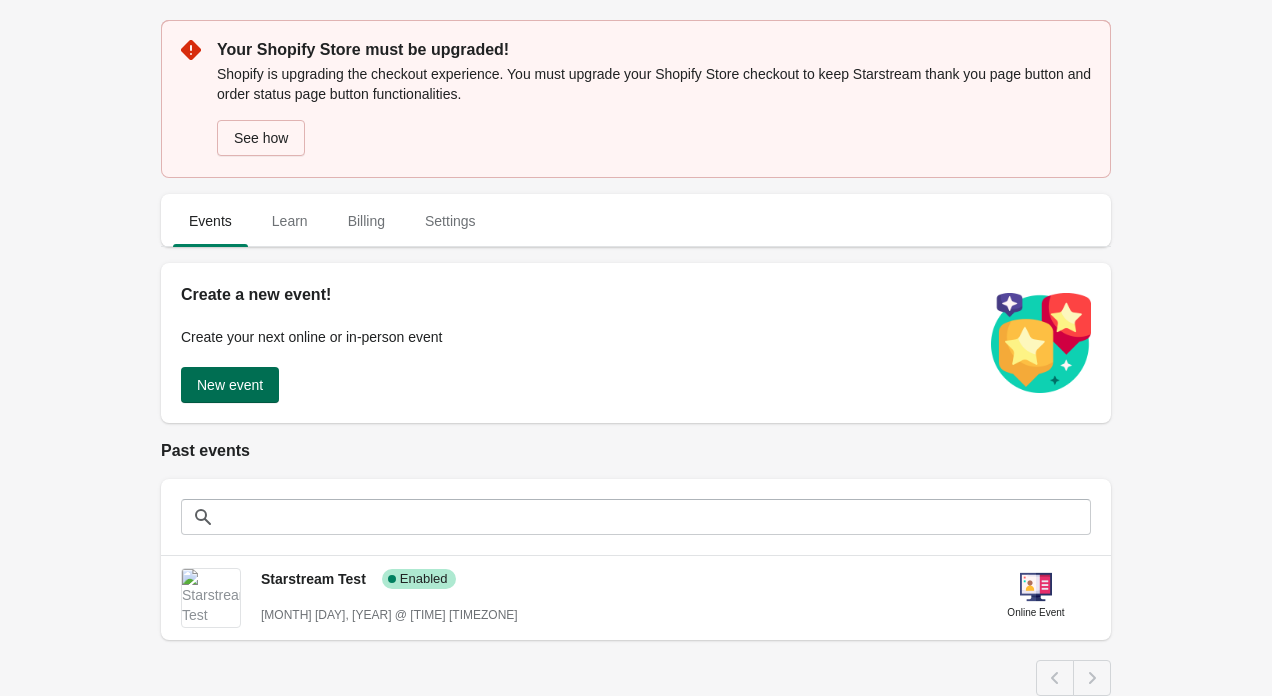 drag, startPoint x: 356, startPoint y: 394, endPoint x: 262, endPoint y: 388, distance: 94.19129 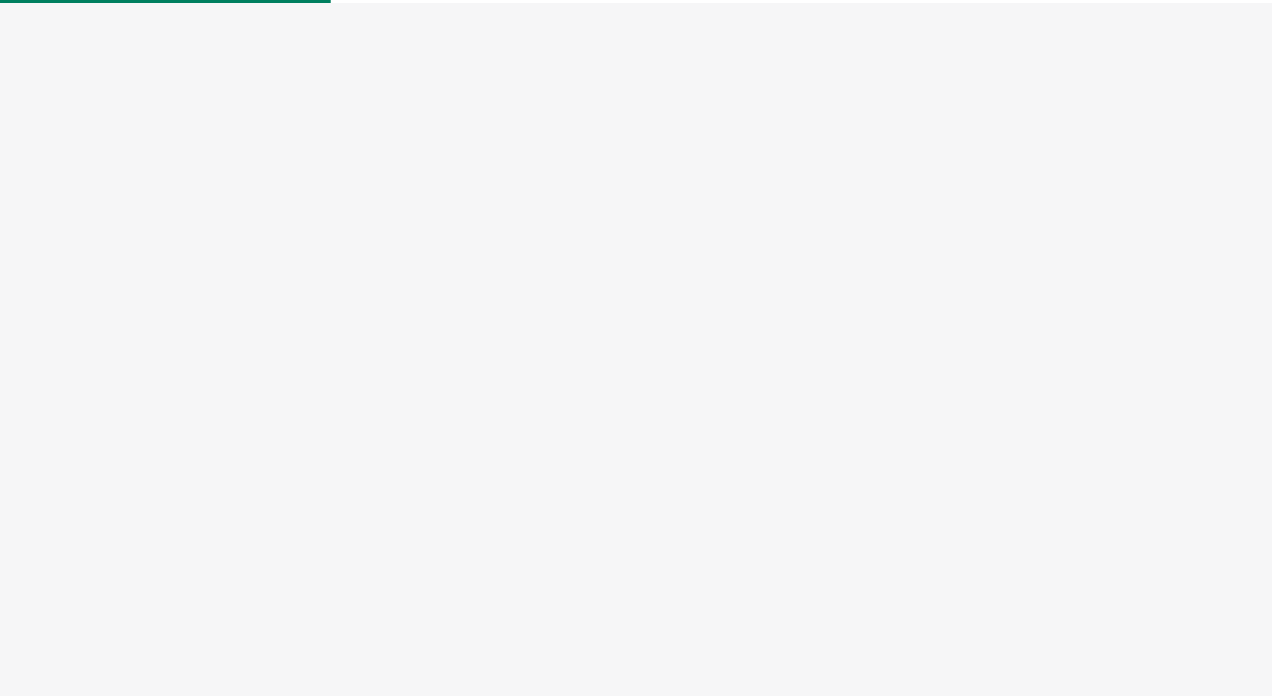 select on "US" 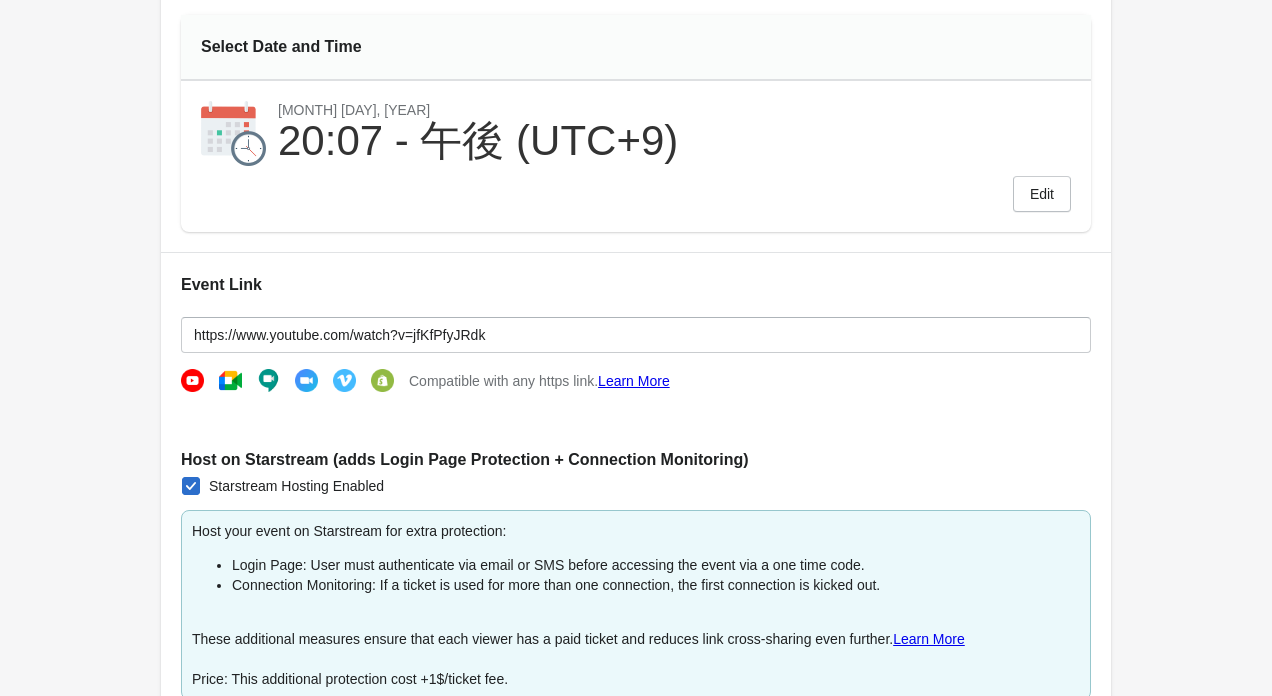 scroll, scrollTop: 328, scrollLeft: 0, axis: vertical 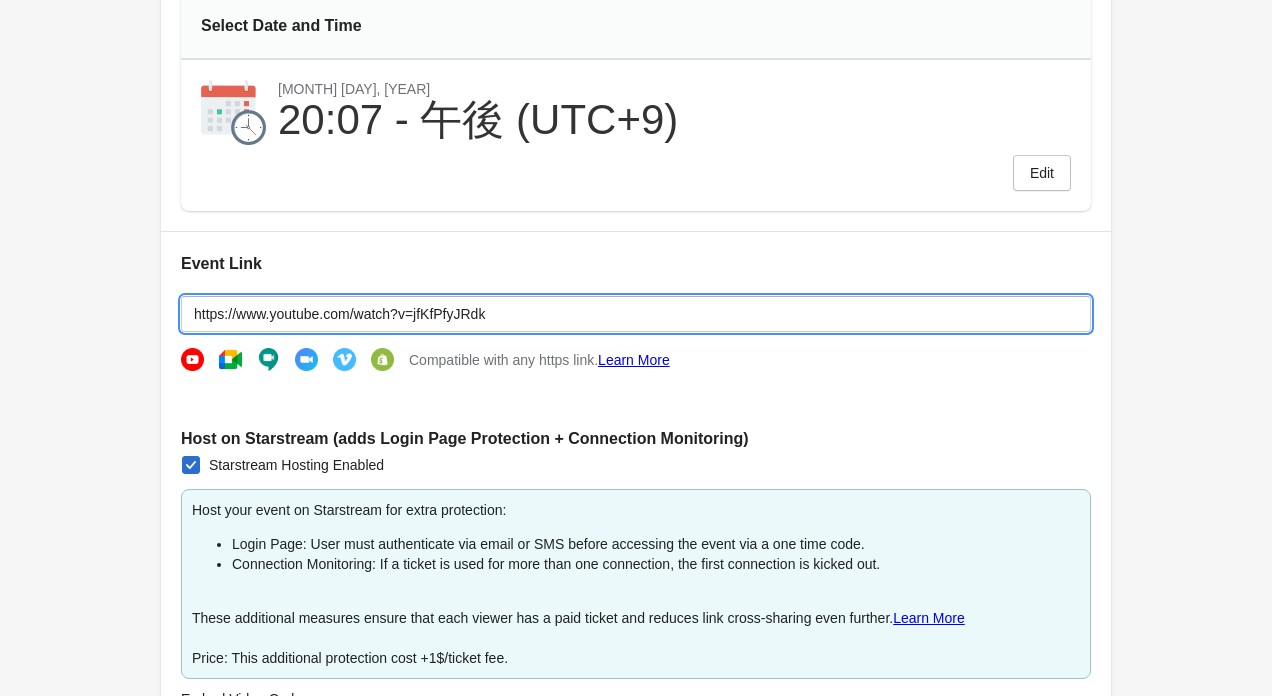 click on "https://www.youtube.com/watch?v=jfKfPfyJRdk" at bounding box center [636, 314] 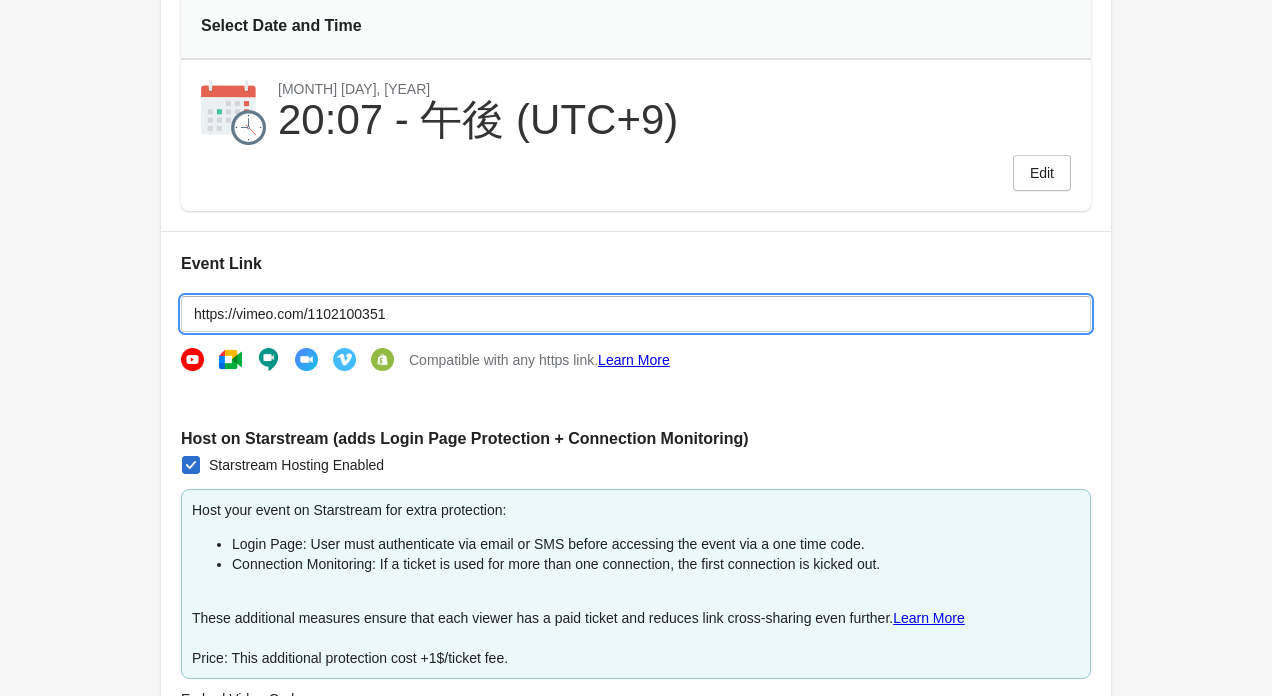 type on "https://vimeo.com/1102100351" 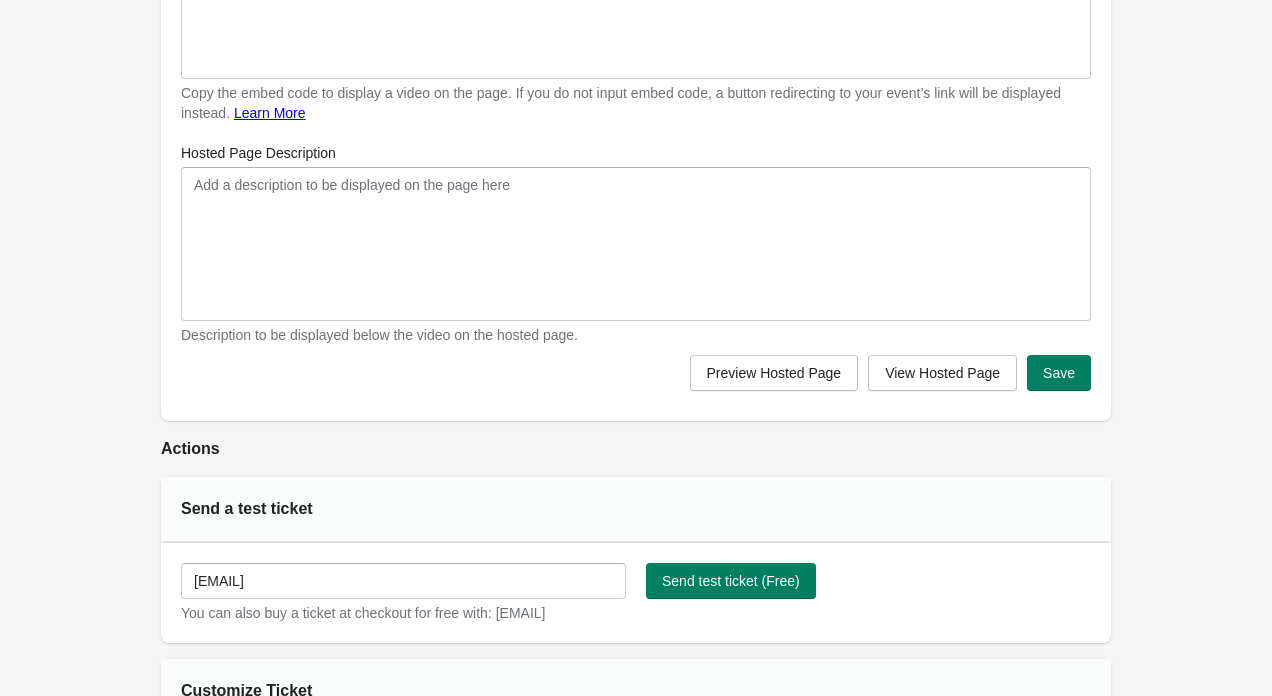 scroll, scrollTop: 1078, scrollLeft: 0, axis: vertical 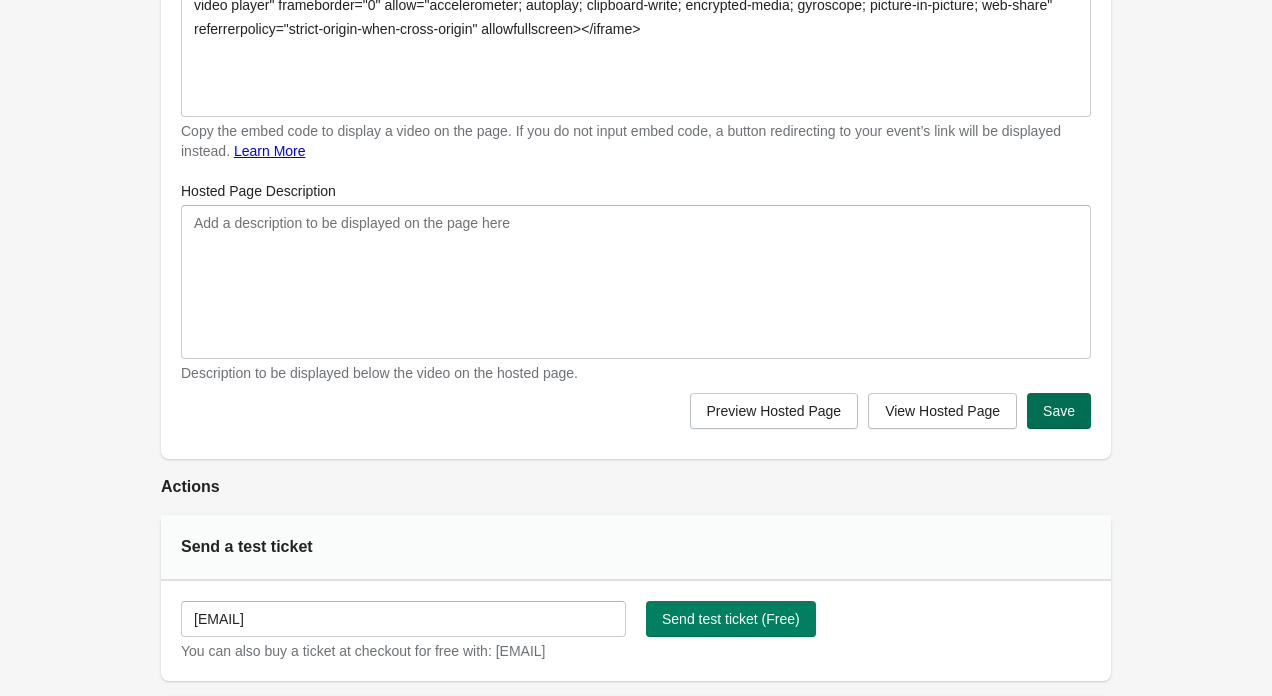 click on "Save" at bounding box center [1059, 411] 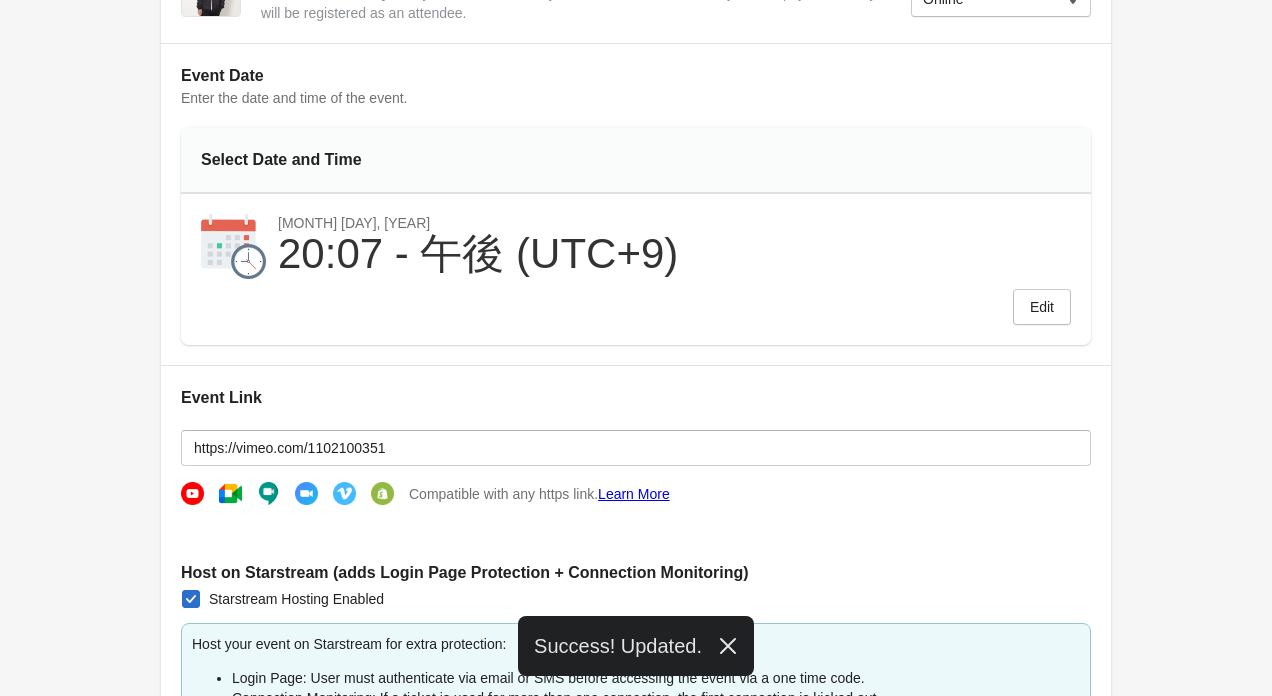 scroll, scrollTop: 0, scrollLeft: 0, axis: both 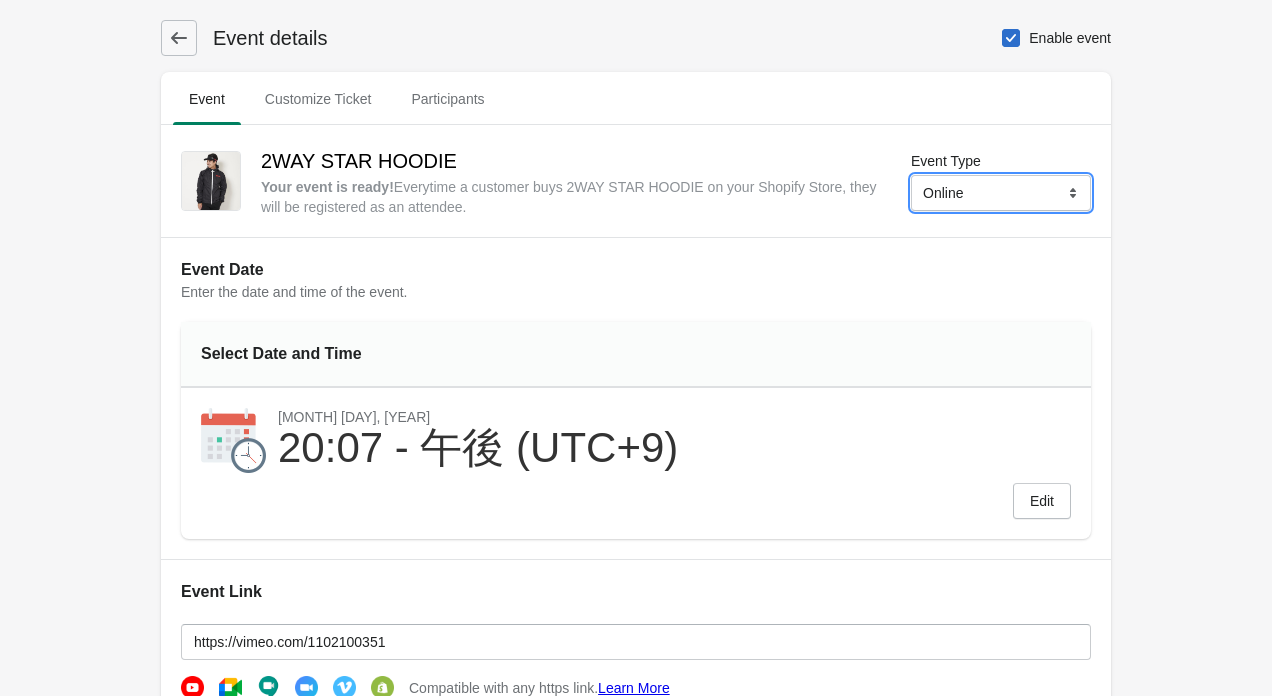 click on "Online Physical" at bounding box center [1001, 193] 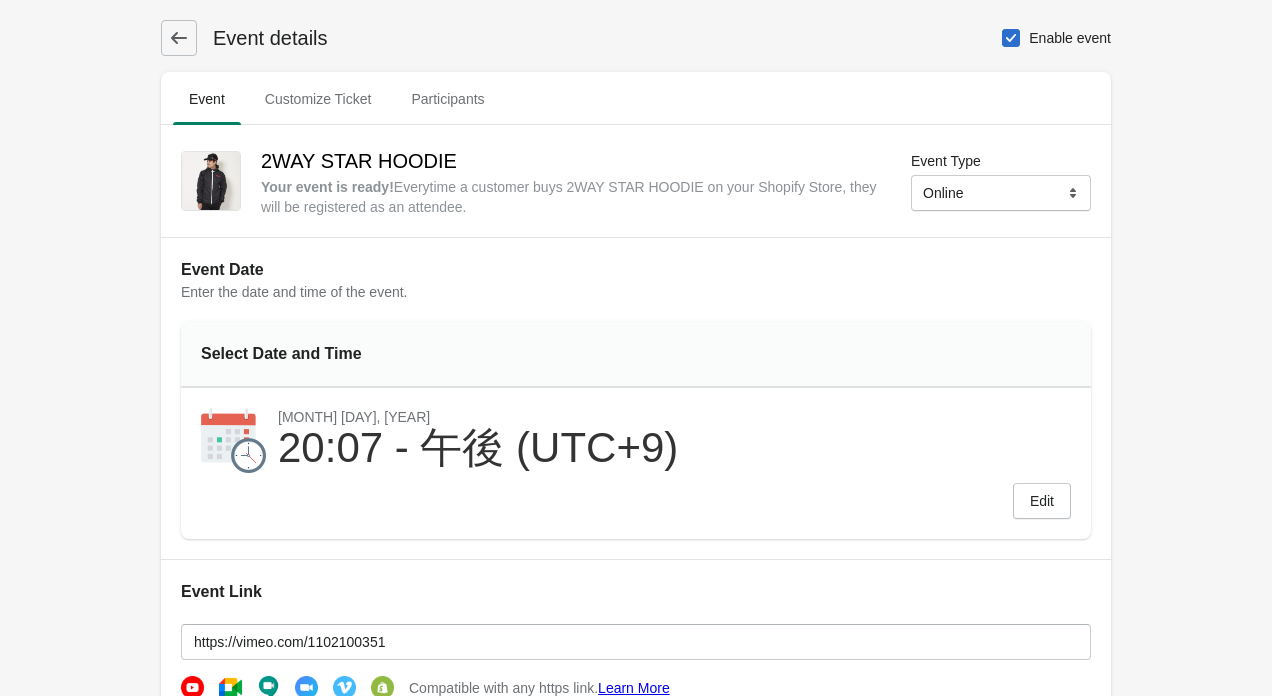 click 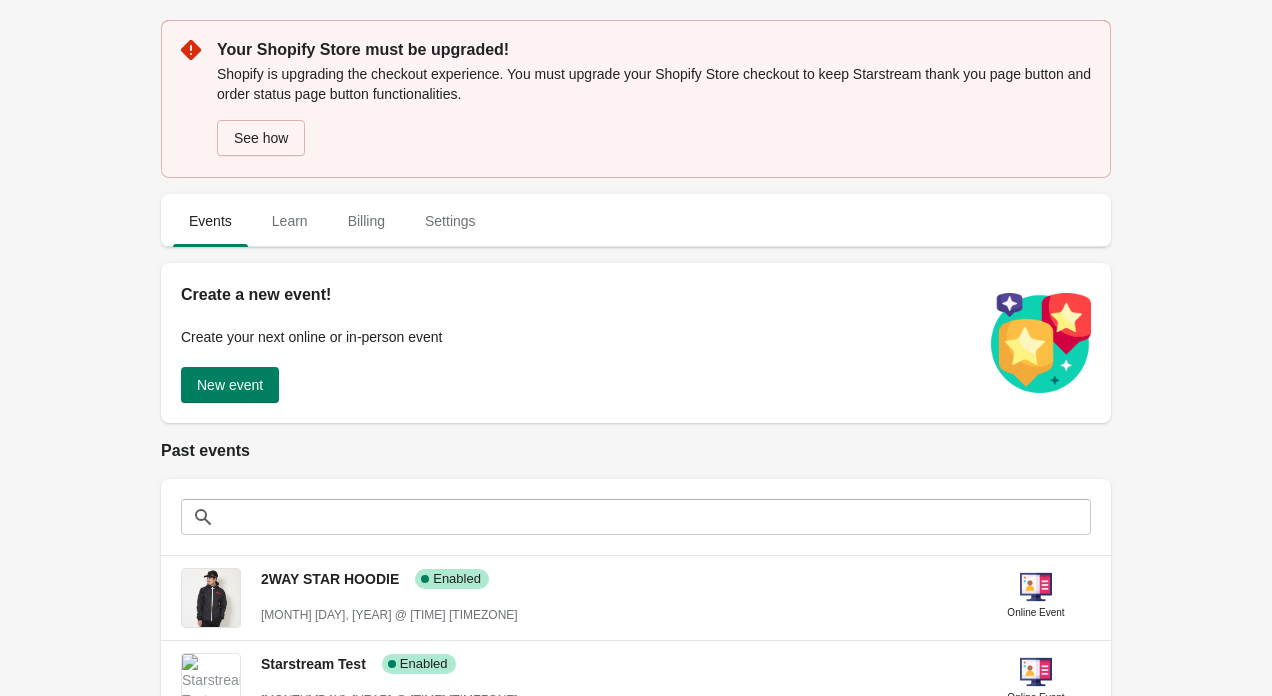 scroll, scrollTop: 281, scrollLeft: 0, axis: vertical 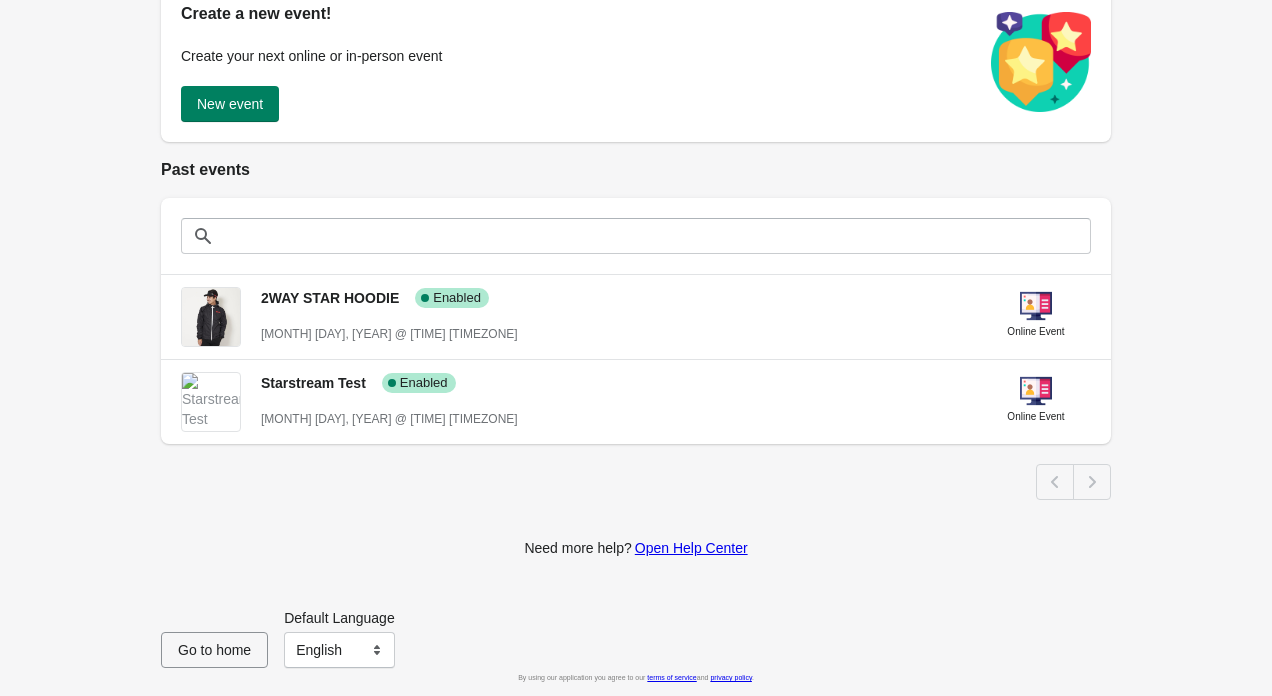 click on "Your Shopify Store must be upgraded! Shopify is upgrading the checkout experience. You must upgrade your Shopify Store checkout to keep Starstream thank you page button and order status page button functionalities. See how Events Learn Billing Settings Events Learn Billing Settings Create a new event! Create your next online or in-person event New event Past events 2WAY STAR HOODIE Success Complete Enabled July 16st, 2025 @ 20:07 GMT+9 Online Event Starstream Test Success Complete Enabled July 15st, 2025 @ 12:00 GMT+9 Online Event Need more help? Open Help Center Go to home Default Language English Français English By using our application you agree to our   terms of service  and   privacy policy ." at bounding box center (636, 207) 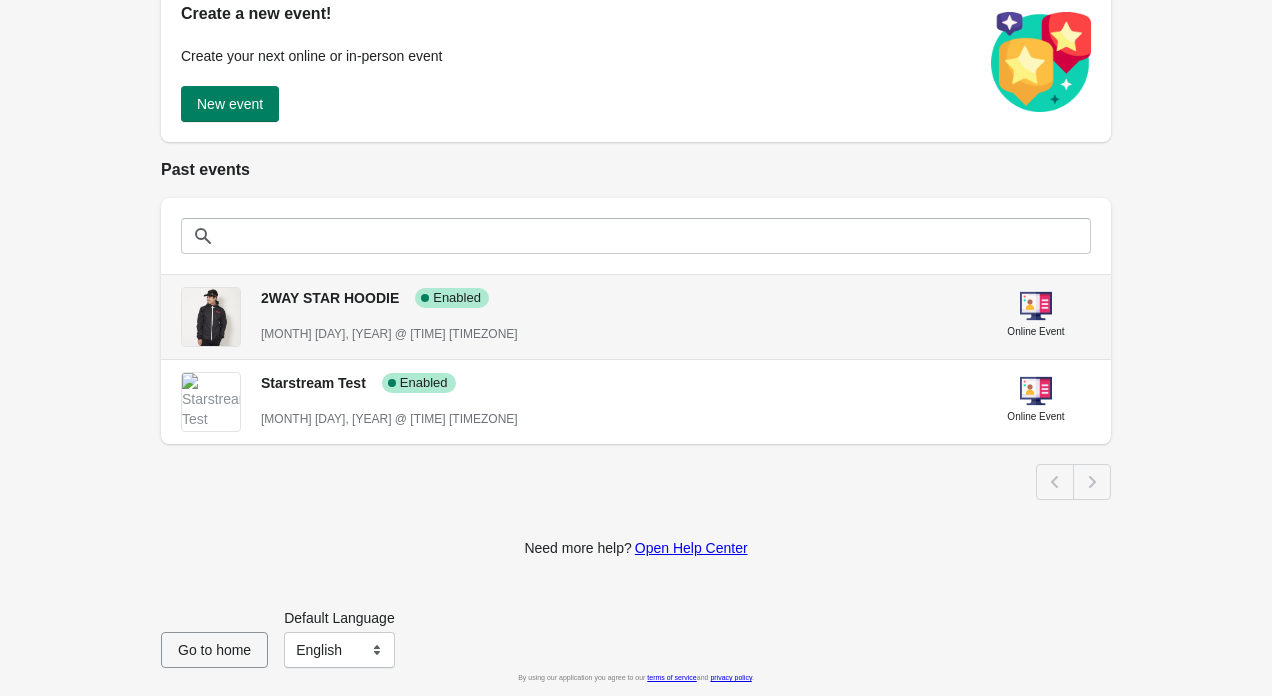 click on "2WAY STAR HOODIE Success Complete Enabled July 16st, 2025 @ 20:07 GMT+9" at bounding box center (613, 307) 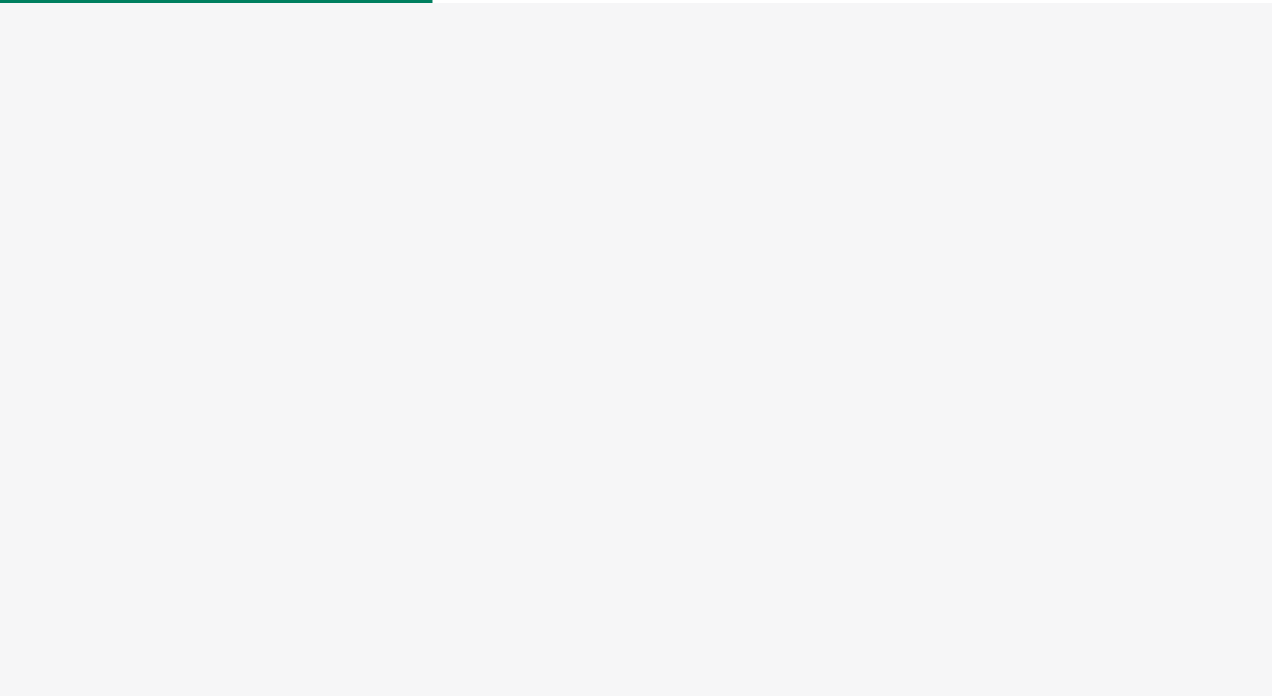 select on "US" 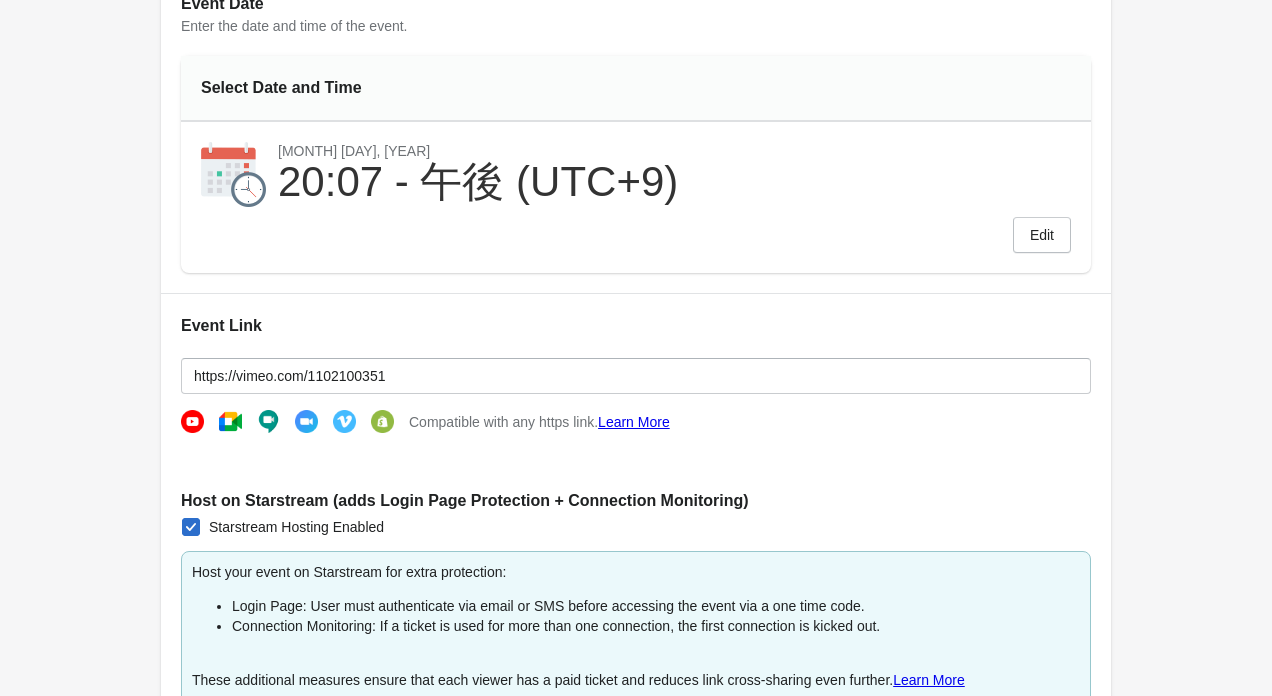 scroll, scrollTop: 0, scrollLeft: 0, axis: both 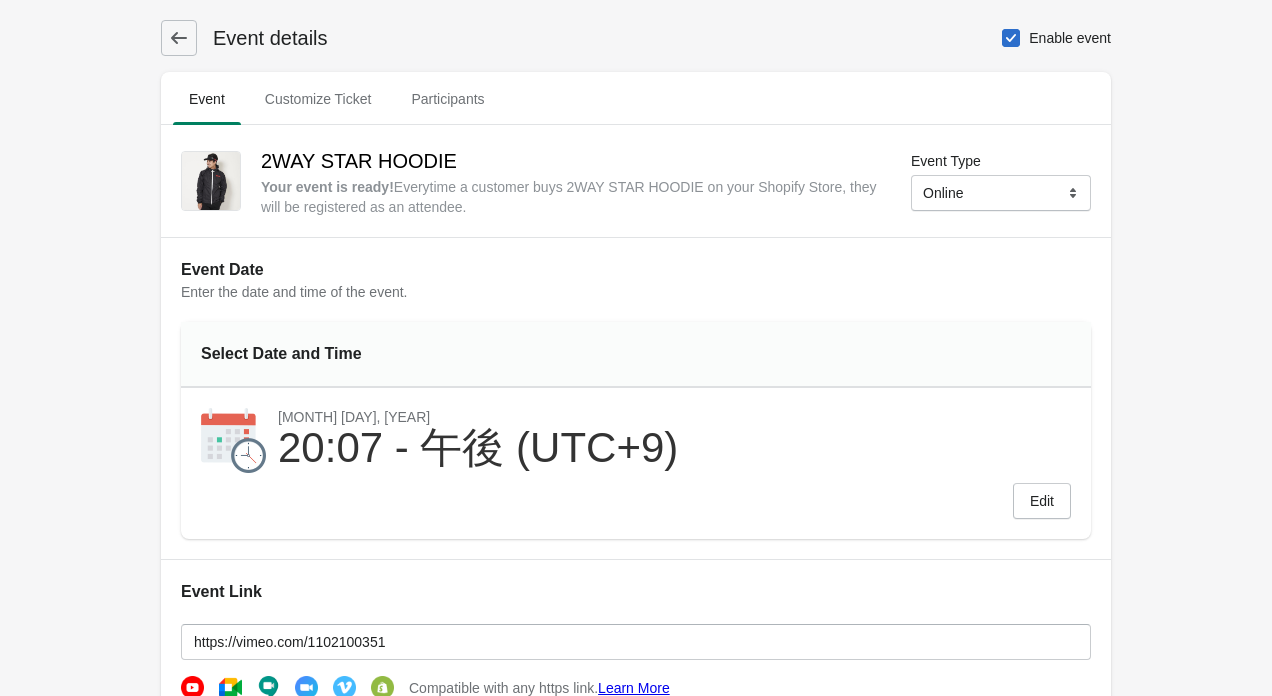 click at bounding box center (179, 38) 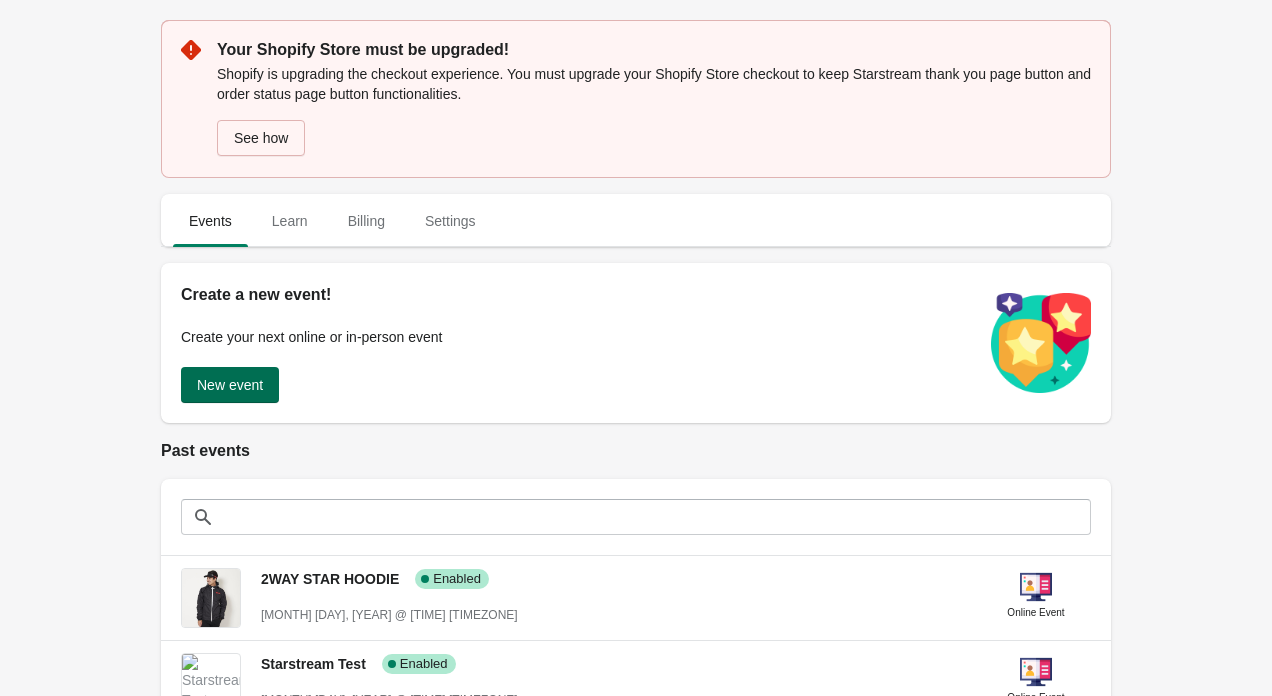 click on "New event" at bounding box center [230, 385] 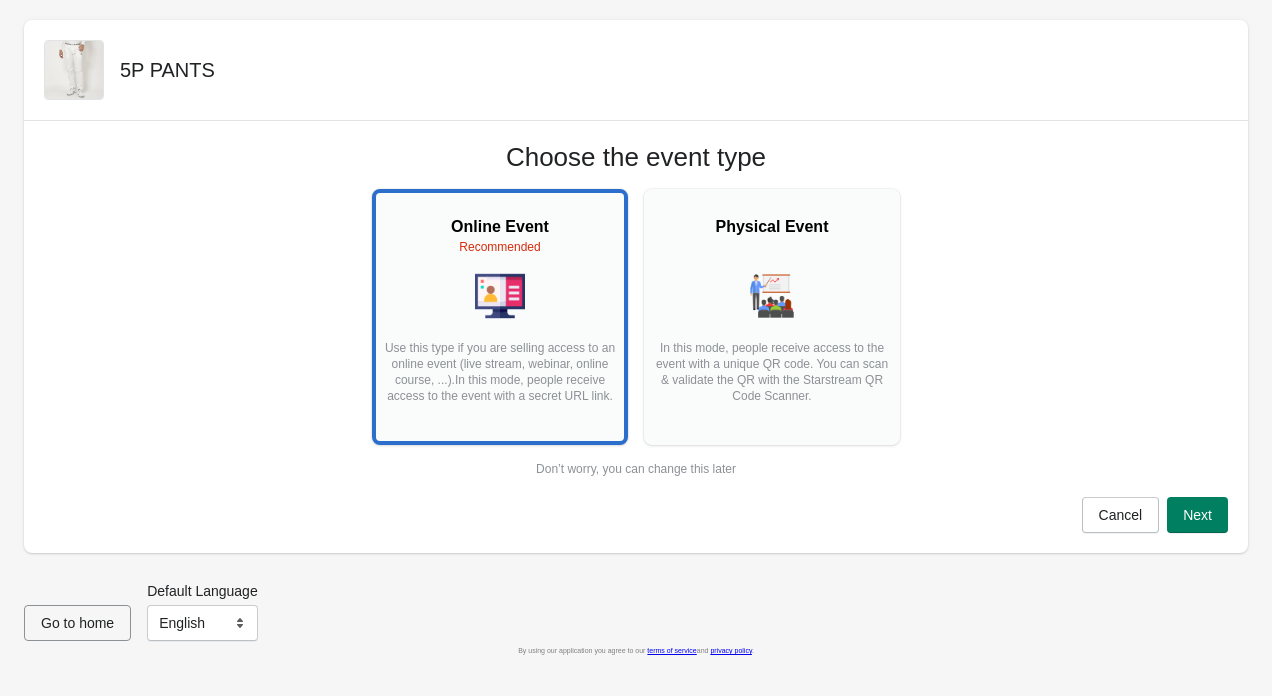 click on "Use this type if you are selling access to an online event (live stream, webinar, online course, ...).  In this mode, people receive access to the event with a secret URL link." at bounding box center (500, 380) 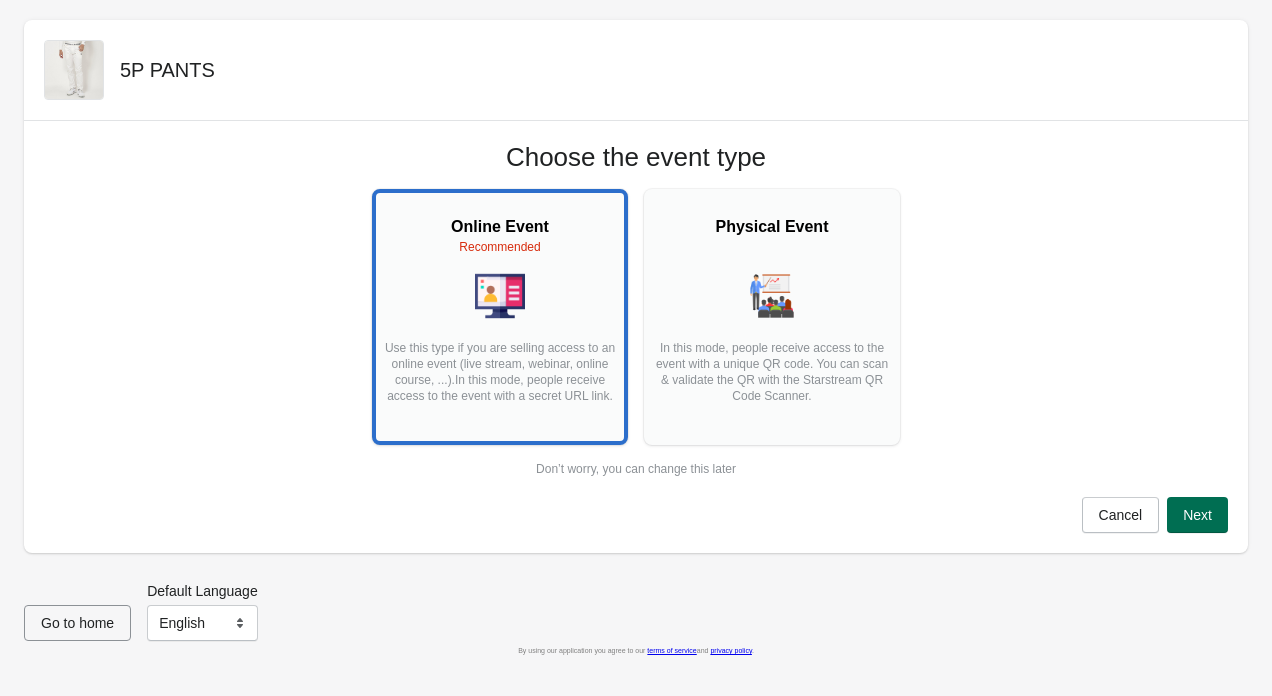 click on "Next" at bounding box center (1197, 515) 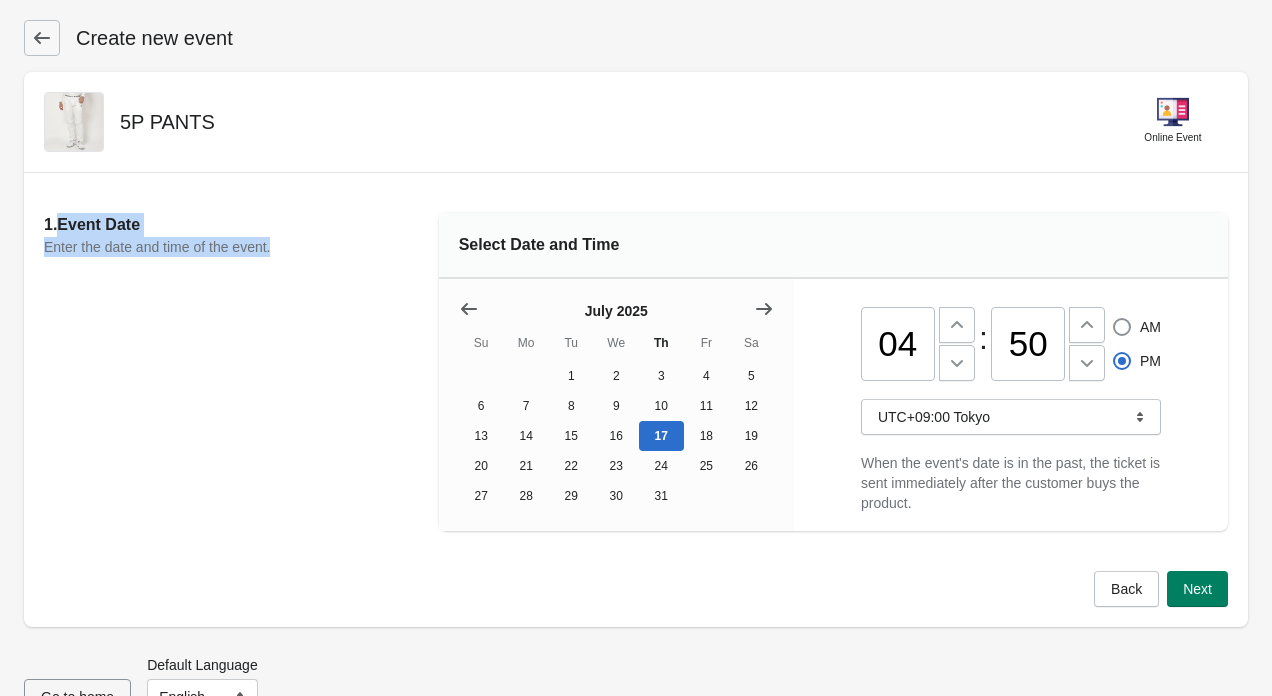 drag, startPoint x: 291, startPoint y: 251, endPoint x: 57, endPoint y: 229, distance: 235.0319 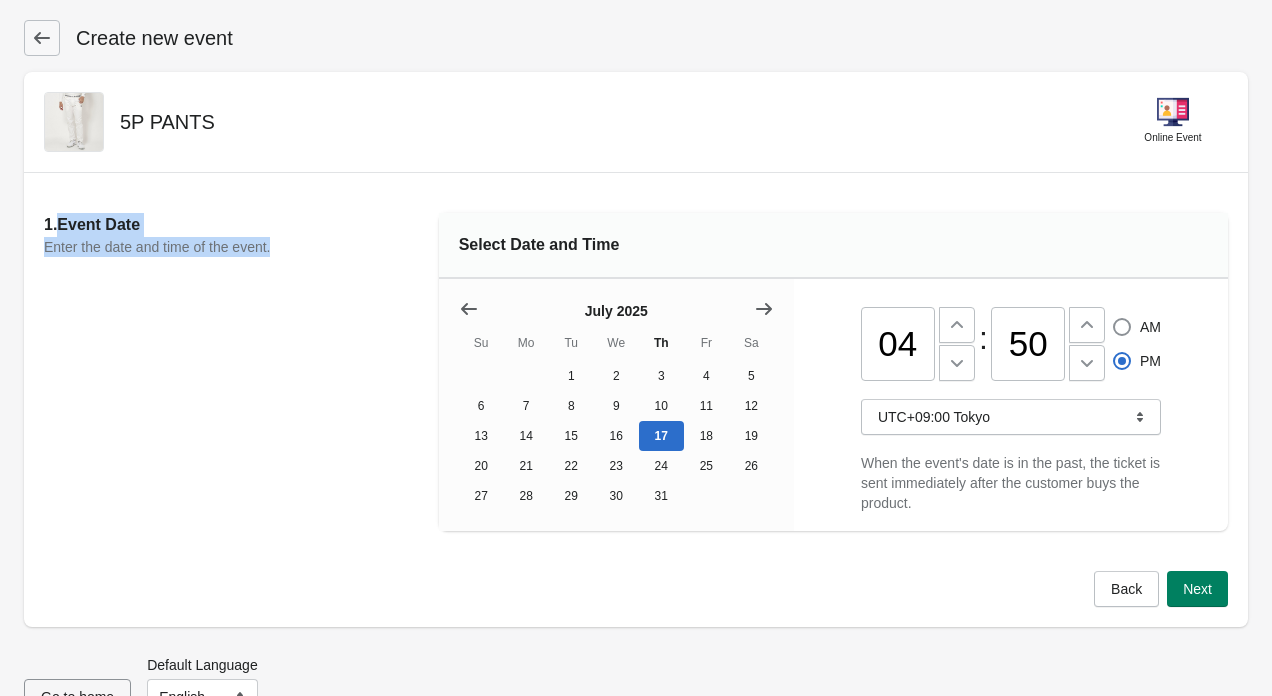 click on "1.  Event Date Enter the date and time of the event." at bounding box center (241, 372) 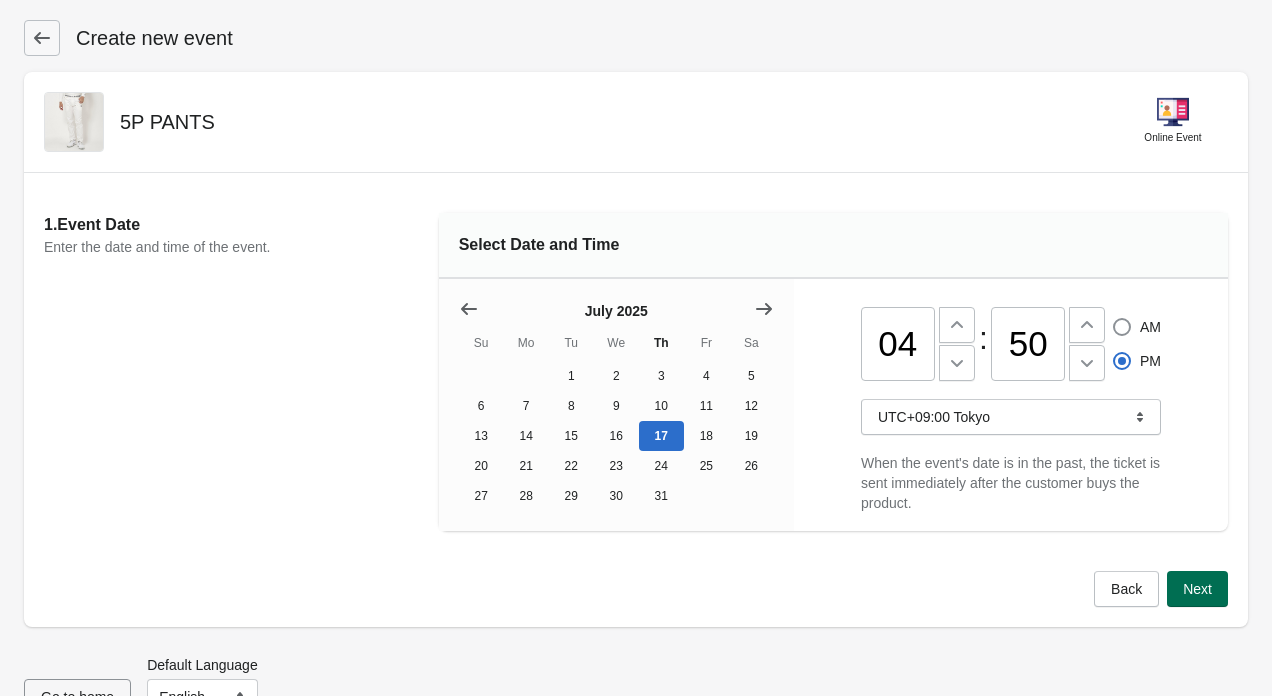 click on "Next" at bounding box center (1197, 589) 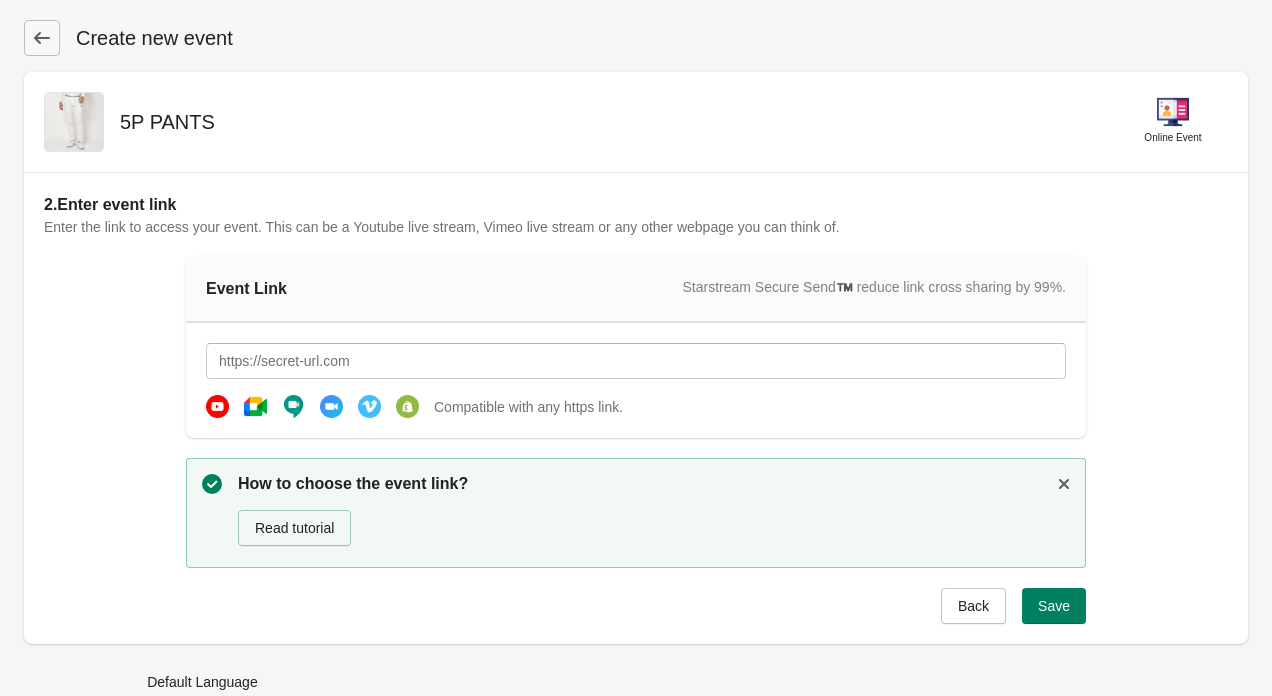 click at bounding box center (369, 406) 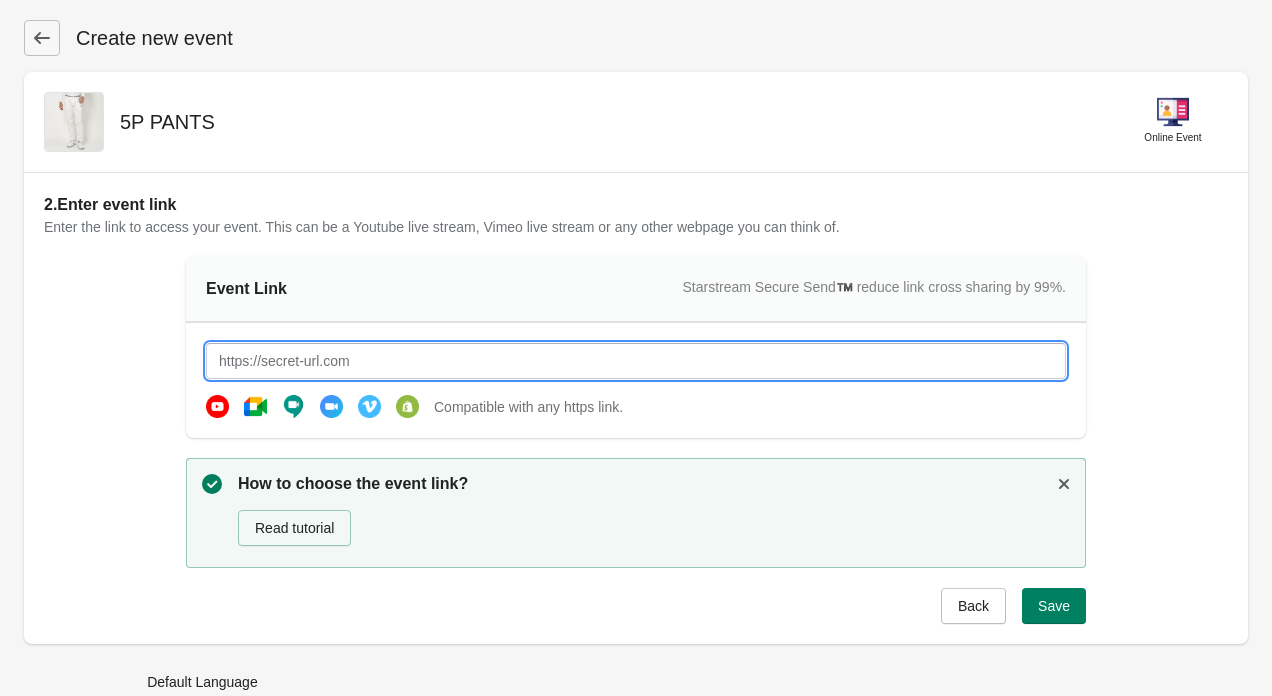 click at bounding box center (636, 361) 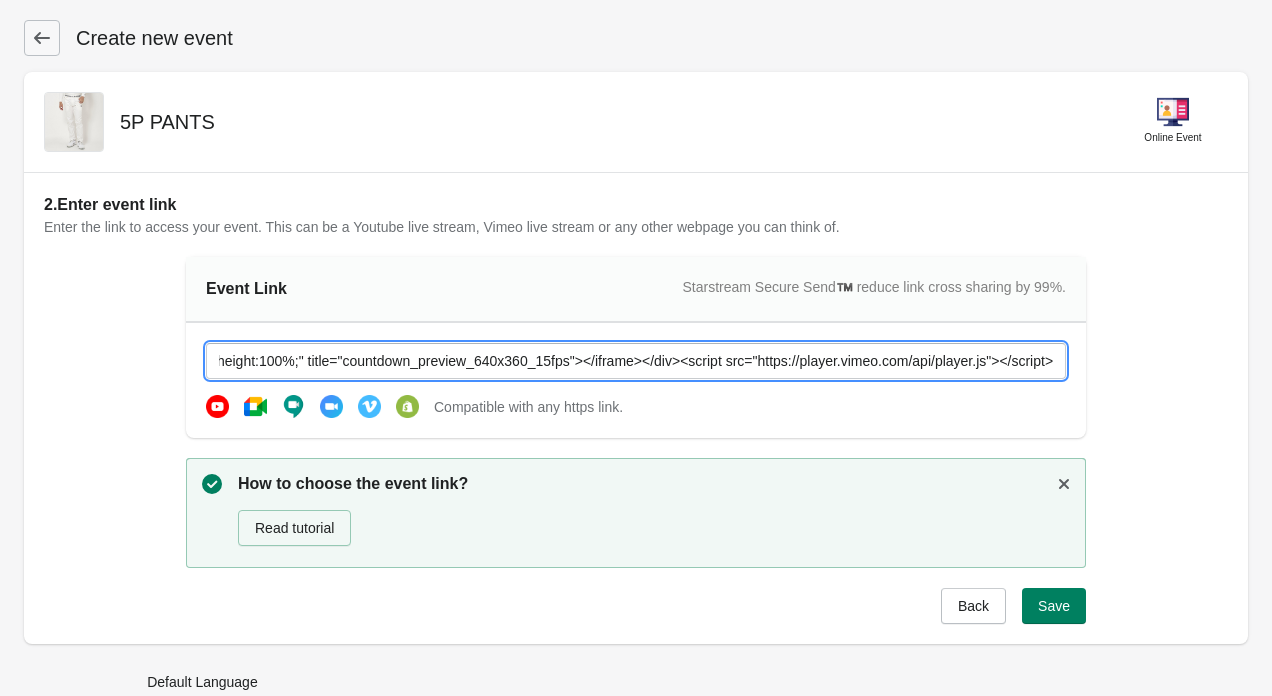 scroll, scrollTop: 0, scrollLeft: 2562, axis: horizontal 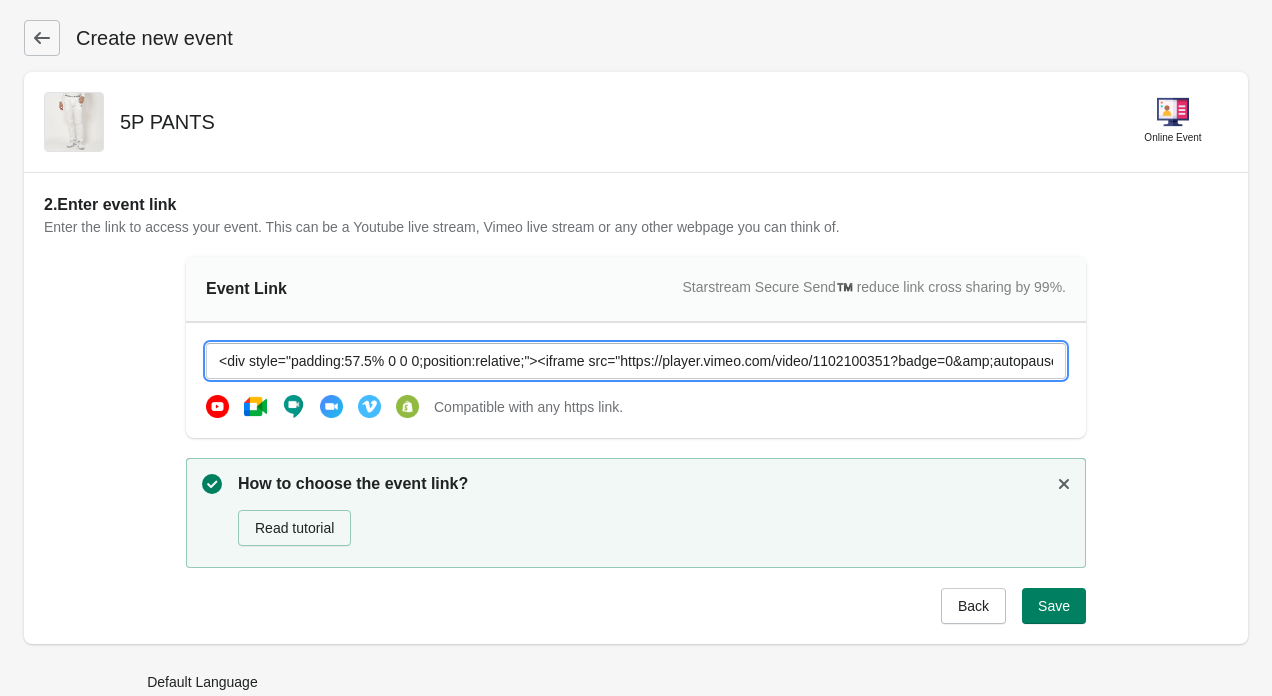 drag, startPoint x: 273, startPoint y: 364, endPoint x: 139, endPoint y: 353, distance: 134.45073 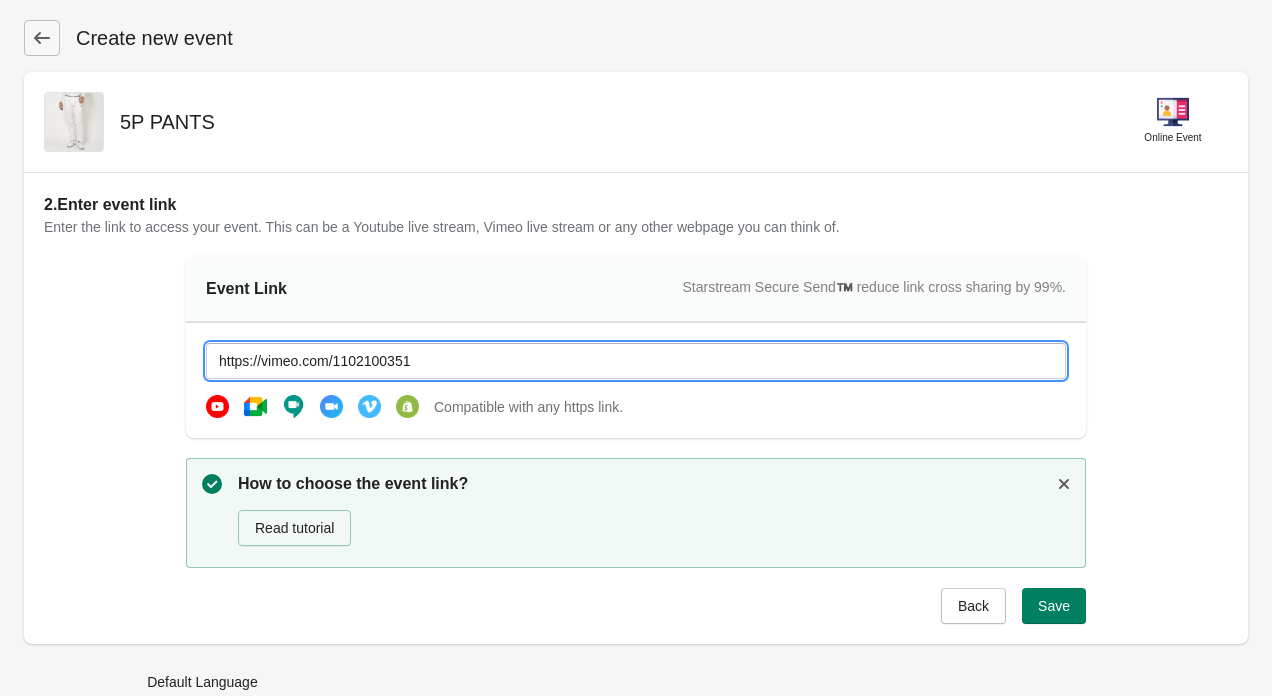 type on "https://vimeo.com/1102100351" 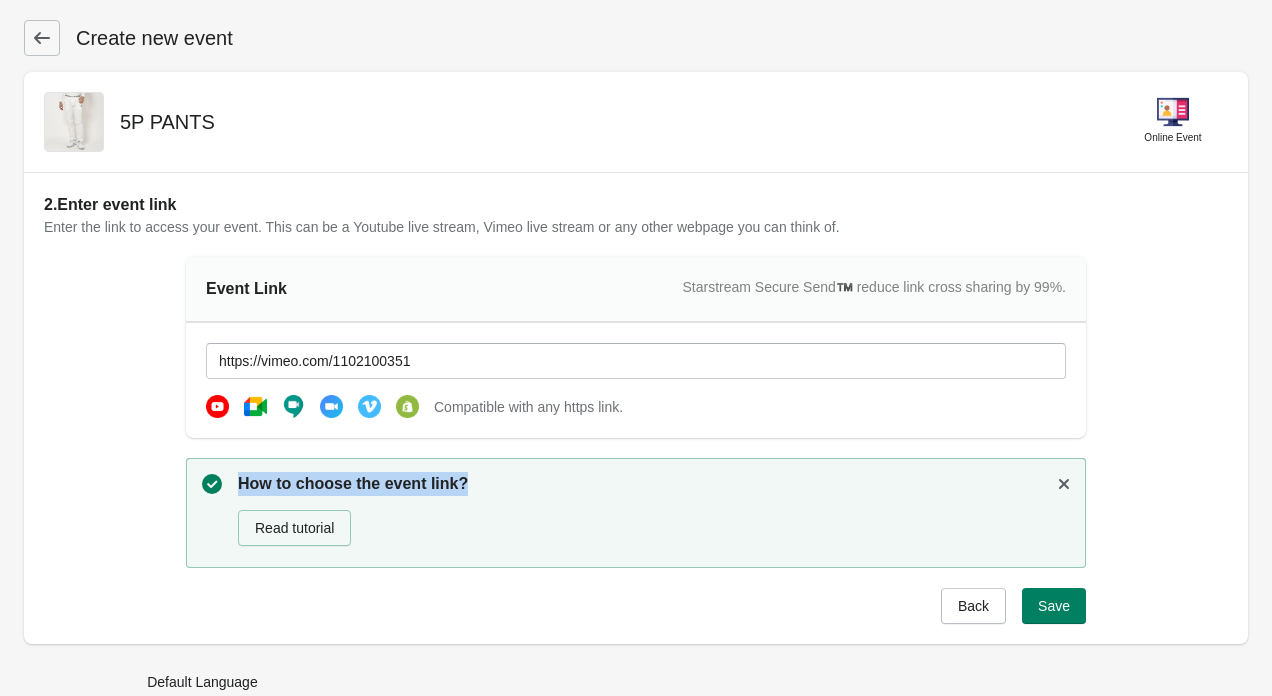 drag, startPoint x: 473, startPoint y: 483, endPoint x: 250, endPoint y: 485, distance: 223.00897 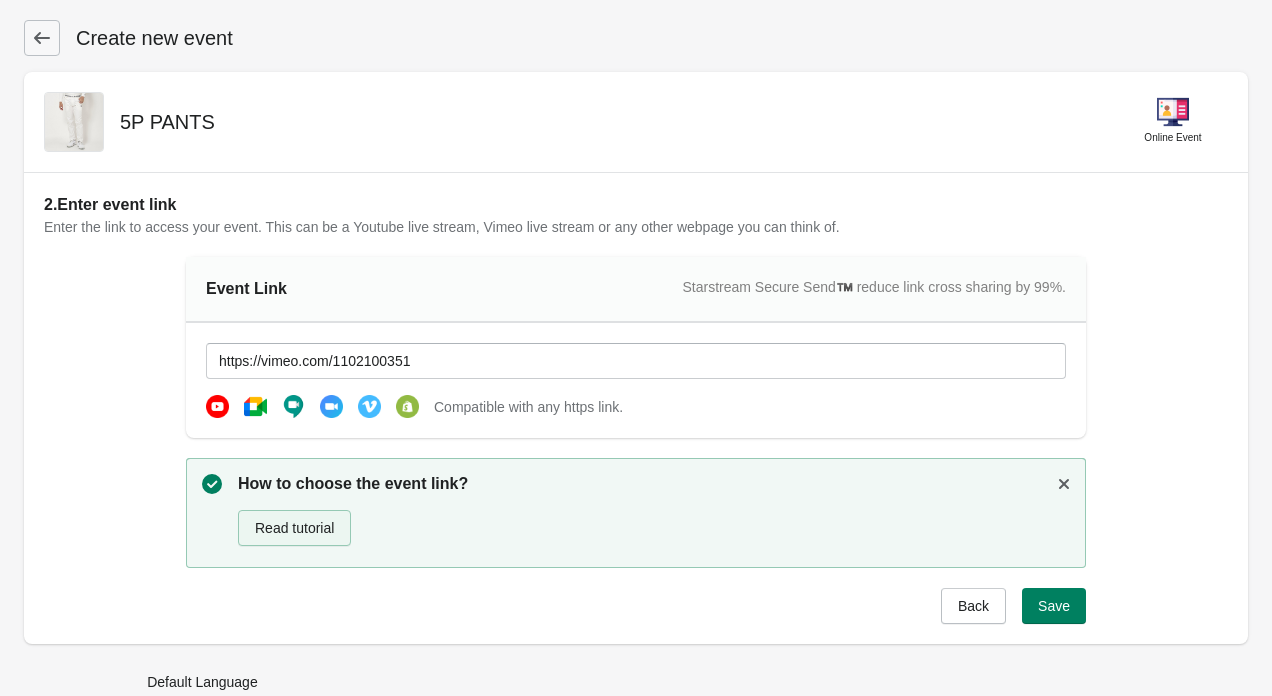 drag, startPoint x: 384, startPoint y: 565, endPoint x: 286, endPoint y: 515, distance: 110.01818 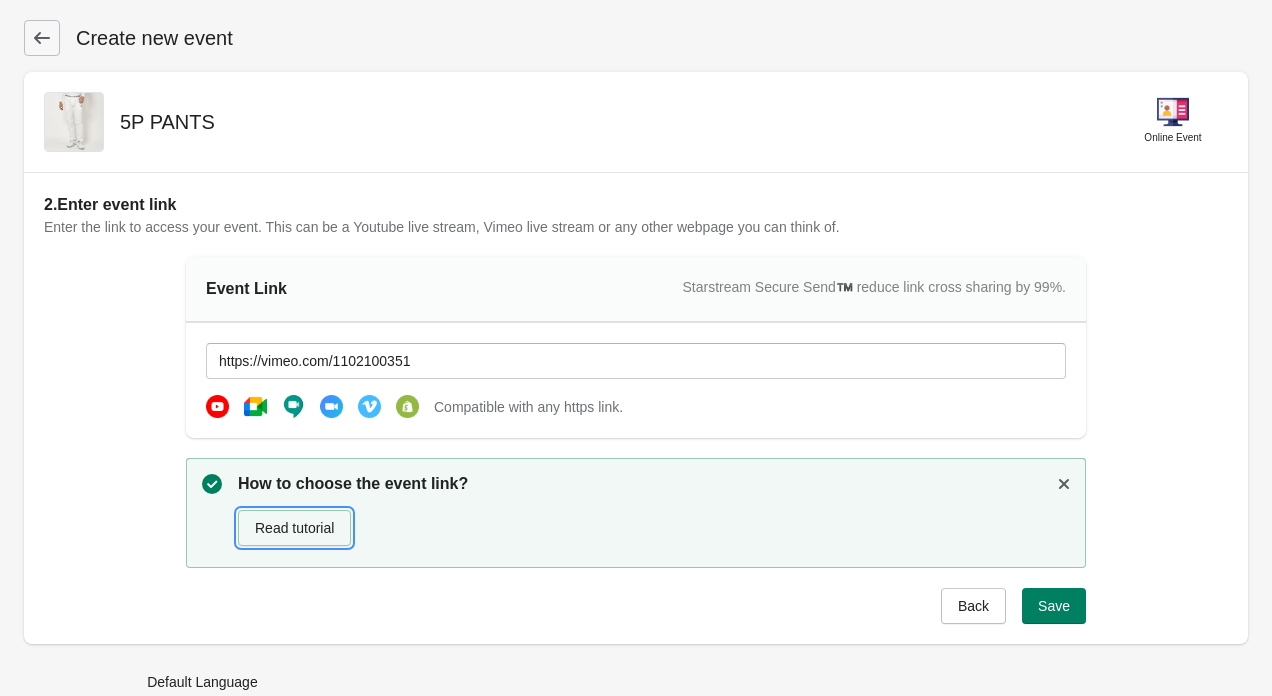 click on "Read tutorial" at bounding box center [294, 528] 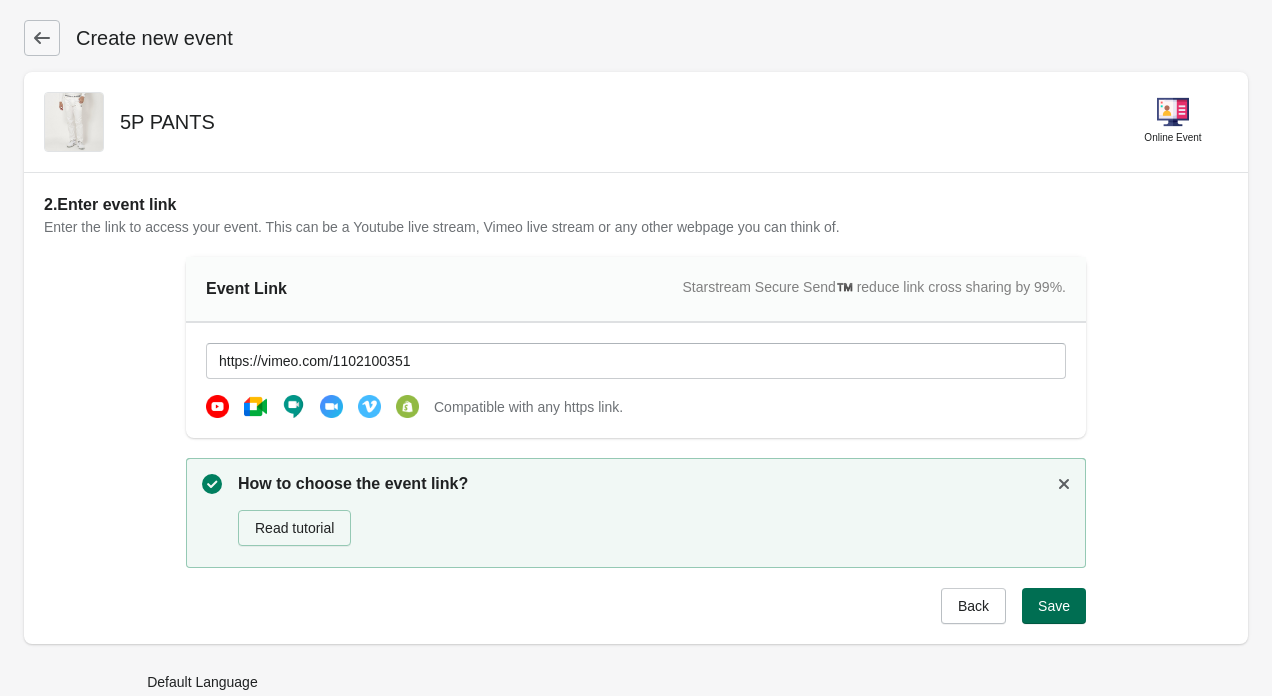 click on "Save" at bounding box center (1054, 606) 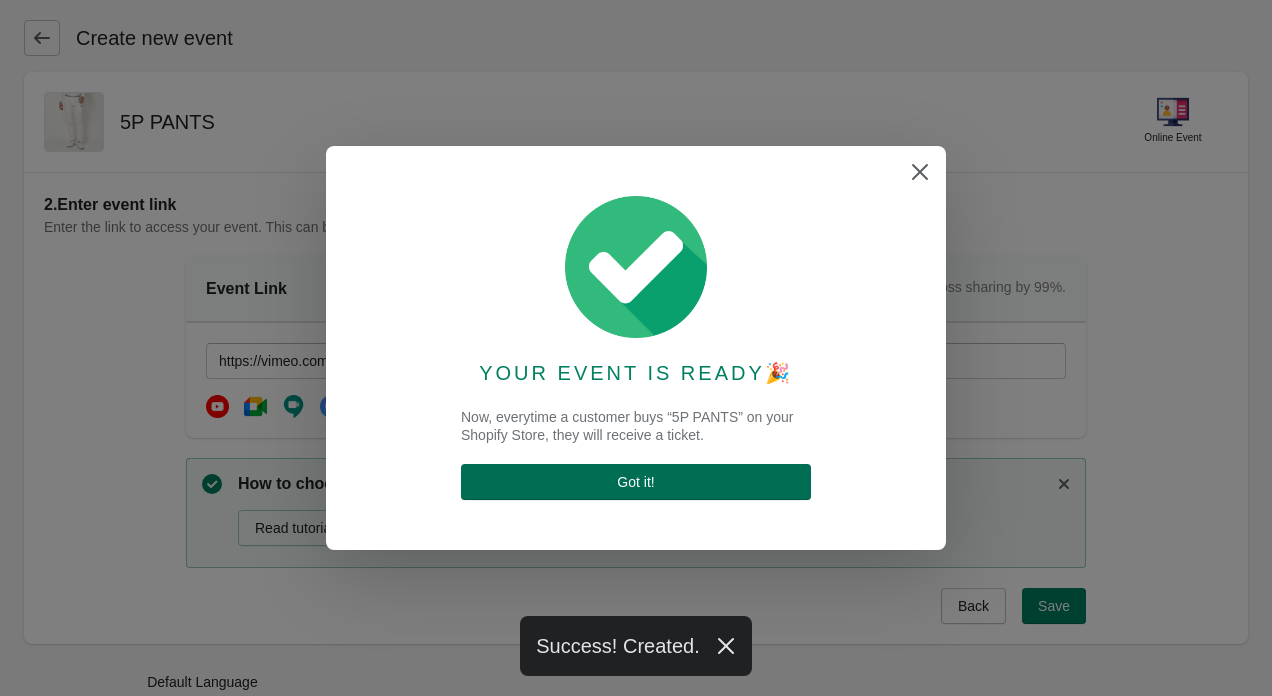 click on "Got it !" at bounding box center [636, 482] 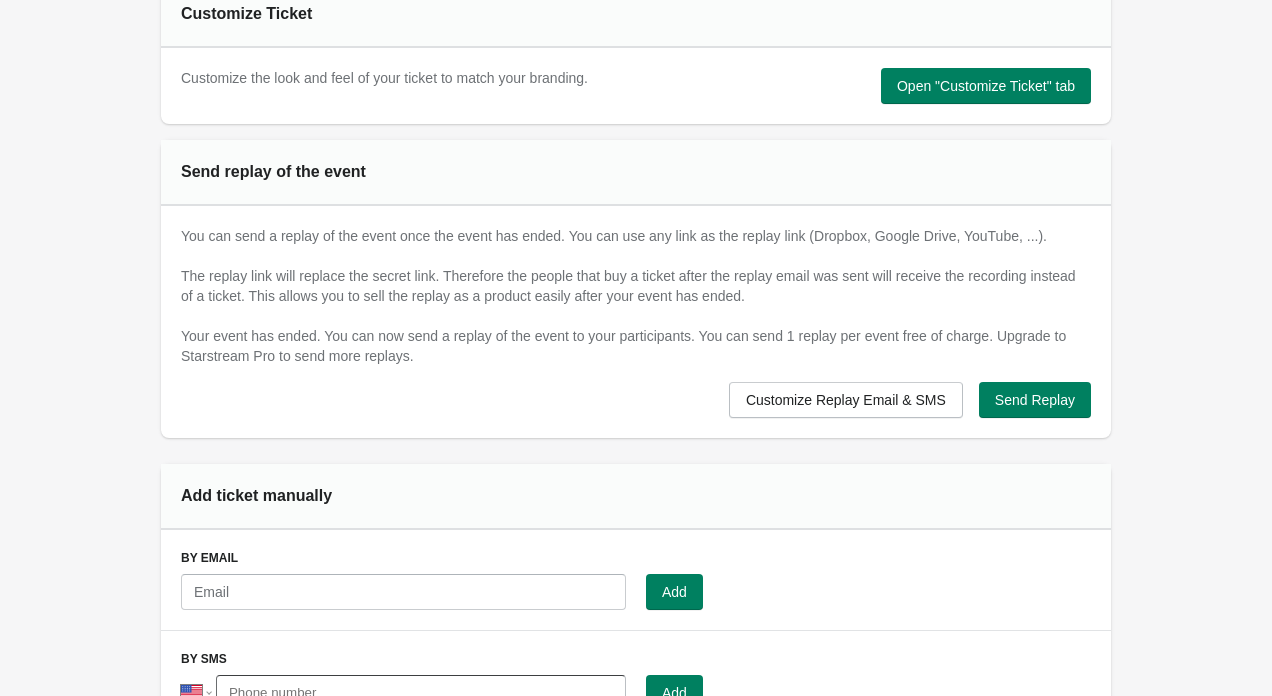 scroll, scrollTop: 0, scrollLeft: 0, axis: both 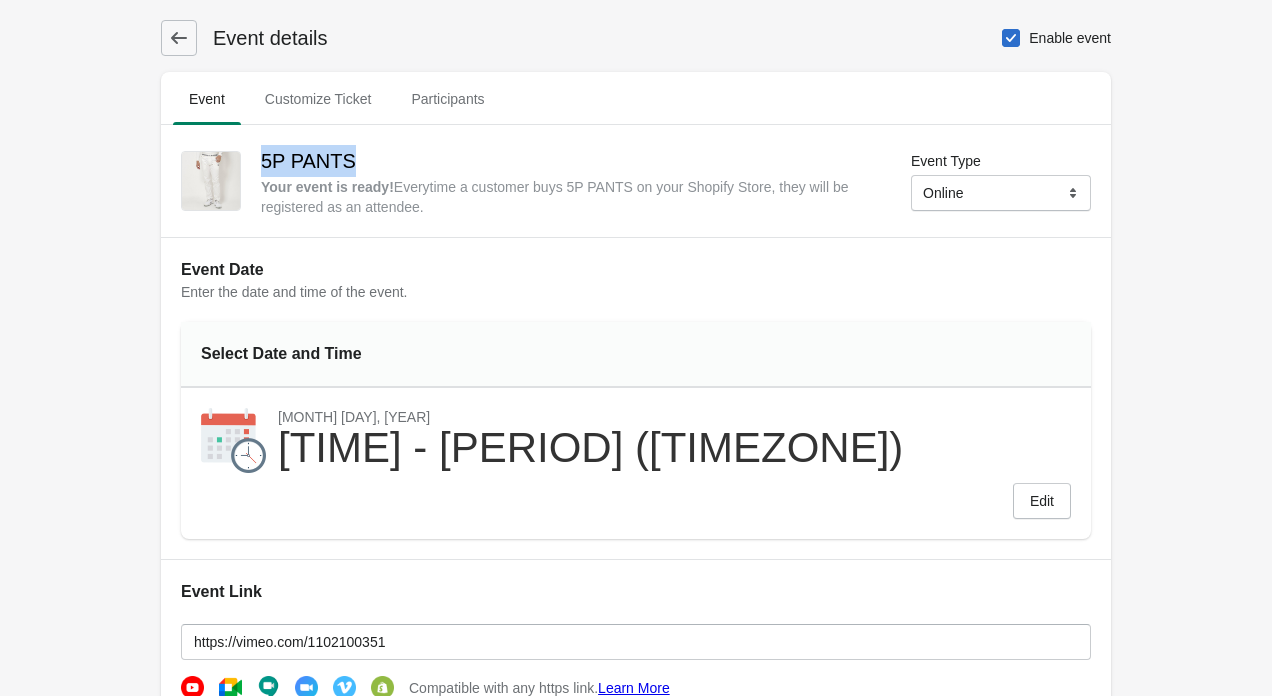 drag, startPoint x: 367, startPoint y: 162, endPoint x: 259, endPoint y: 163, distance: 108.00463 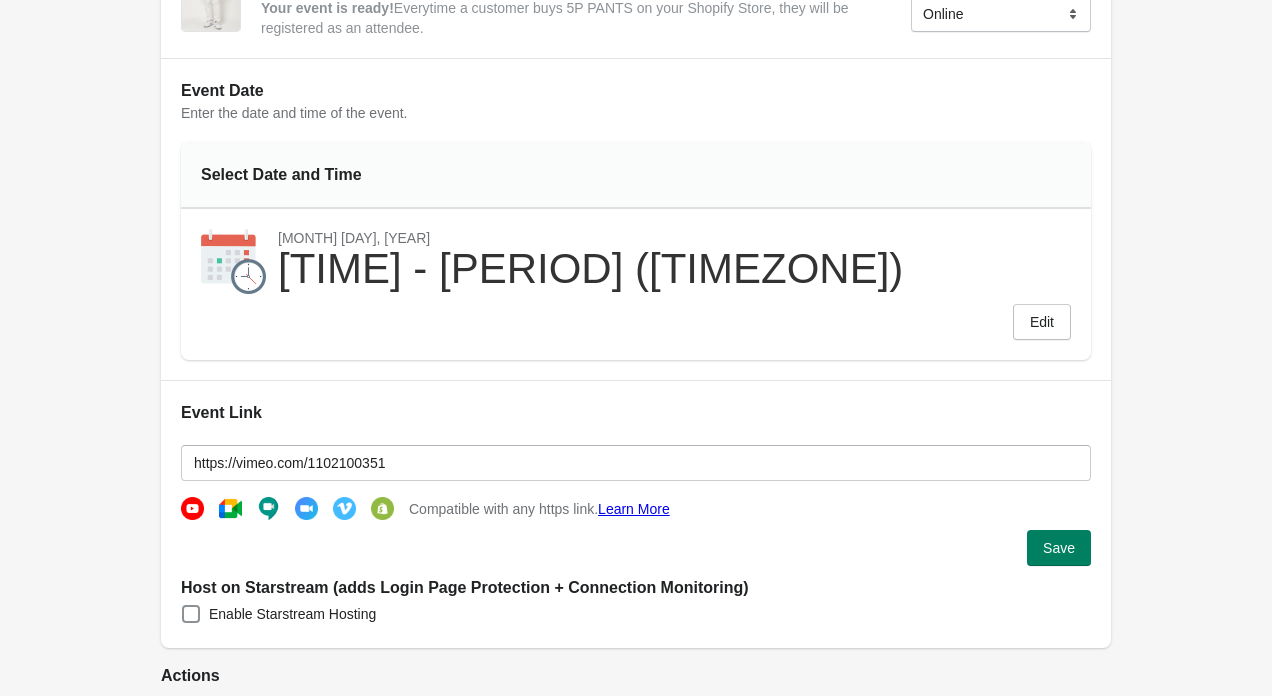 scroll, scrollTop: 180, scrollLeft: 0, axis: vertical 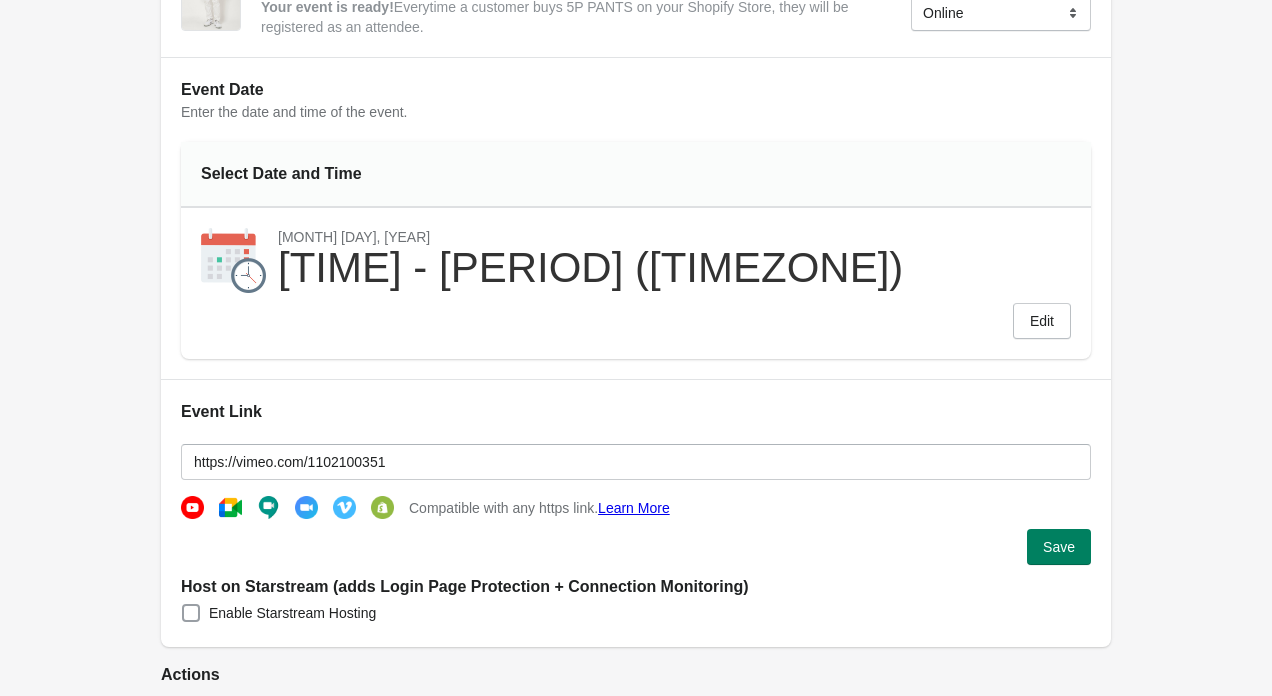 click on "Enable Starstream Hosting" at bounding box center (292, 613) 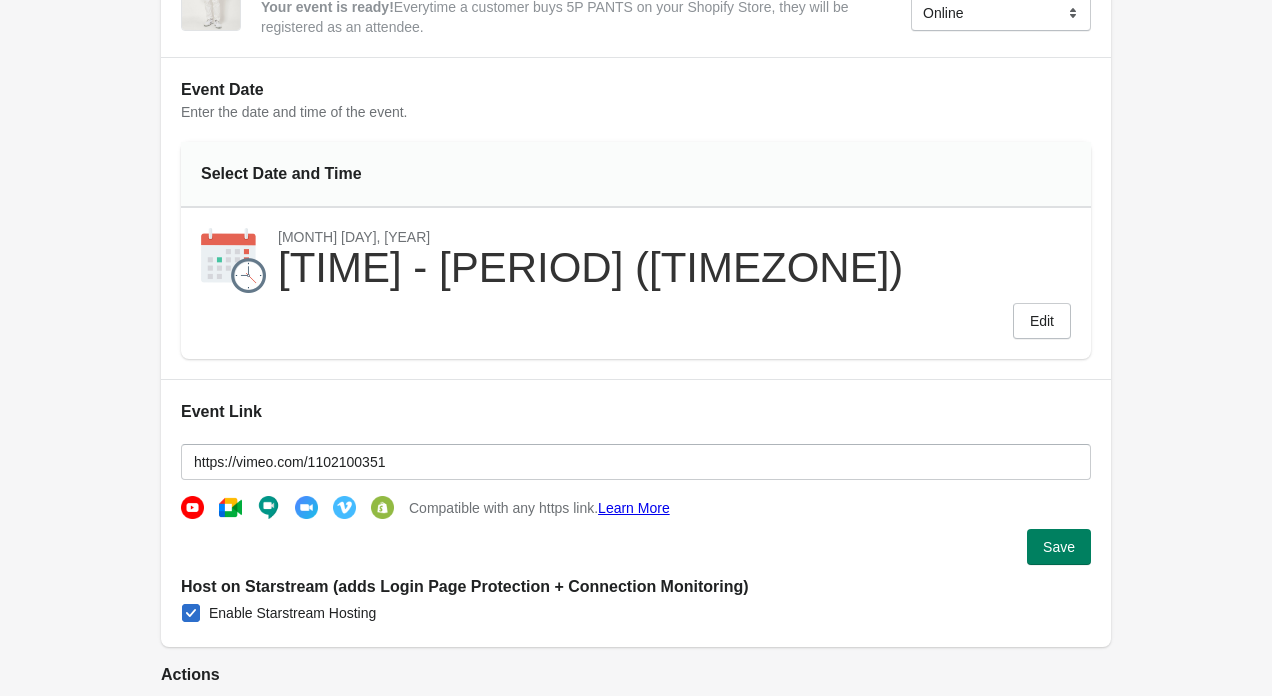 checkbox on "true" 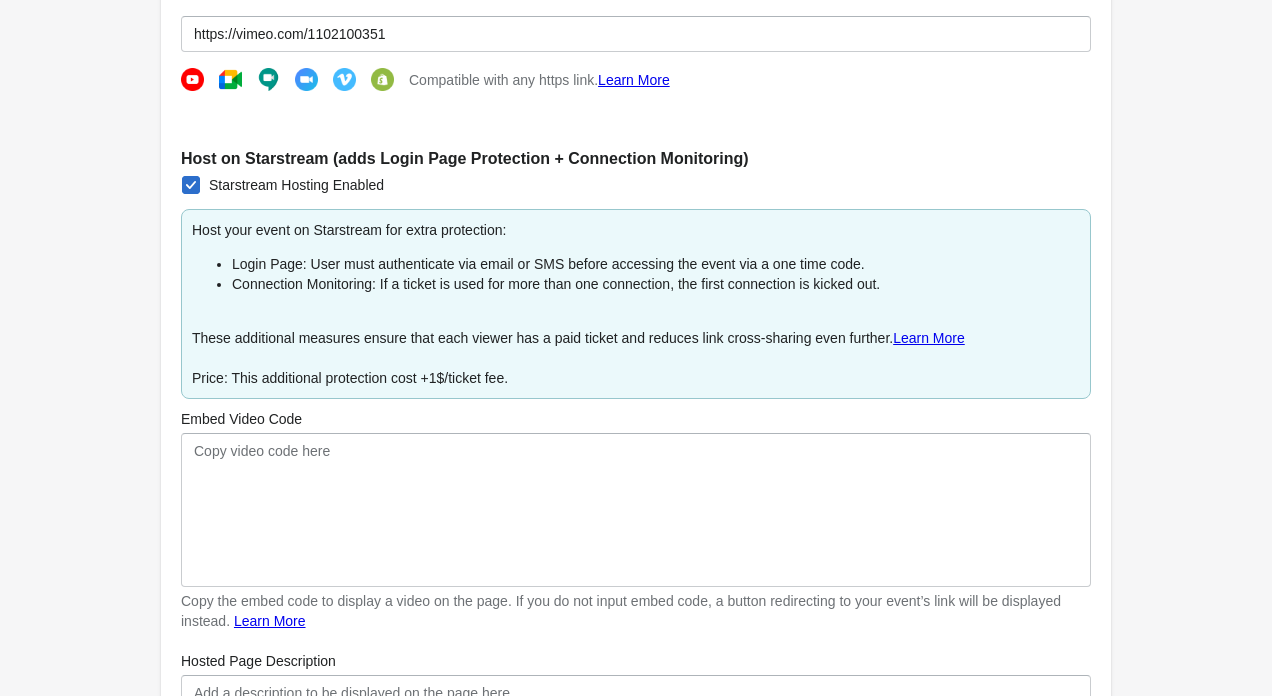 scroll, scrollTop: 762, scrollLeft: 0, axis: vertical 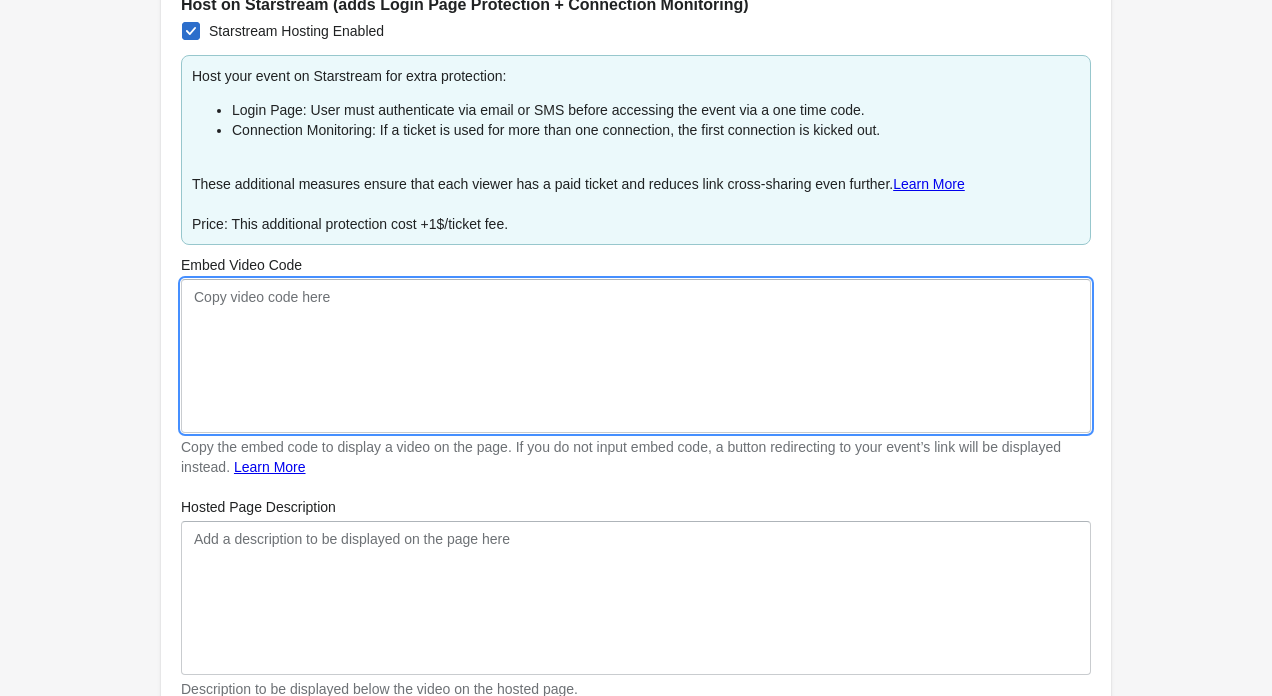 click on "Embed Video Code" at bounding box center (636, 356) 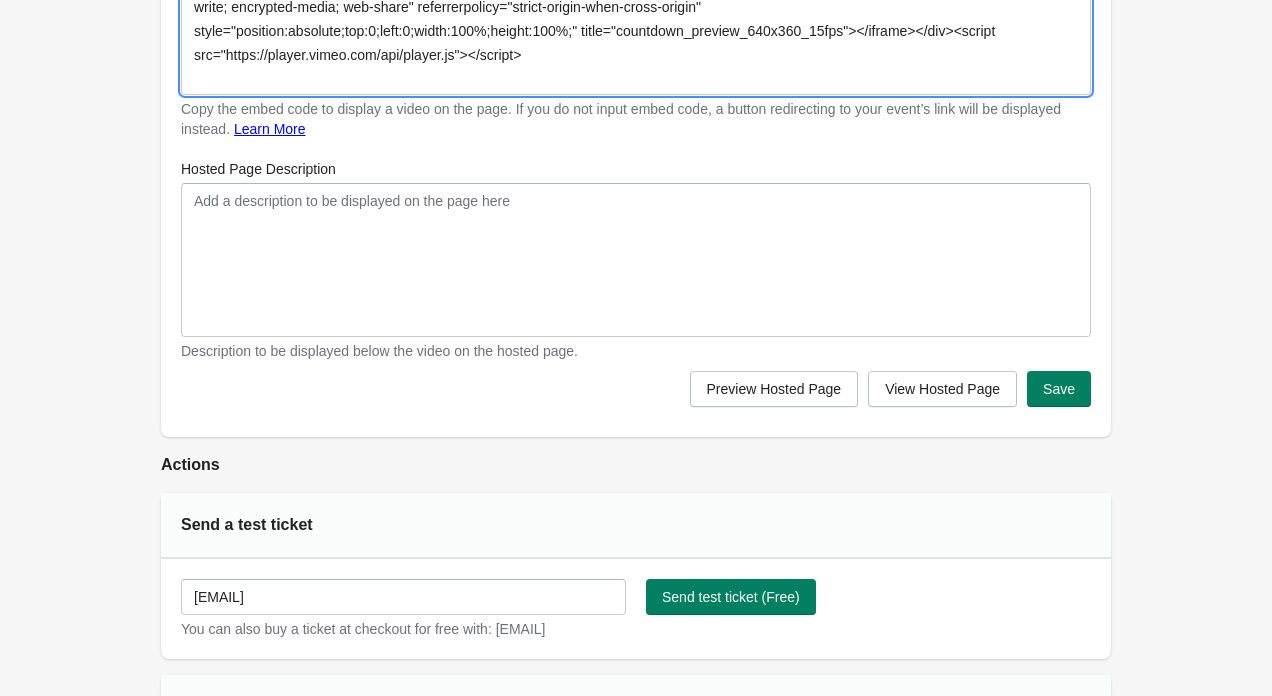 scroll, scrollTop: 1162, scrollLeft: 0, axis: vertical 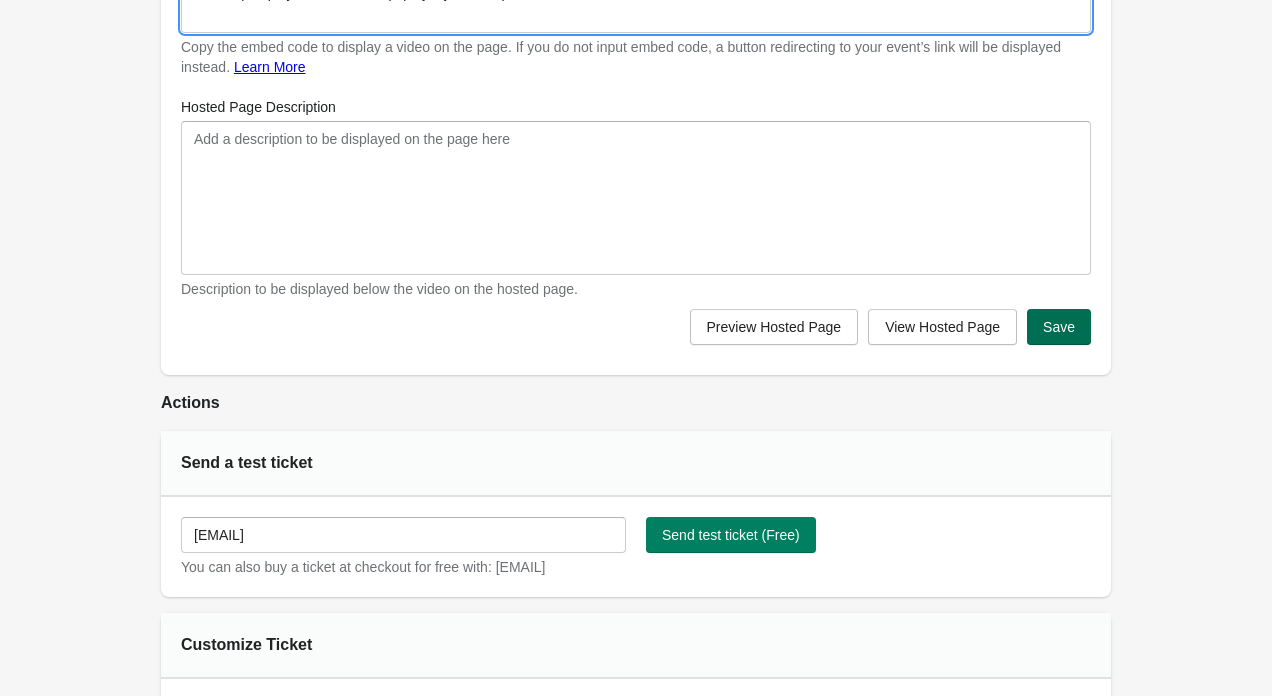 type on "<div style="padding:57.5% 0 0 0;position:relative;"><iframe src="https://player.vimeo.com/video/1102100351?badge=0&amp;autopause=0&amp;player_id=0&amp;app_id=58479" frameborder="0" allow="autoplay; fullscreen; picture-in-picture; clipboard-write; encrypted-media; web-share" referrerpolicy="strict-origin-when-cross-origin" style="position:absolute;top:0;left:0;width:100%;height:100%;" title="countdown_preview_640x360_15fps"></iframe></div><script src="https://player.vimeo.com/api/player.js"></script>" 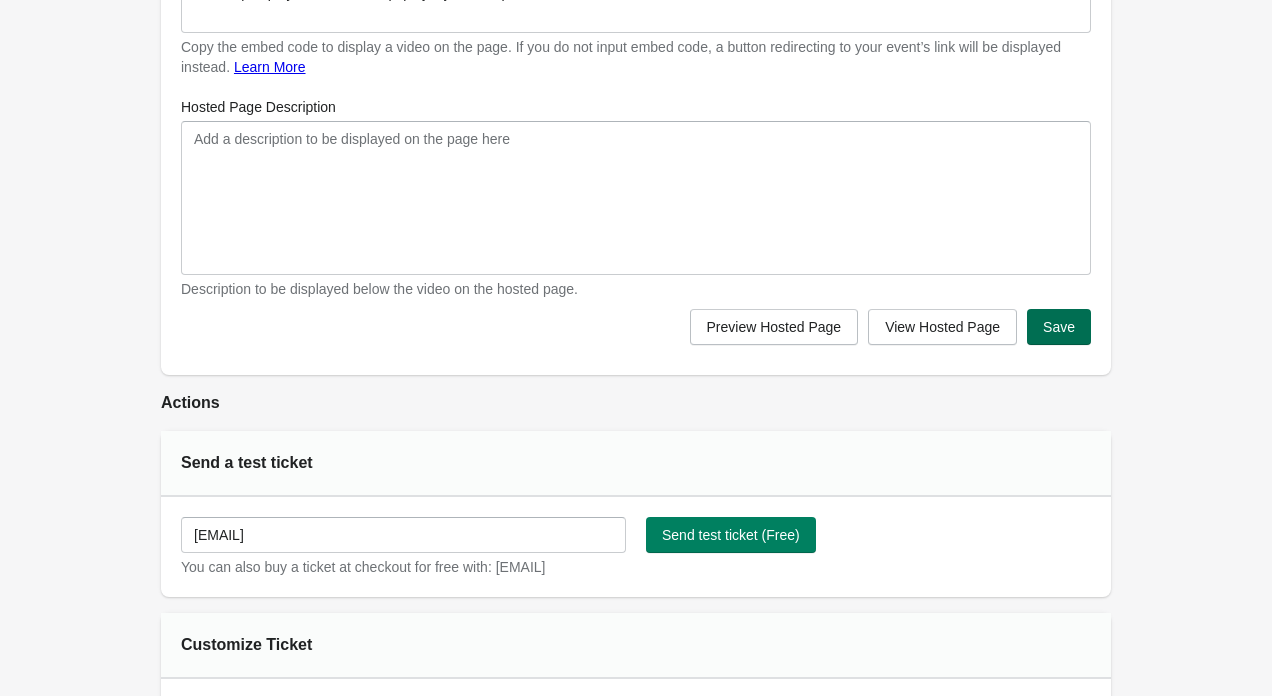 click on "Save" at bounding box center (1059, 327) 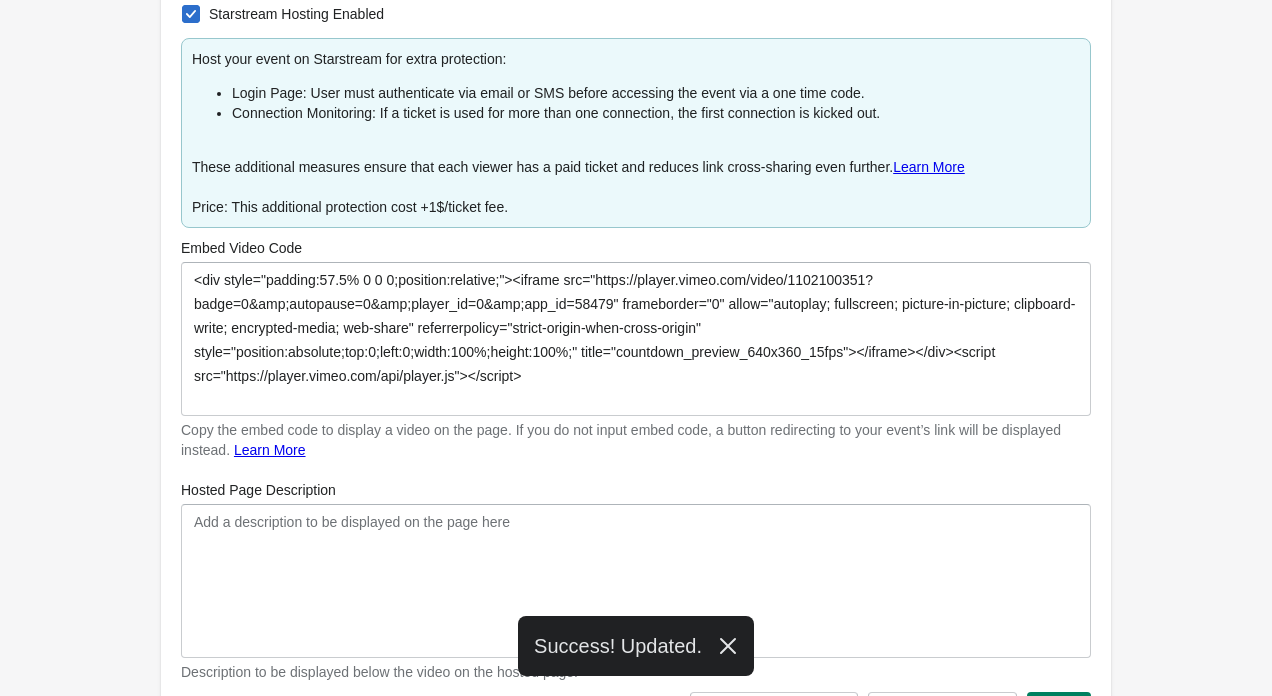 scroll, scrollTop: 727, scrollLeft: 0, axis: vertical 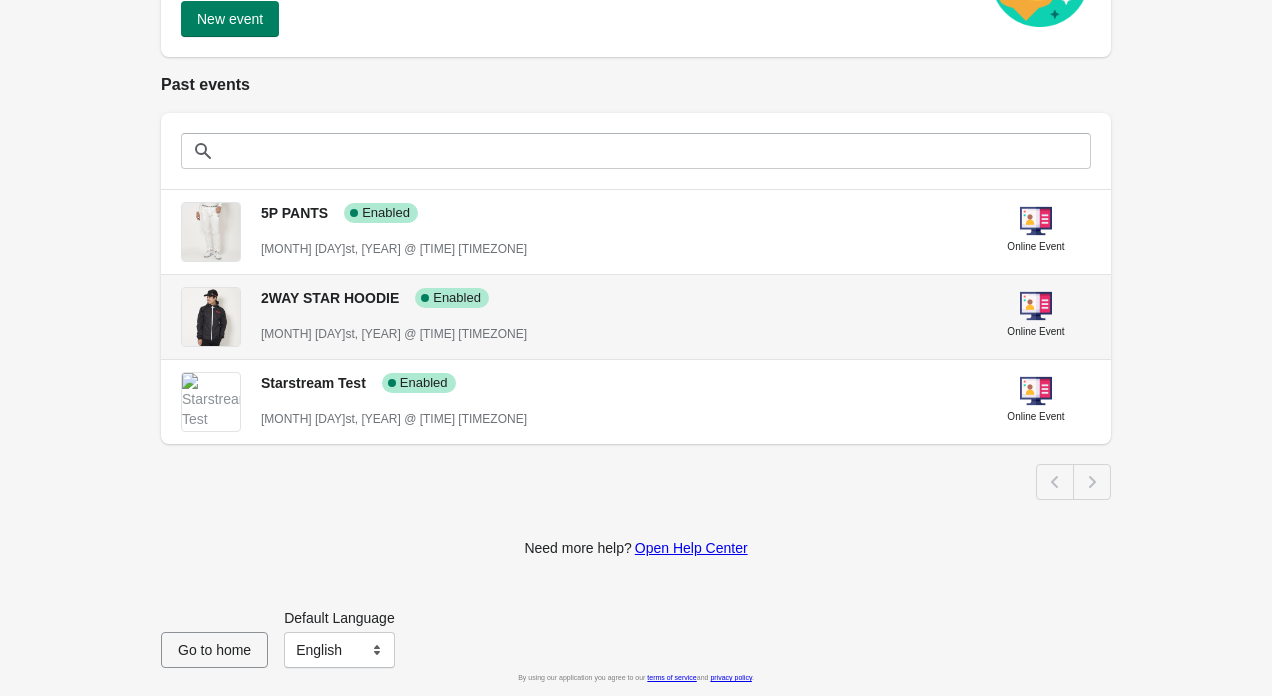 click on "[MONTH] [DAY]st, [YEAR] @ [TIME] [TIMEZONE]" at bounding box center (613, 334) 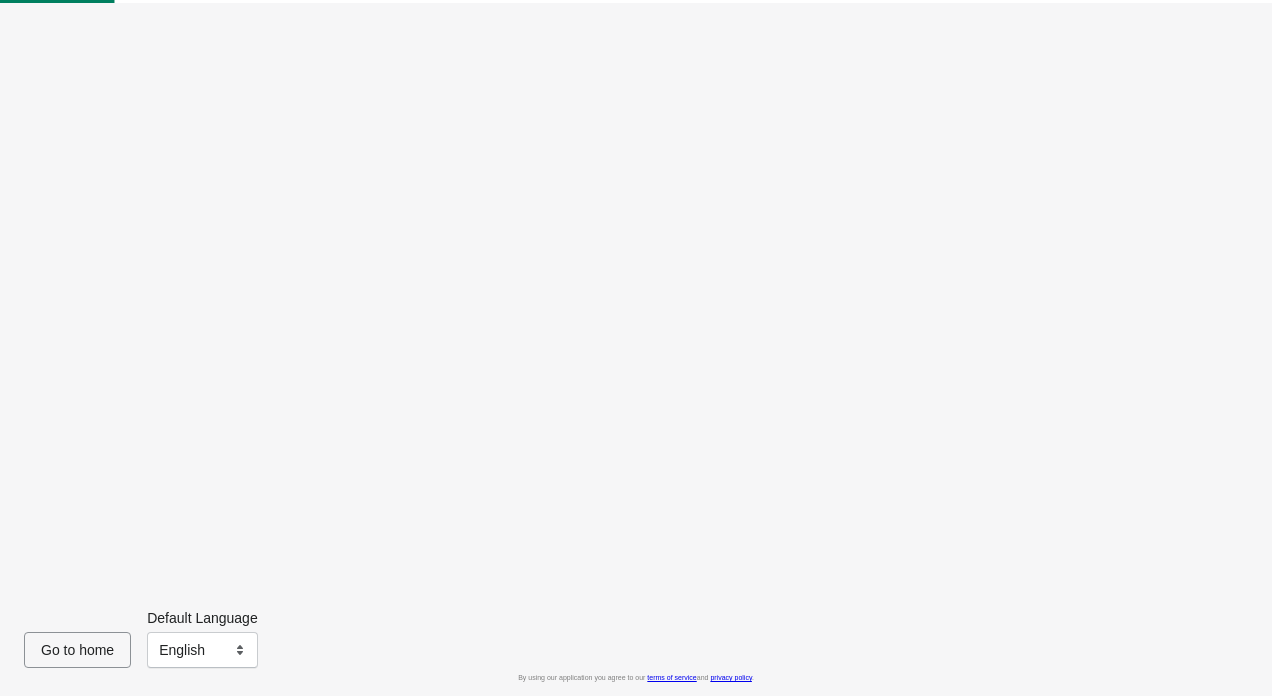 scroll, scrollTop: 0, scrollLeft: 0, axis: both 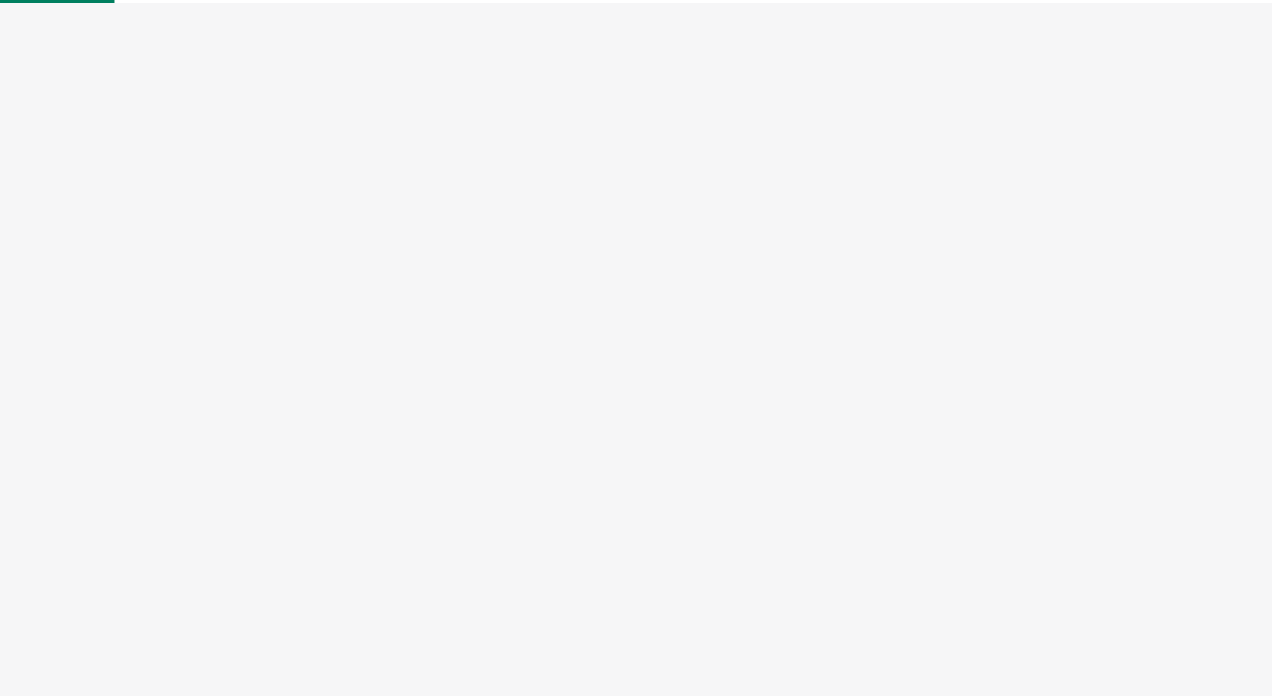 select on "US" 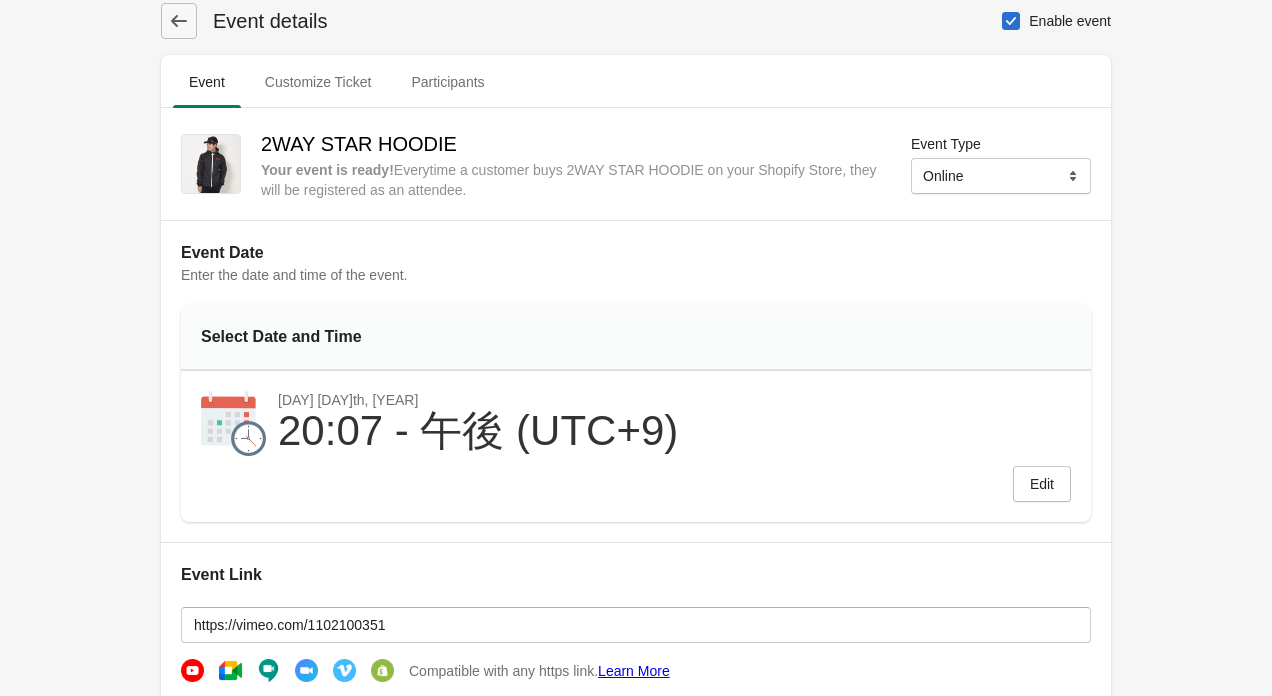 scroll, scrollTop: 0, scrollLeft: 0, axis: both 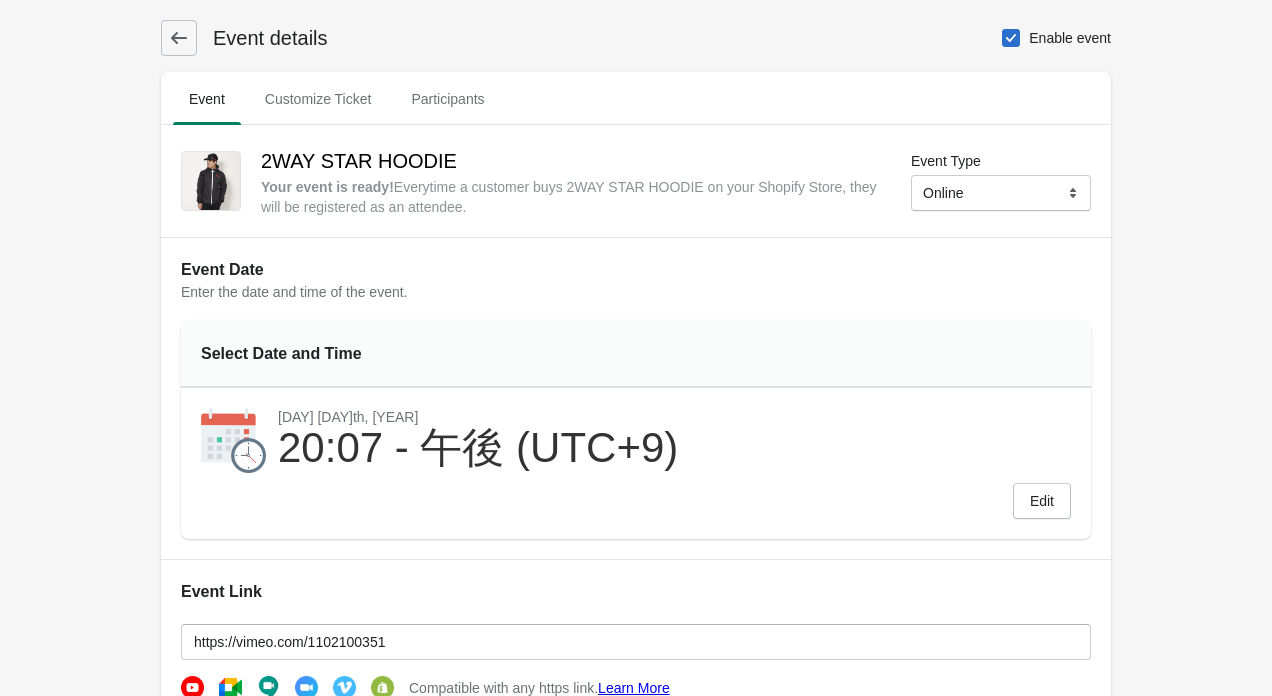 click 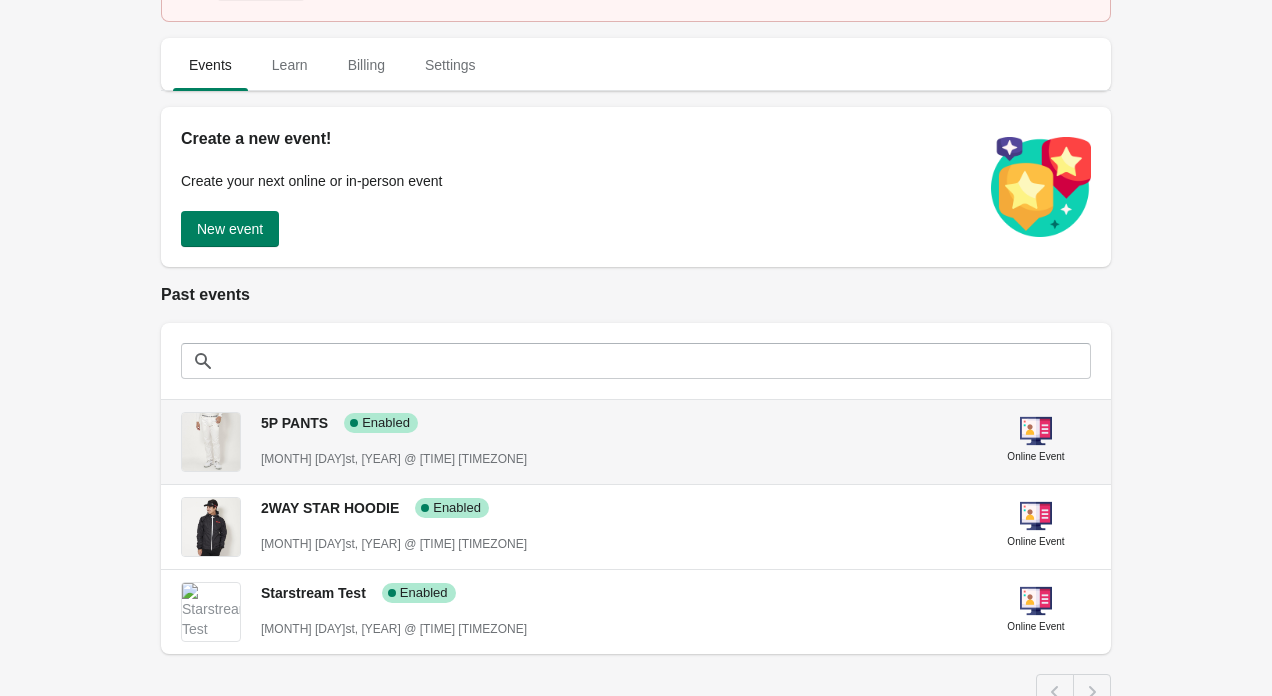 scroll, scrollTop: 366, scrollLeft: 0, axis: vertical 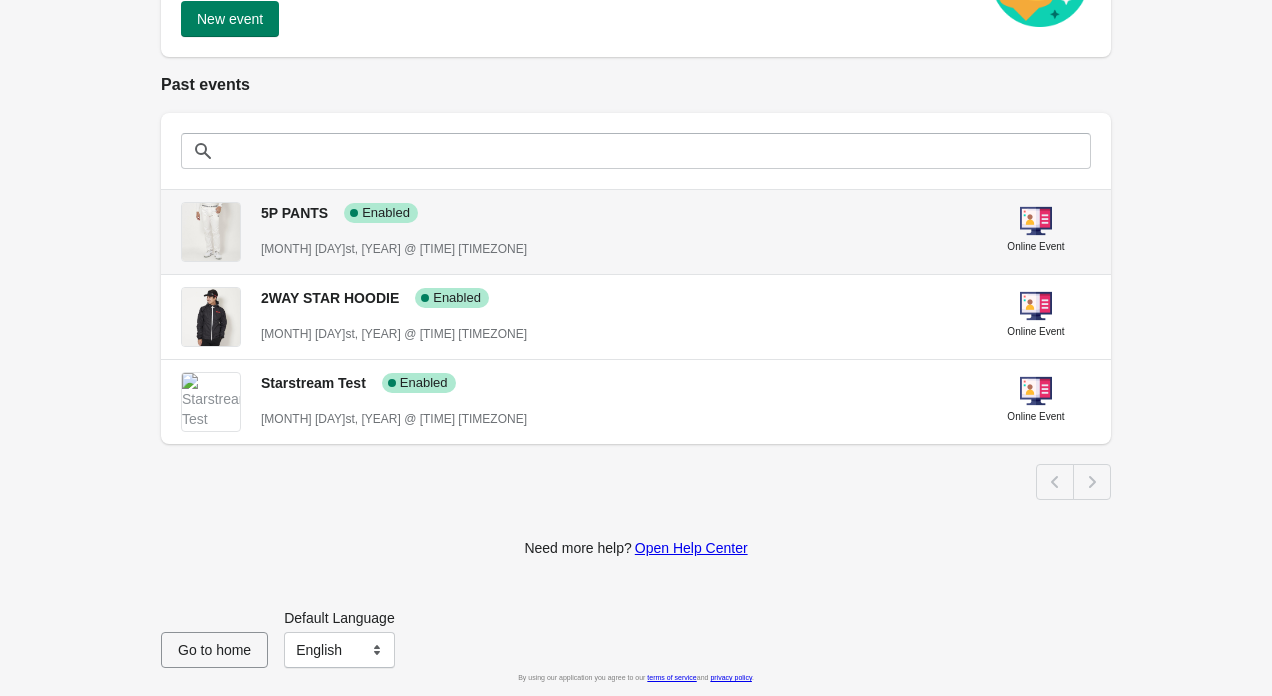 click on "5P PANTS Success Complete Enabled [MONTH] [DAY]st, [YEAR] @ [TIME] [TIMEZONE]" at bounding box center (613, 222) 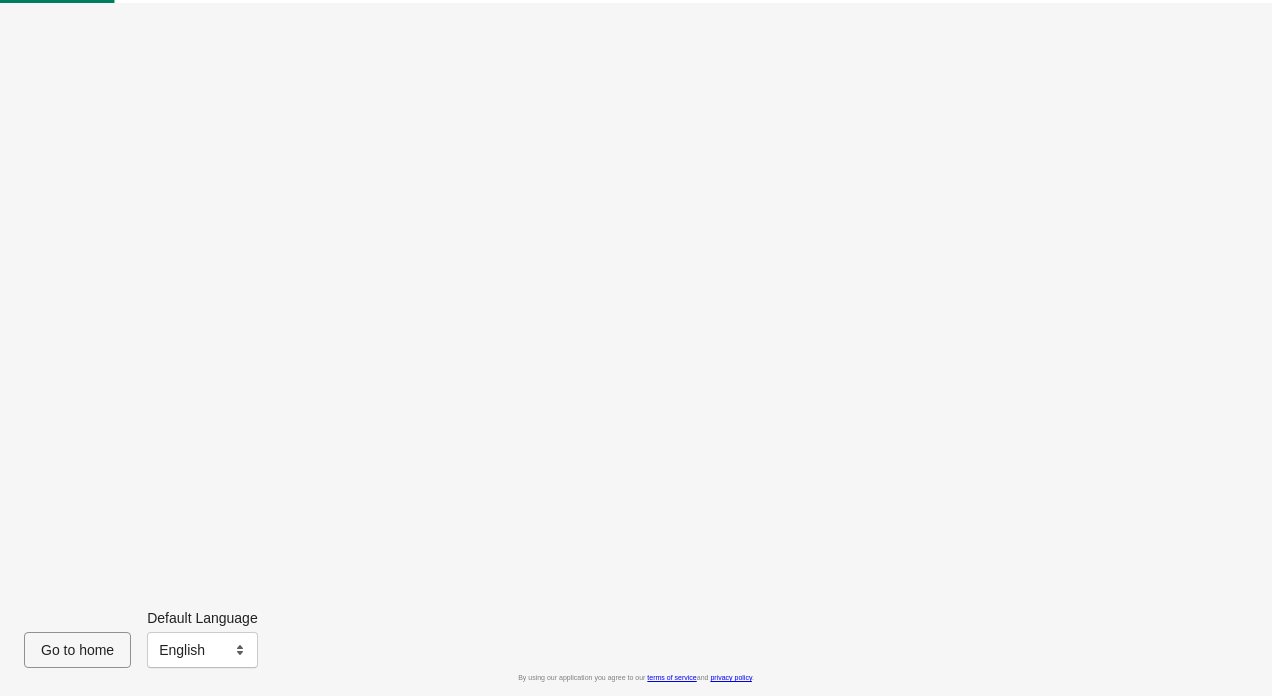 scroll, scrollTop: 0, scrollLeft: 0, axis: both 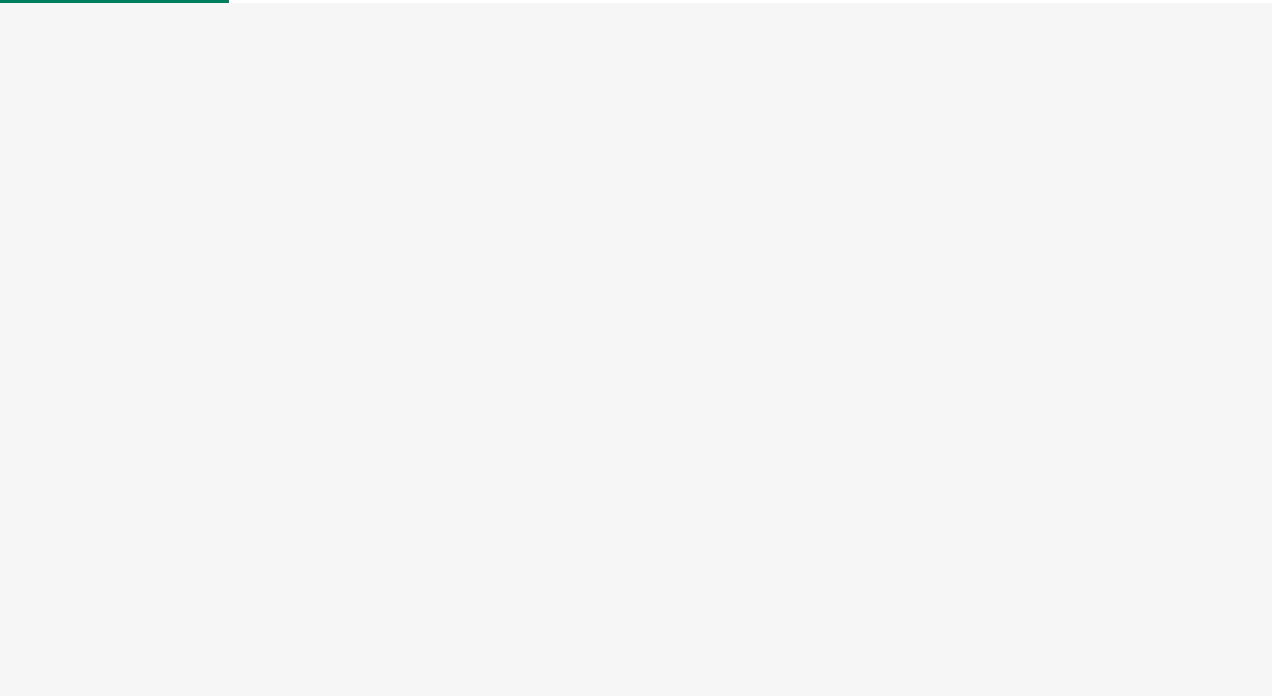 select on "US" 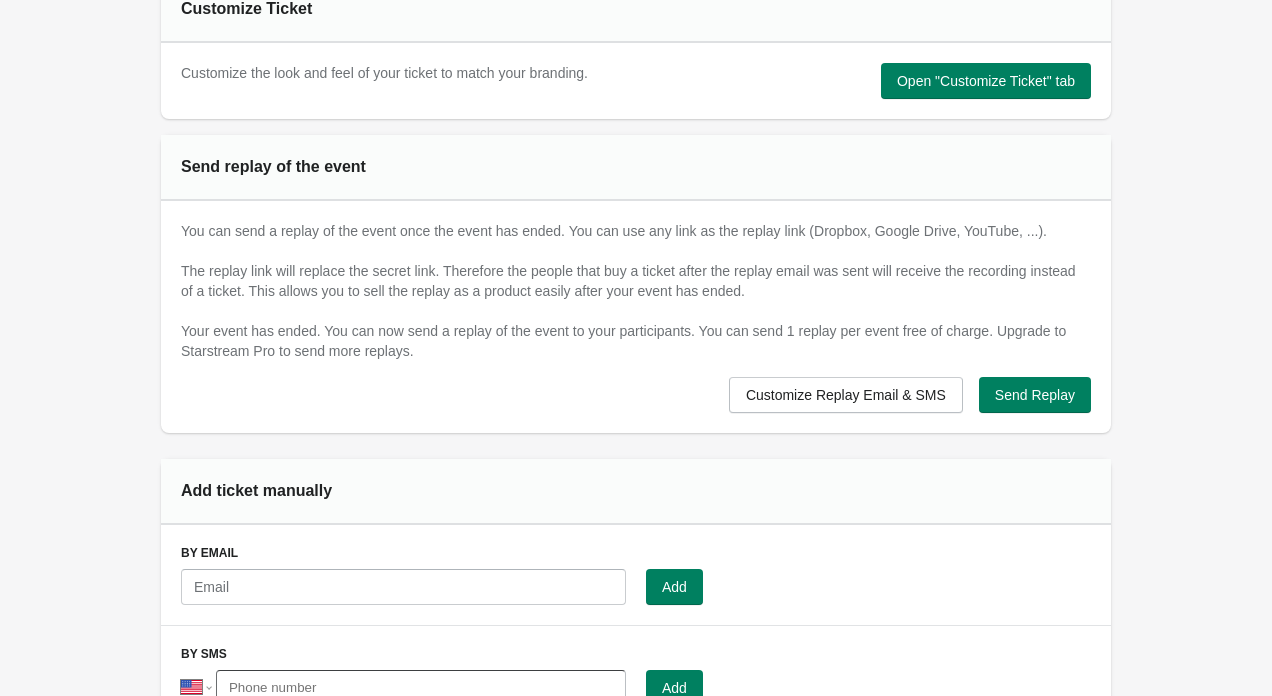 scroll, scrollTop: 1418, scrollLeft: 0, axis: vertical 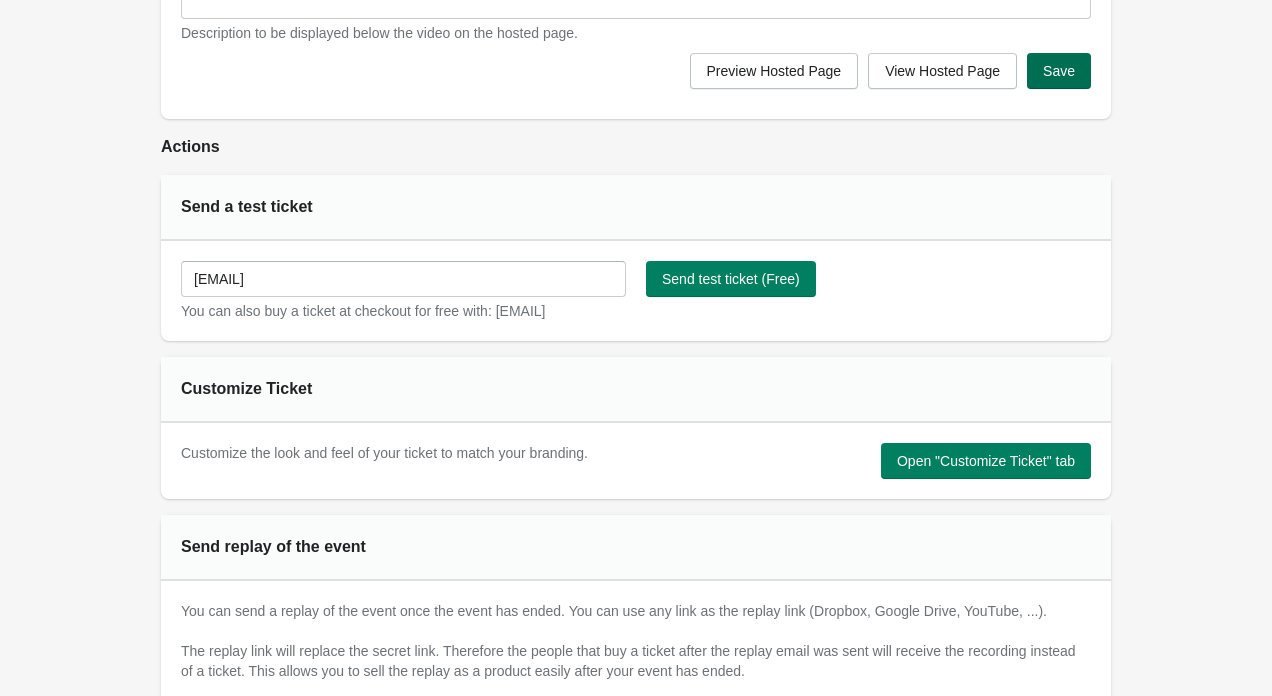 click on "Save" at bounding box center [1059, 71] 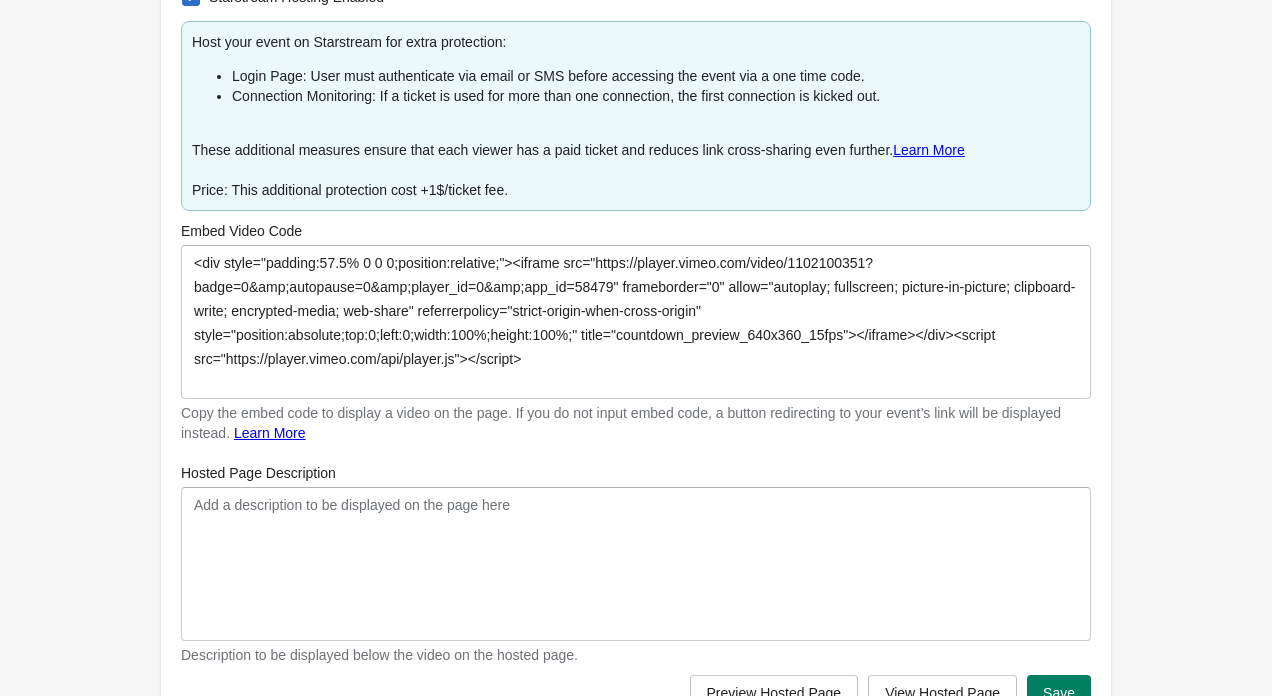 scroll, scrollTop: 876, scrollLeft: 0, axis: vertical 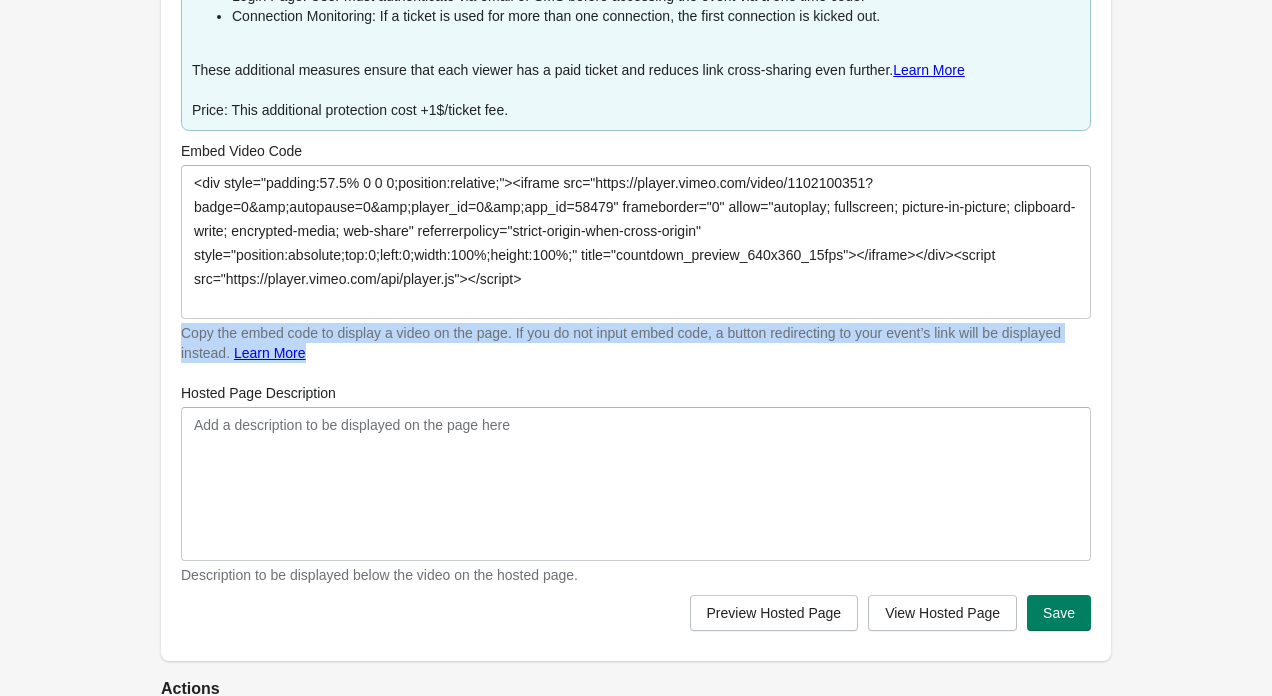 drag, startPoint x: 415, startPoint y: 359, endPoint x: 215, endPoint y: 339, distance: 200.99751 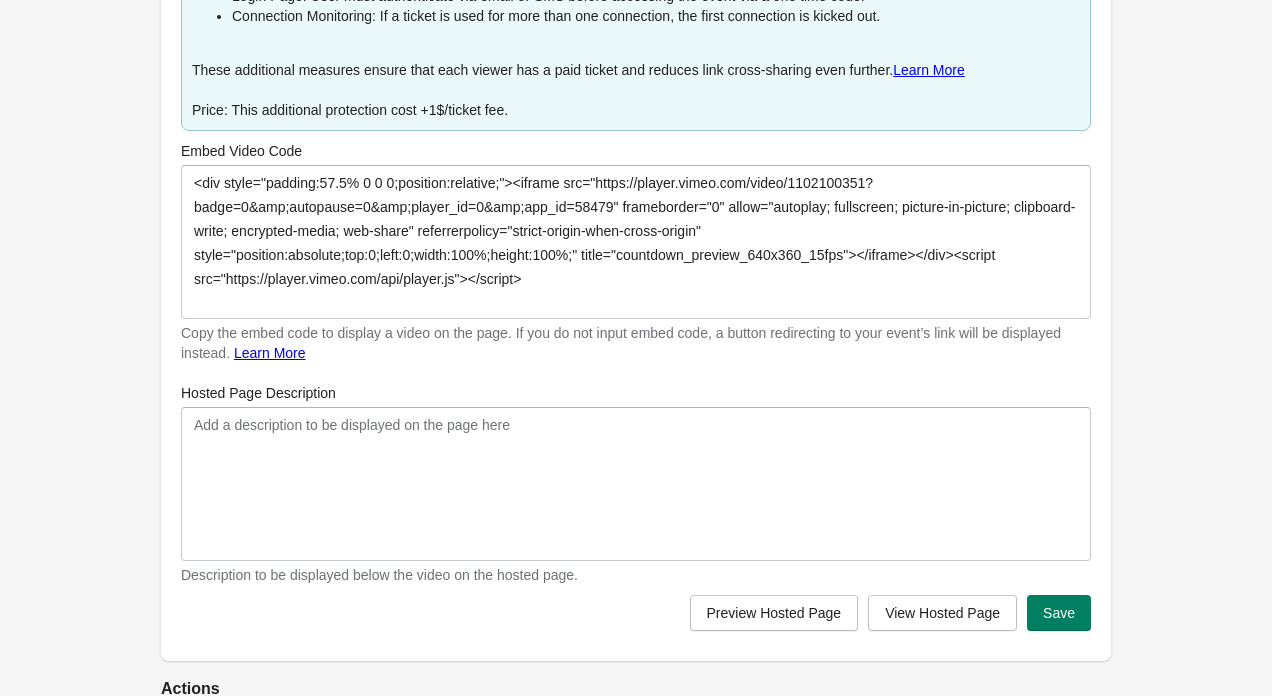 click on "Description to be displayed below the video on the hosted page." at bounding box center (636, 575) 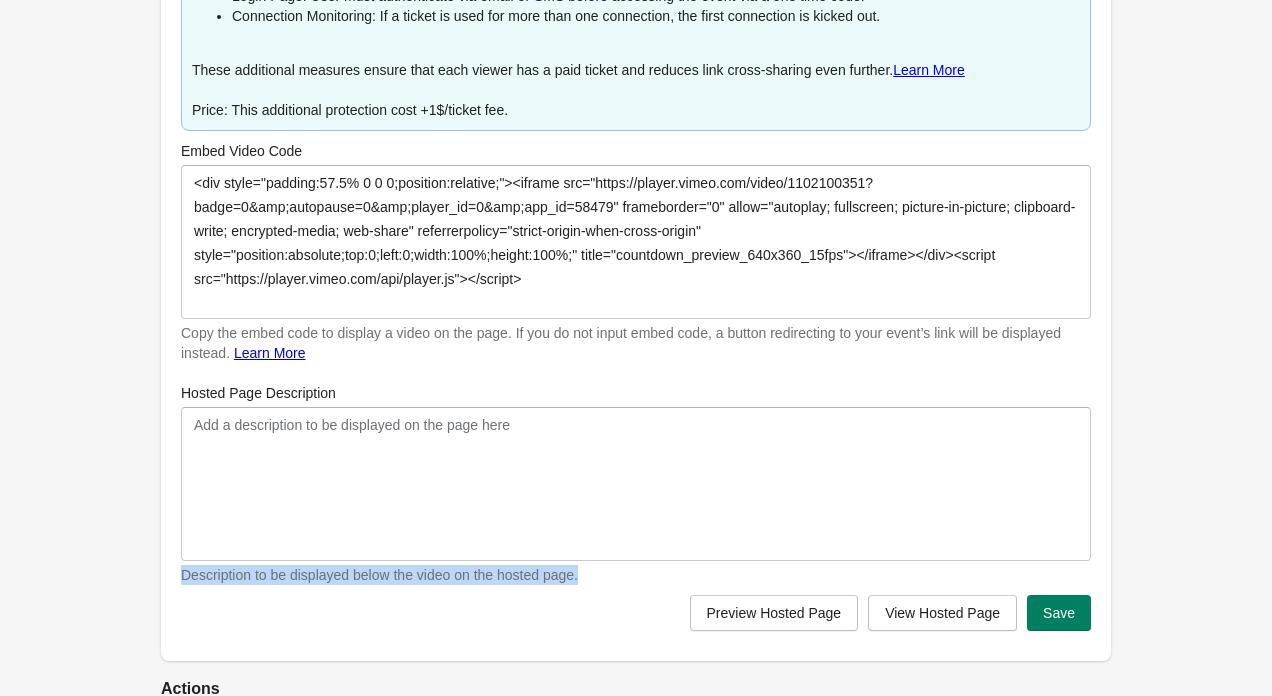 drag, startPoint x: 639, startPoint y: 578, endPoint x: 197, endPoint y: 572, distance: 442.0407 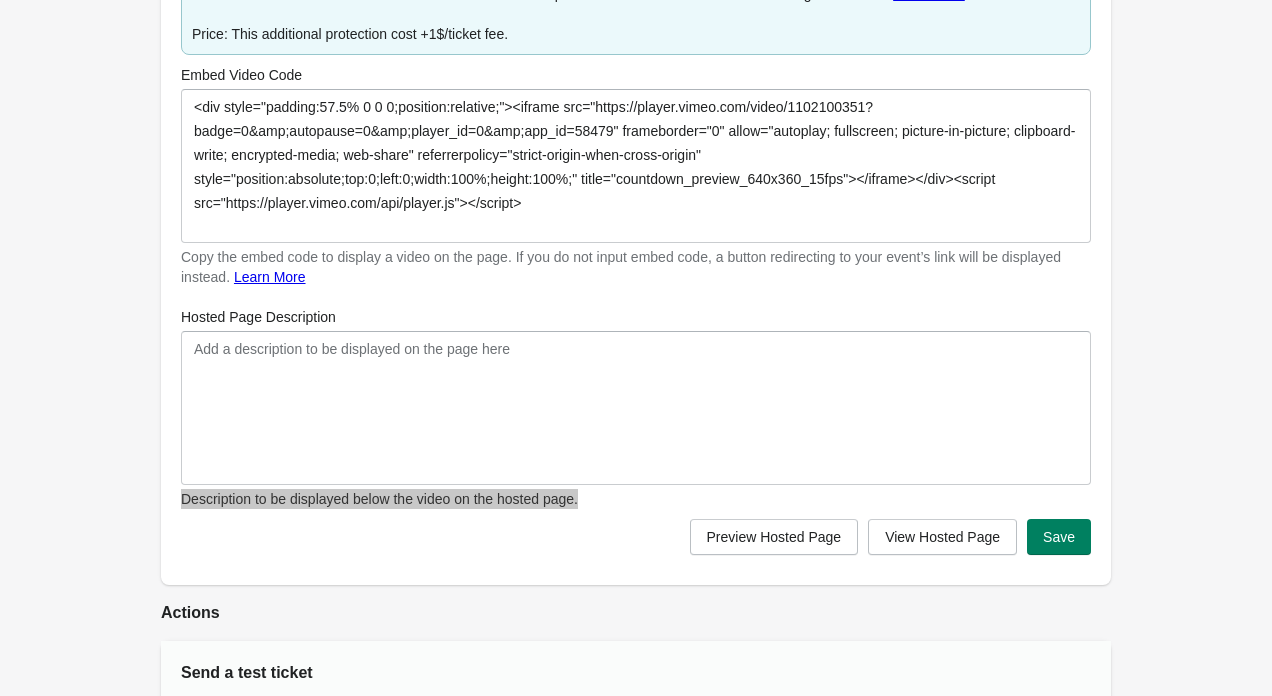scroll, scrollTop: 867, scrollLeft: 0, axis: vertical 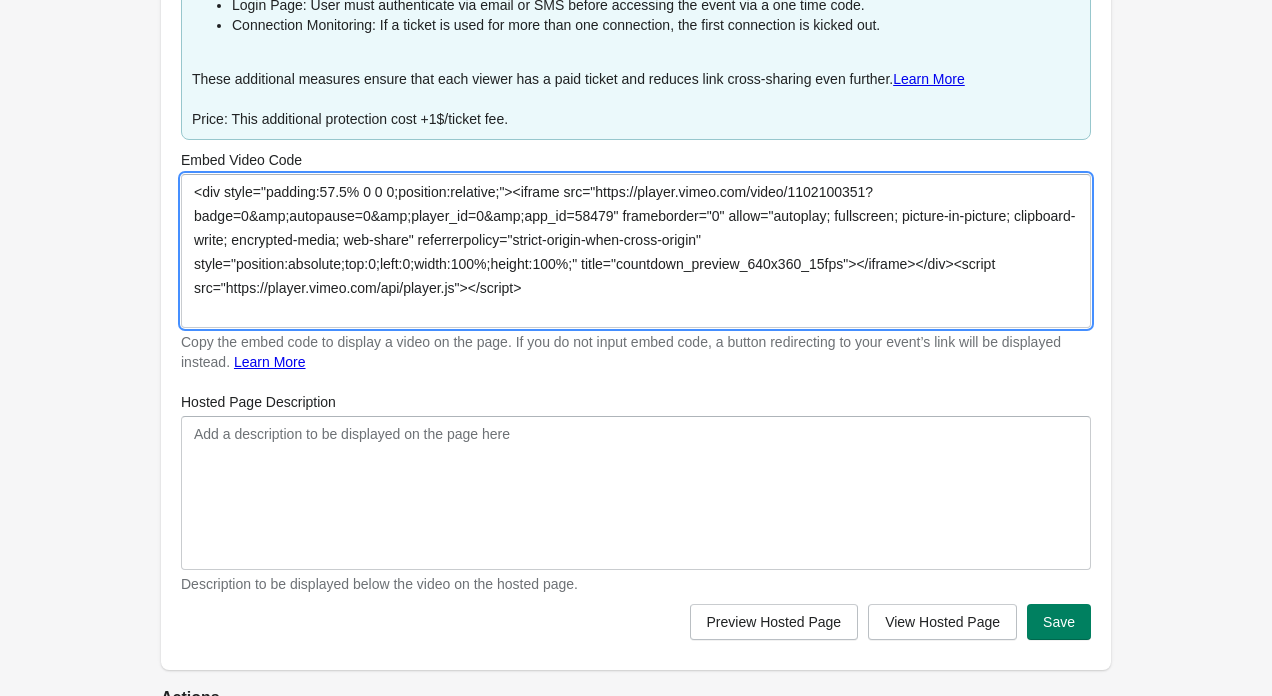 drag, startPoint x: 515, startPoint y: 193, endPoint x: 583, endPoint y: 237, distance: 80.99383 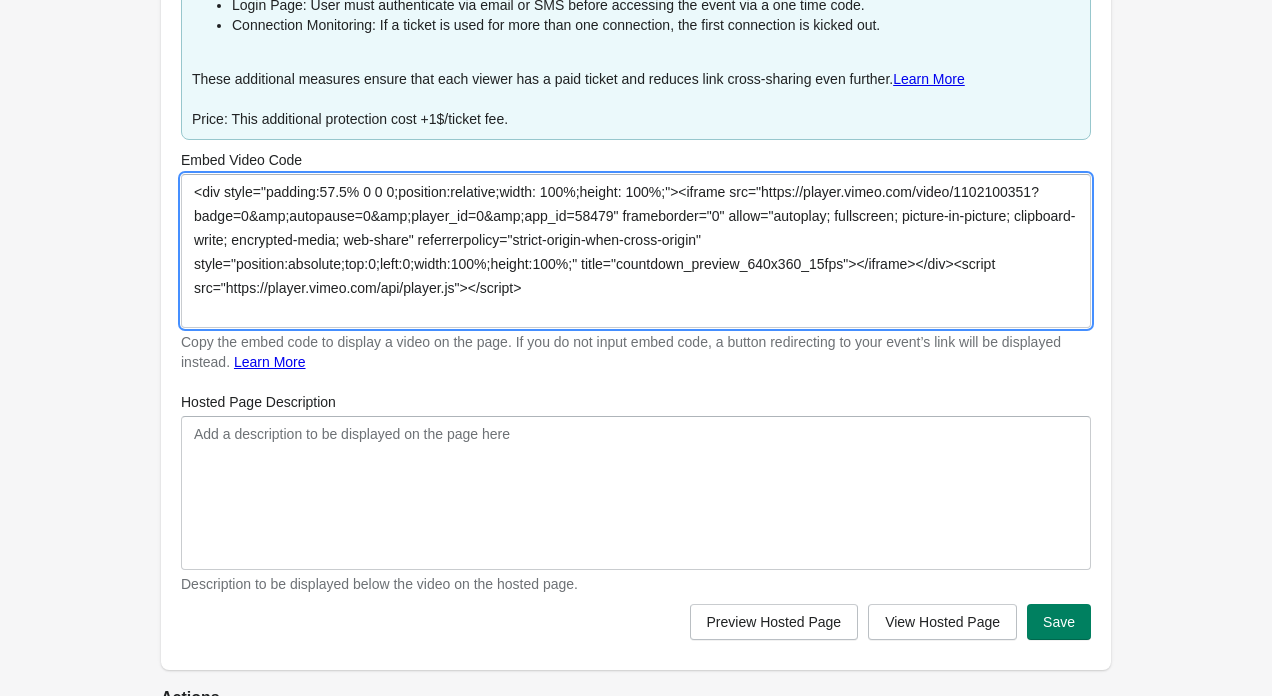 drag, startPoint x: 515, startPoint y: 194, endPoint x: 593, endPoint y: 231, distance: 86.33076 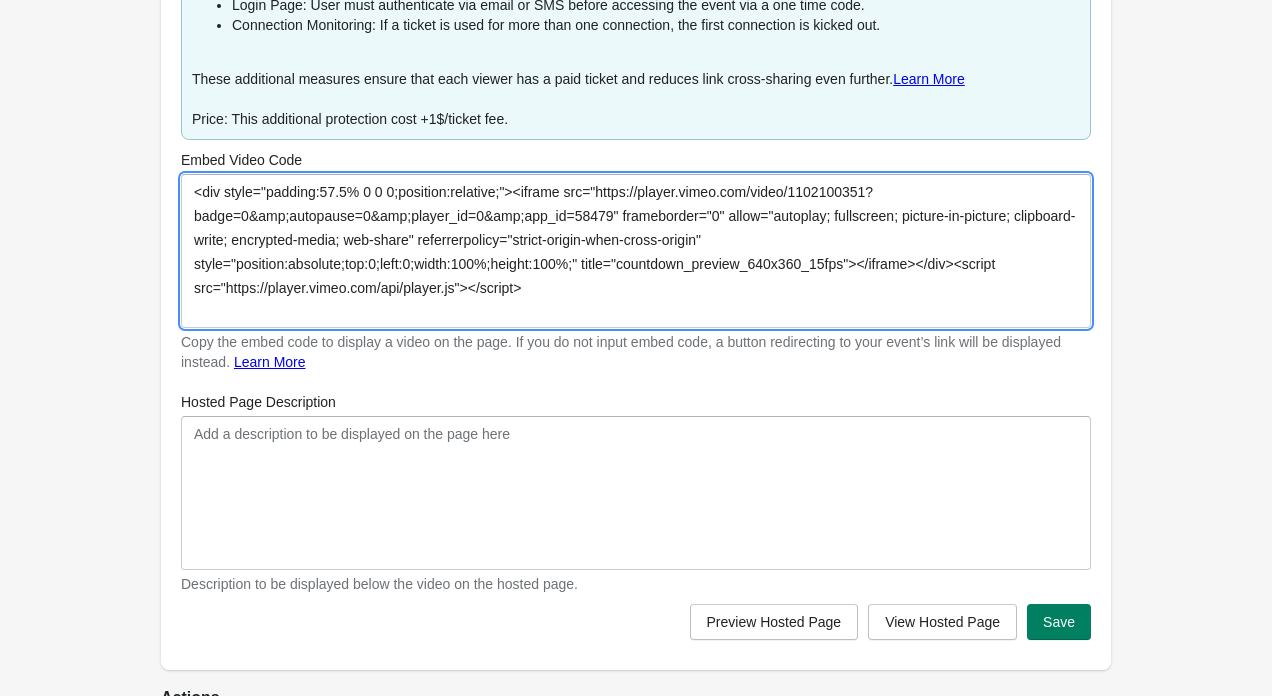 paste on "width: 100%;height: 100%;" 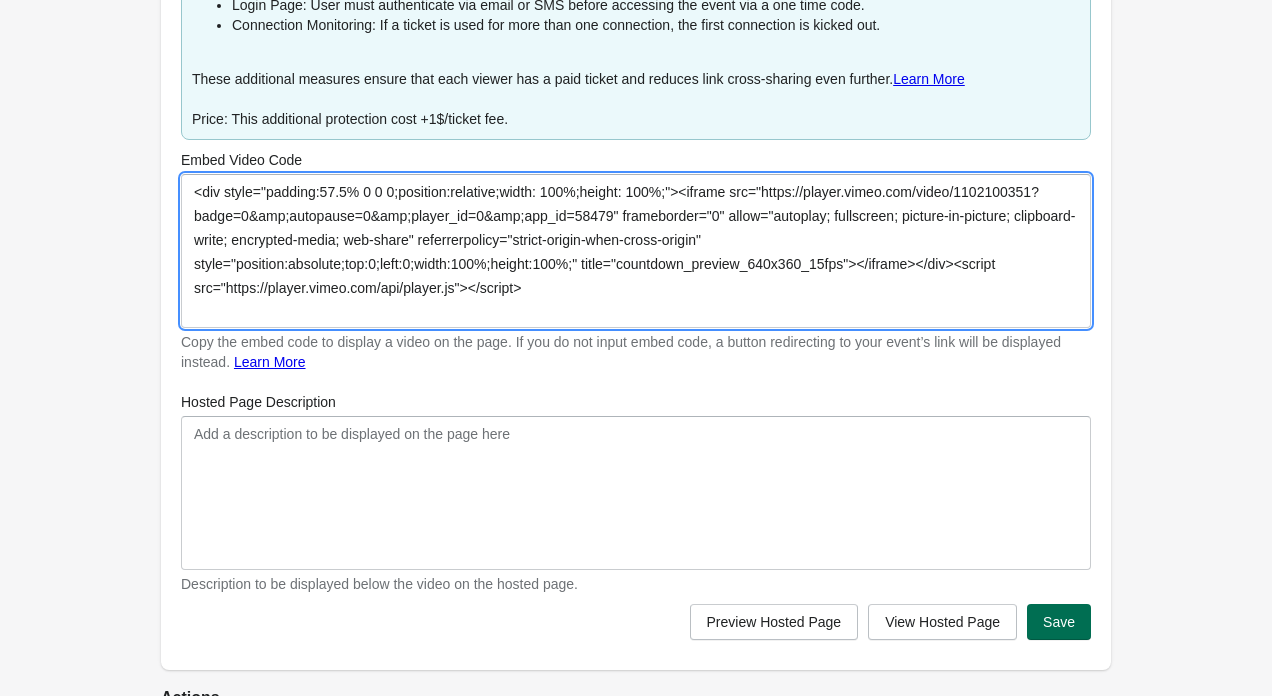 type on "<div style="padding:57.5% 0 0 0;position:relative;width: 100%;height: 100%;"><iframe src="https://player.vimeo.com/video/1102100351?badge=0&amp;autopause=0&amp;player_id=0&amp;app_id=58479" frameborder="0" allow="autoplay; fullscreen; picture-in-picture; clipboard-write; encrypted-media; web-share" referrerpolicy="strict-origin-when-cross-origin" style="position:absolute;top:0;left:0;width:100%;height:100%;" title="countdown_preview_640x360_15fps"></iframe></div><script src="https://player.vimeo.com/api/player.js"></script>" 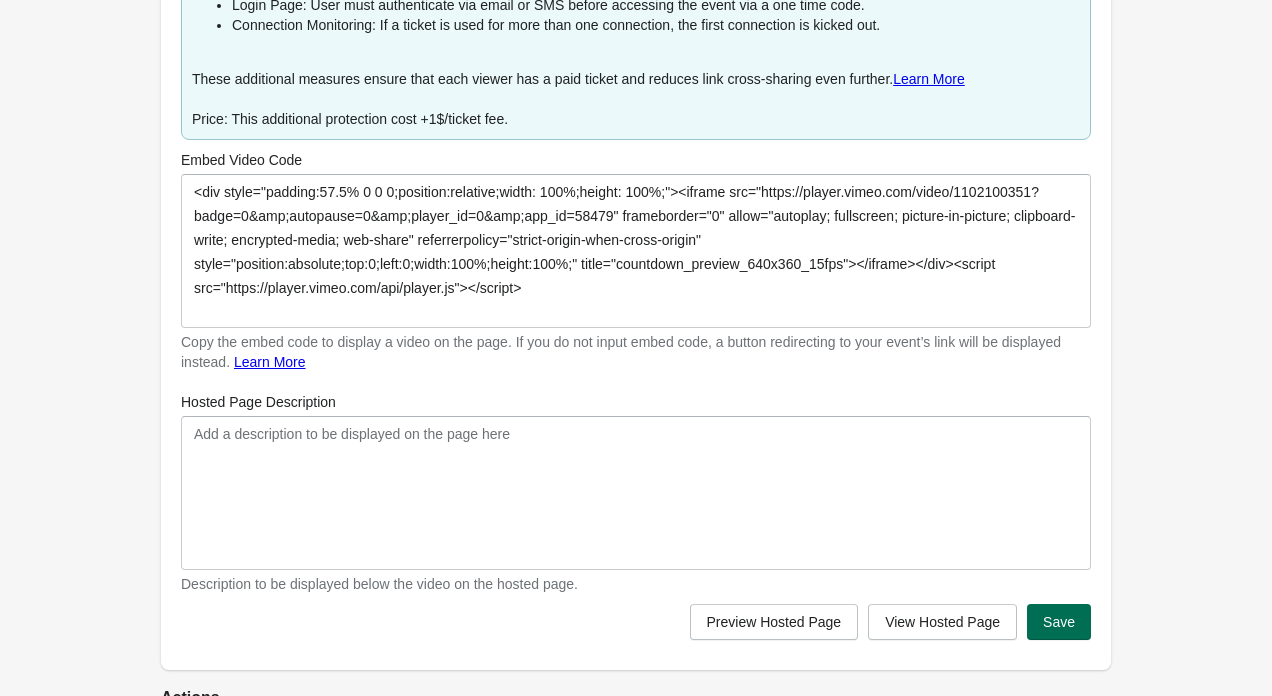click on "Save" at bounding box center [1059, 622] 